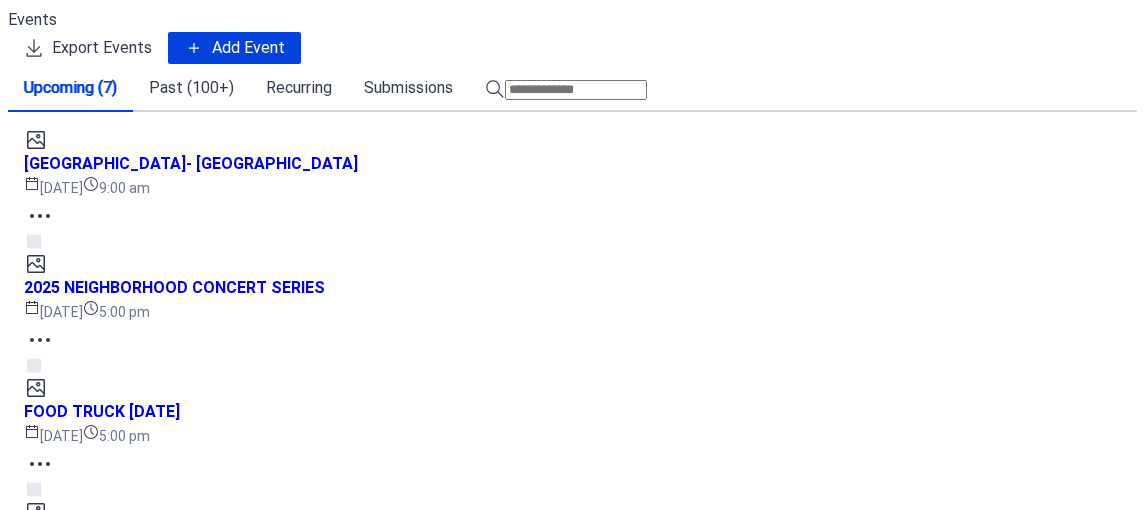 scroll, scrollTop: 0, scrollLeft: 0, axis: both 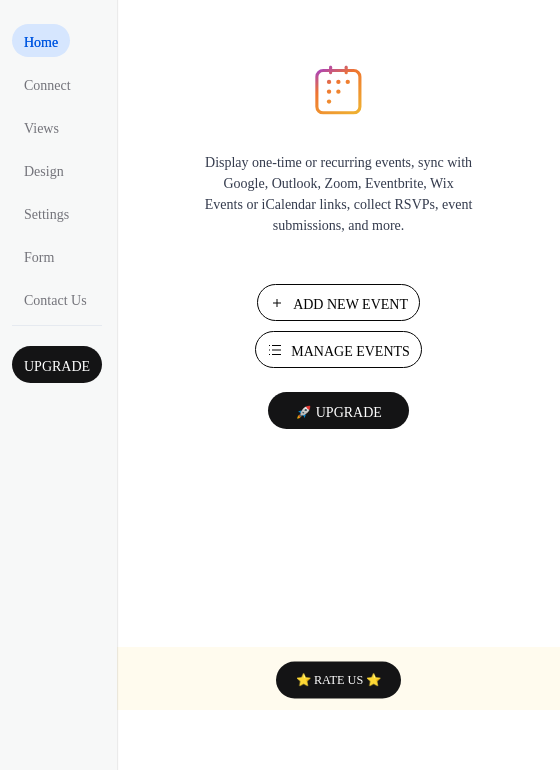 type 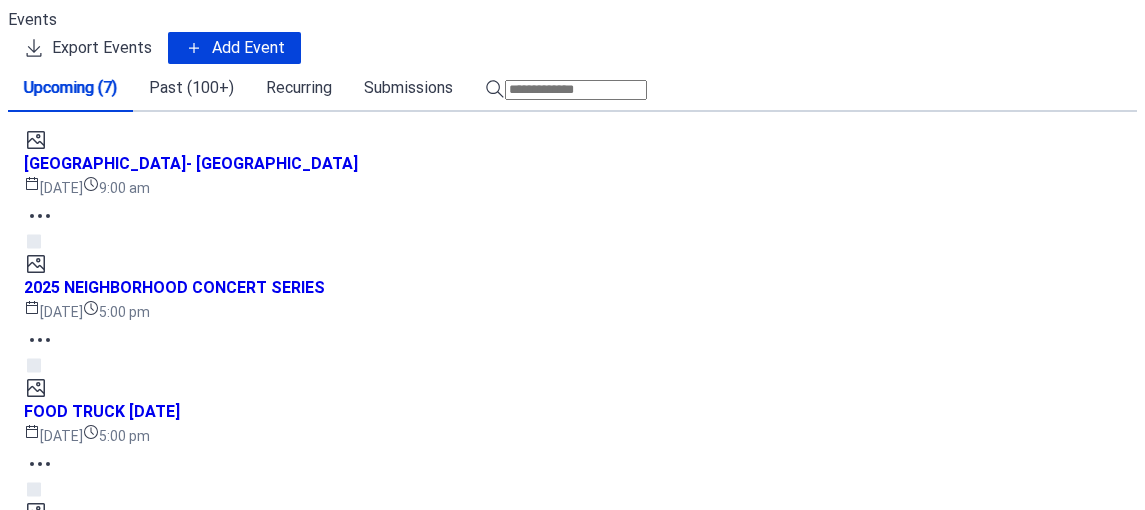 scroll, scrollTop: 0, scrollLeft: 0, axis: both 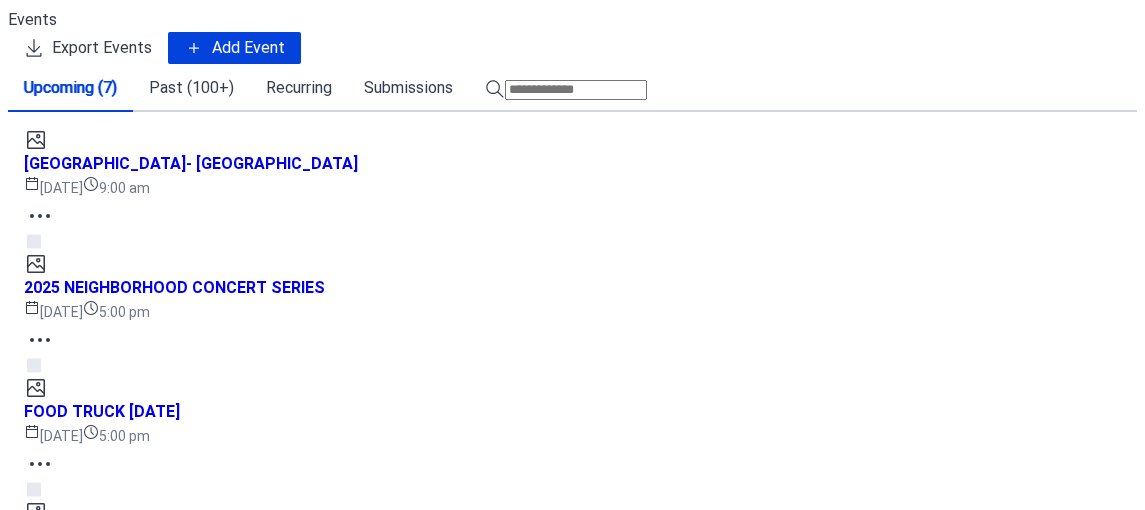 click 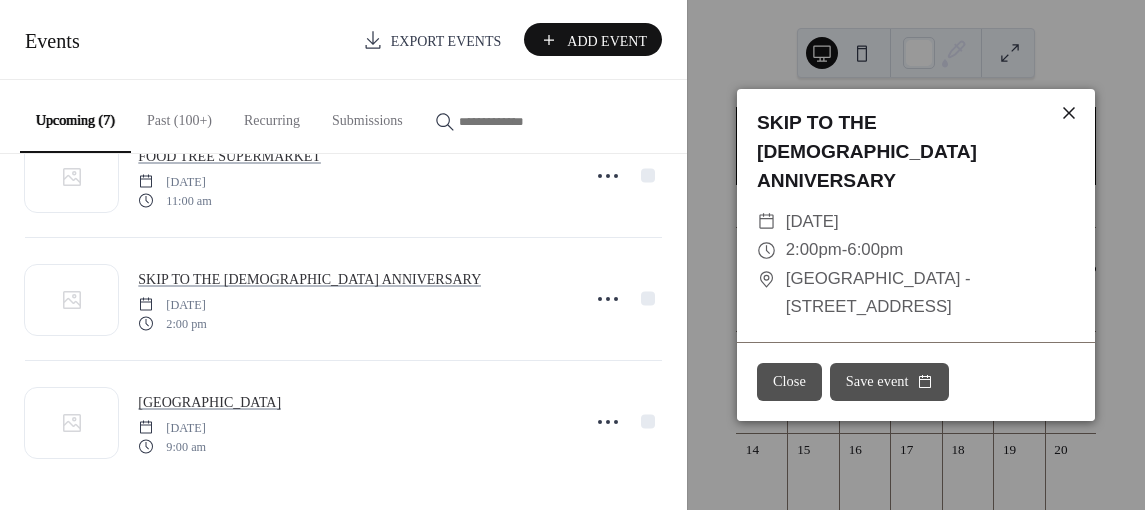 click 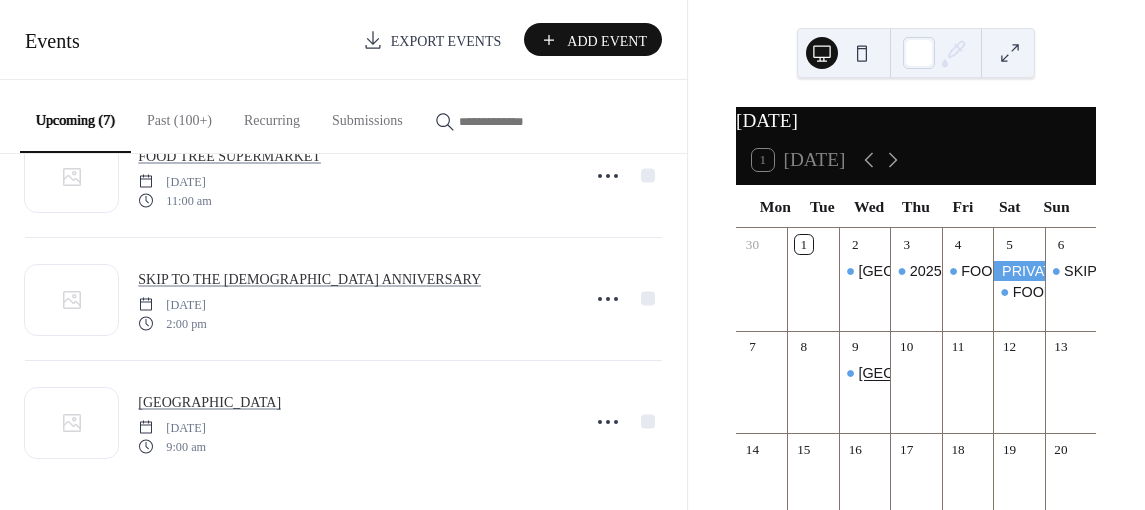 click on "[GEOGRAPHIC_DATA]" at bounding box center (933, 373) 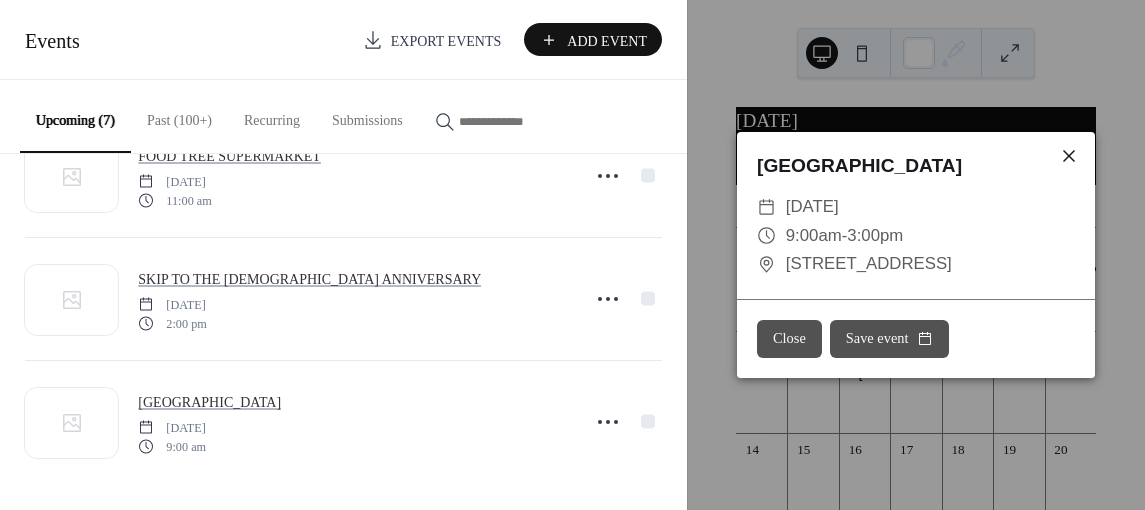 click 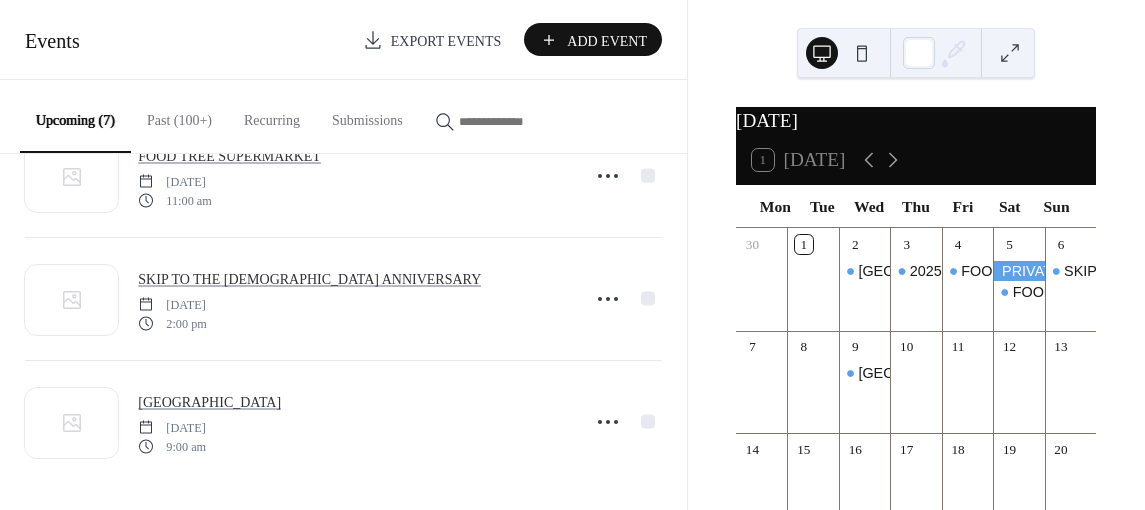 click on "Add Event" at bounding box center (607, 41) 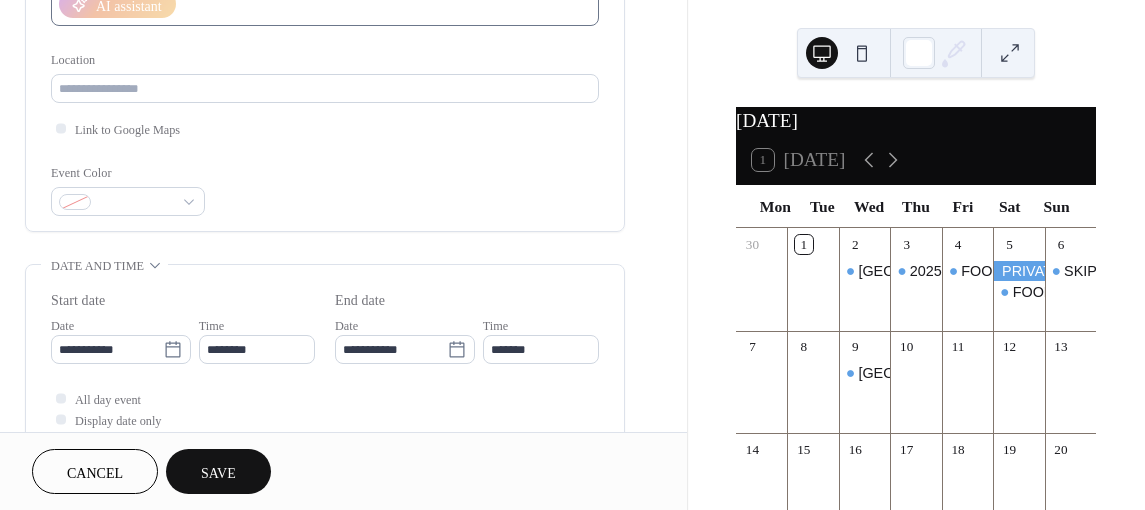 scroll, scrollTop: 400, scrollLeft: 0, axis: vertical 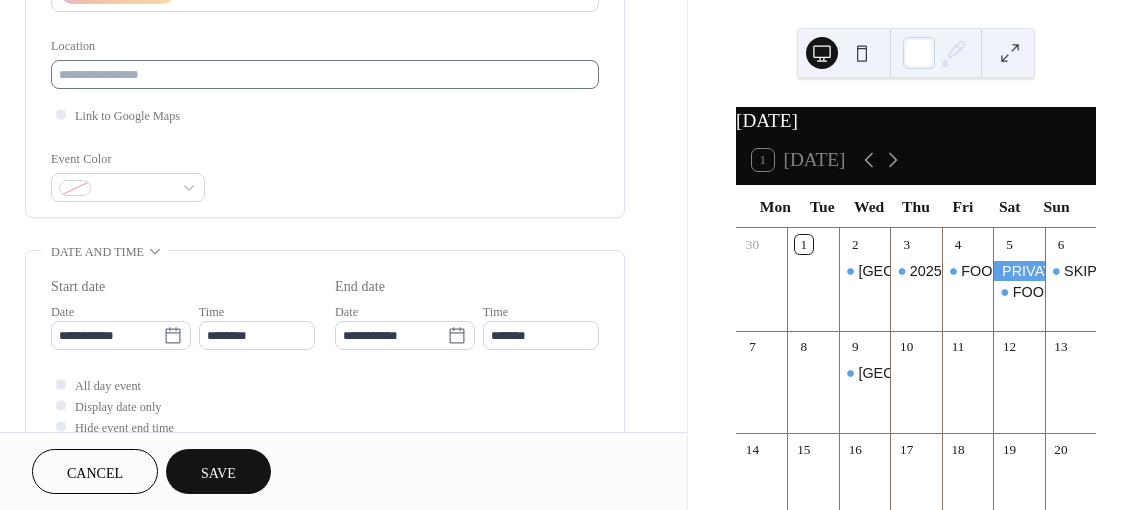 type on "**********" 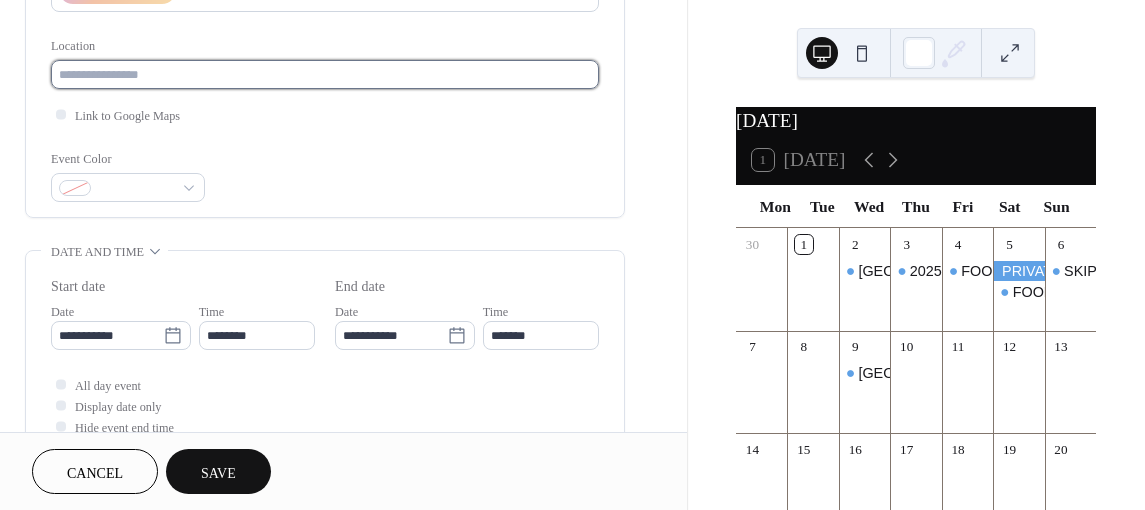click at bounding box center [325, 74] 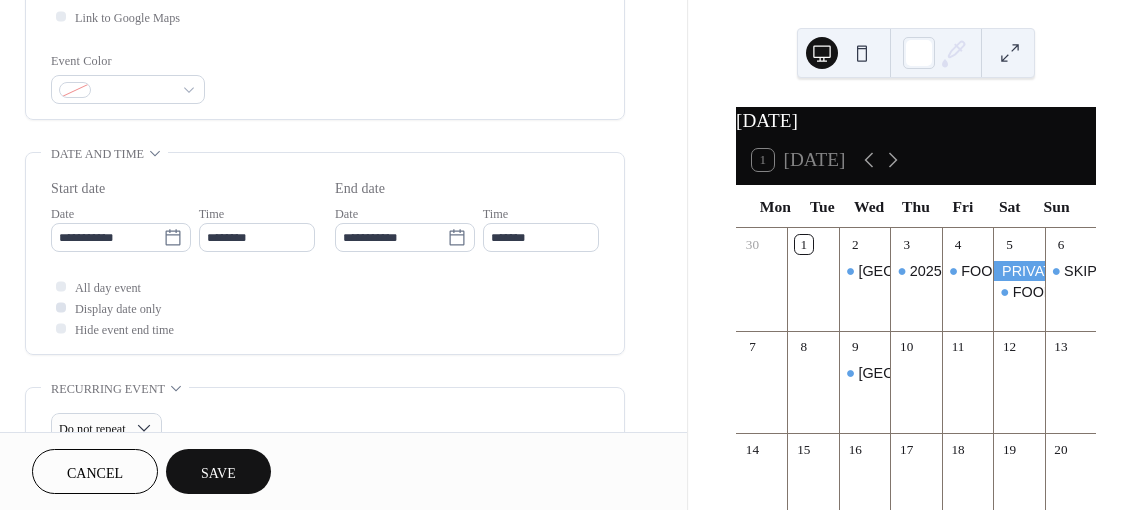 scroll, scrollTop: 500, scrollLeft: 0, axis: vertical 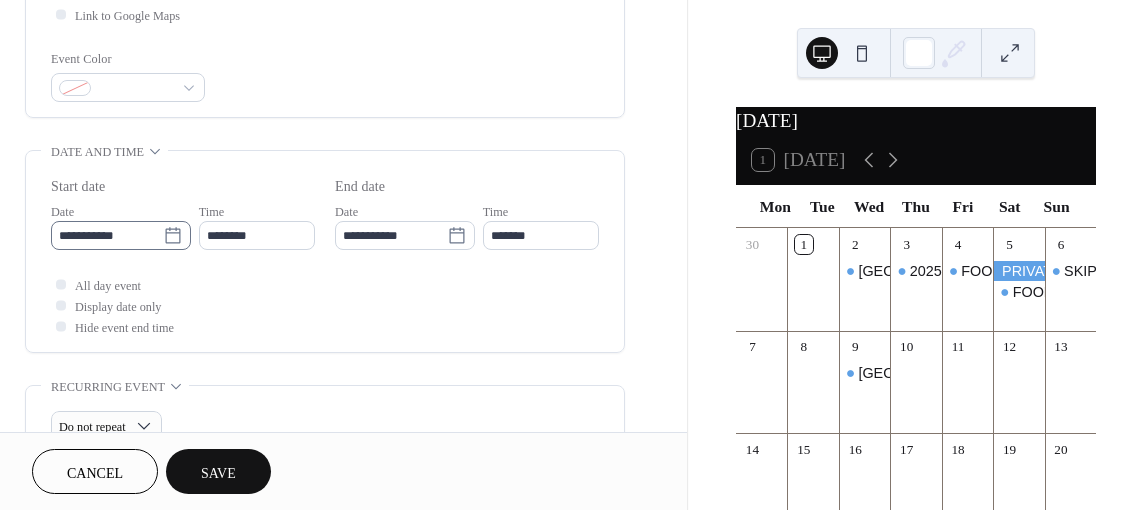 type on "**********" 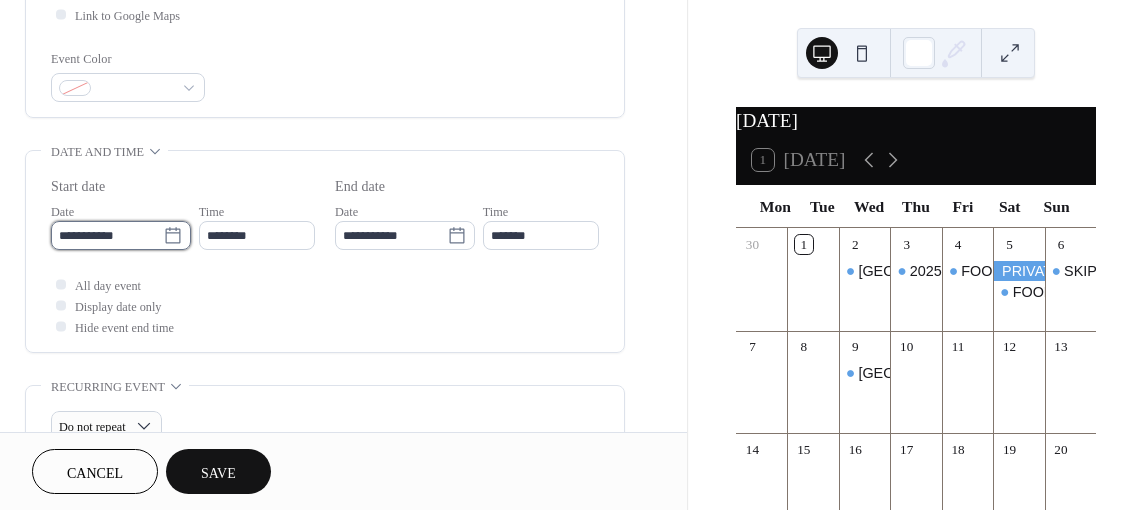 click on "**********" at bounding box center (107, 235) 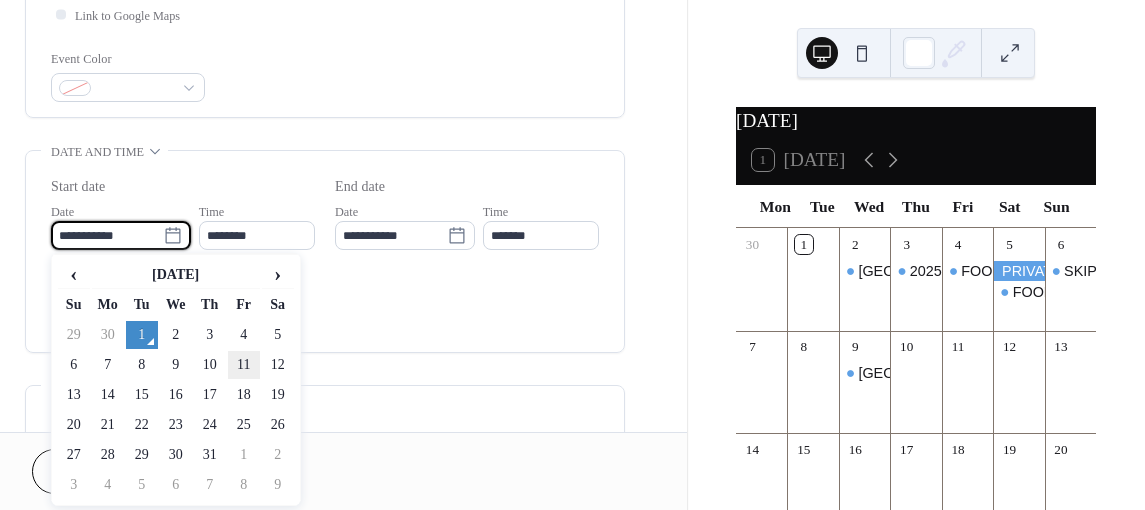 click on "11" at bounding box center [244, 365] 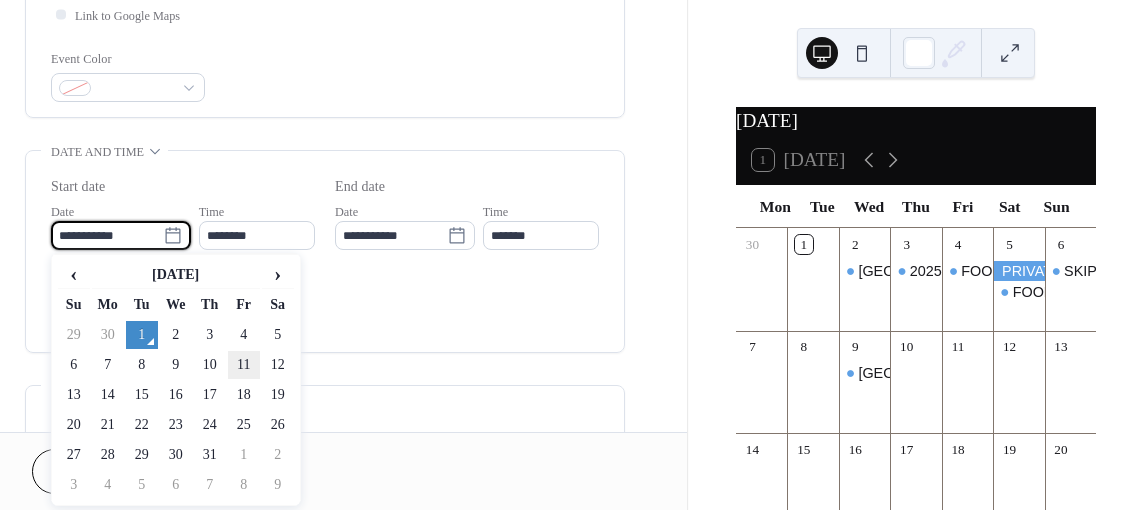 type on "**********" 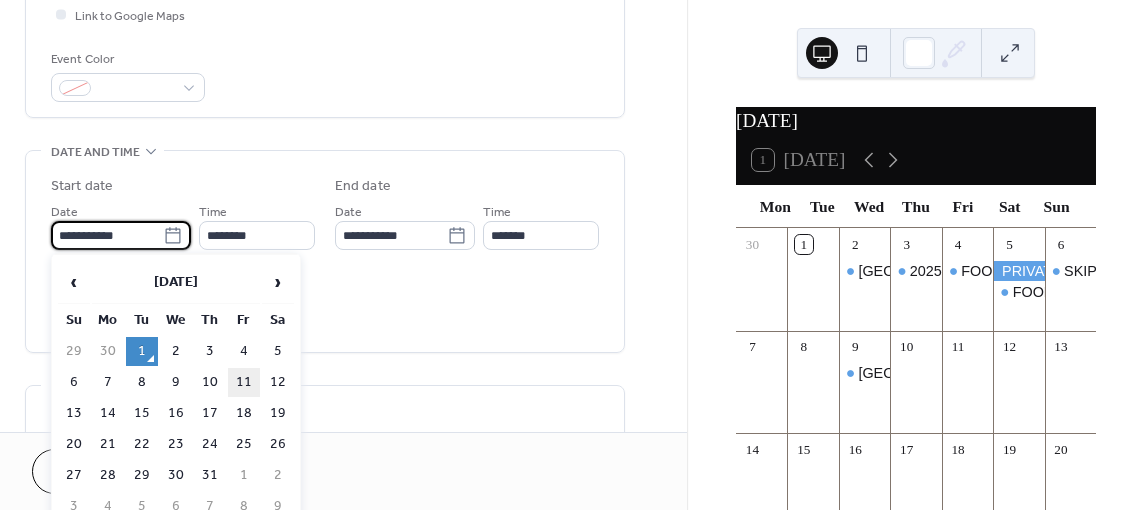 type on "**********" 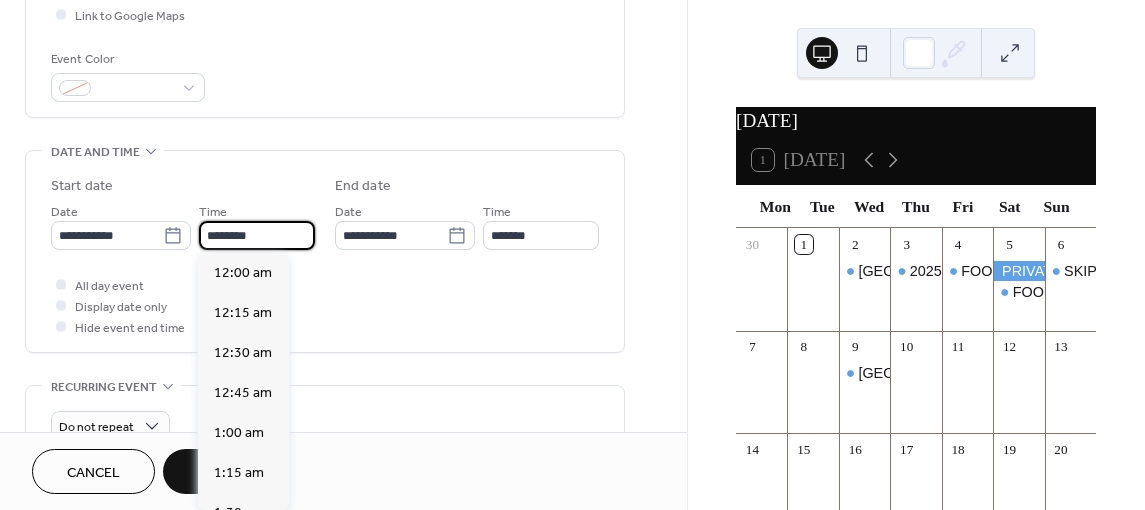 click on "********" at bounding box center (257, 235) 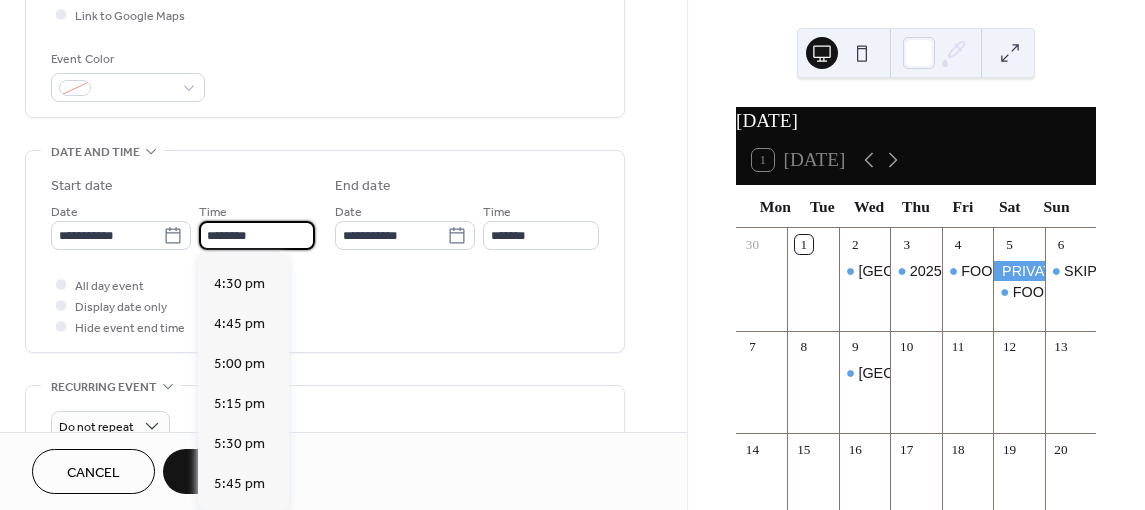 scroll, scrollTop: 2636, scrollLeft: 0, axis: vertical 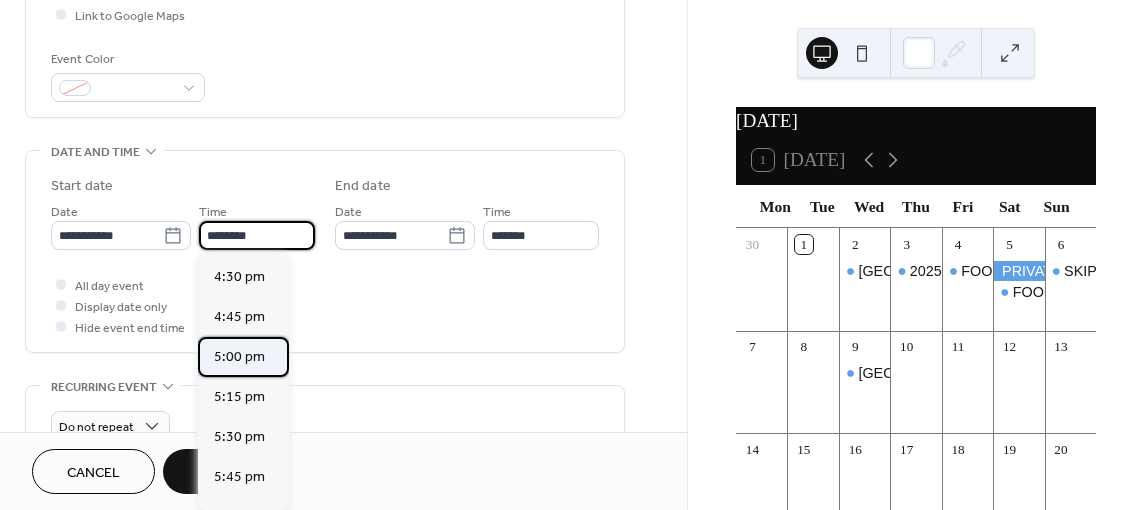 click on "5:00 pm" at bounding box center (239, 357) 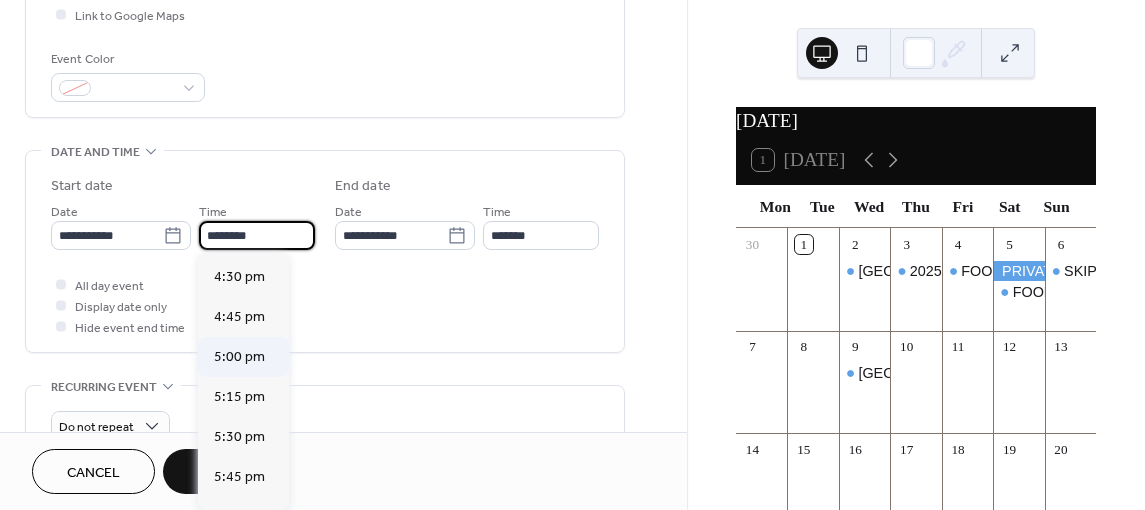 type on "*******" 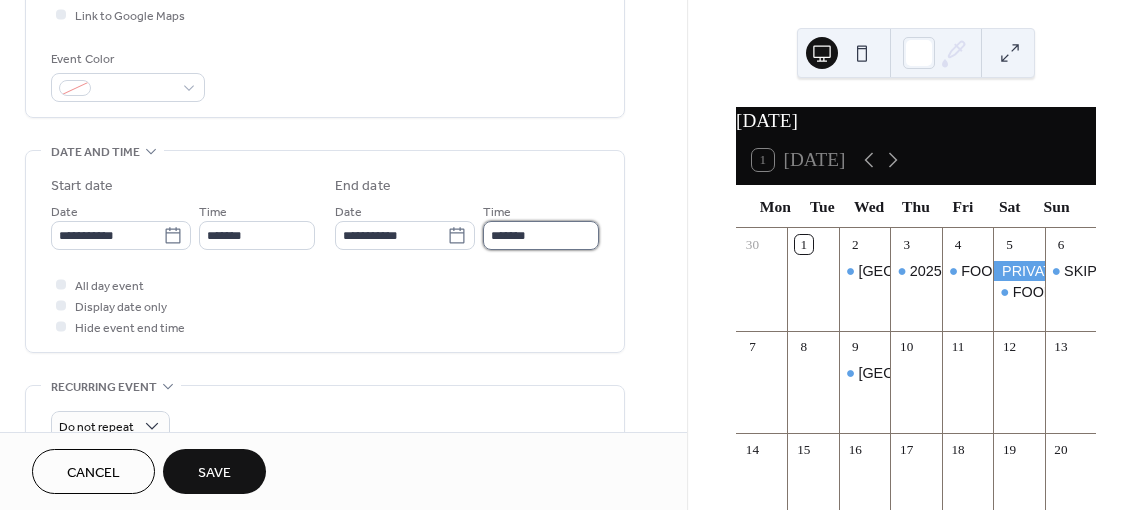 click on "*******" at bounding box center [541, 235] 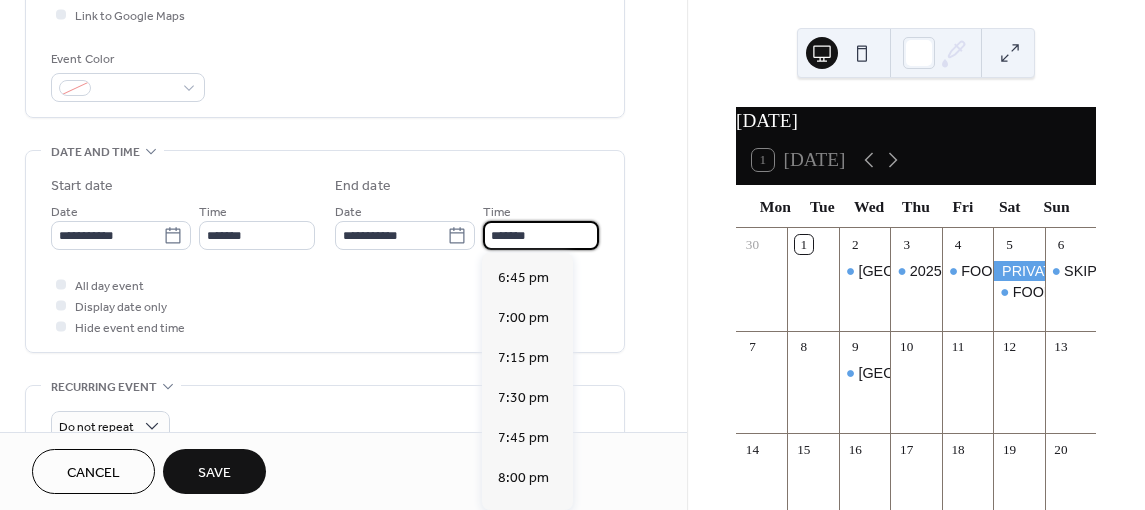 scroll, scrollTop: 0, scrollLeft: 0, axis: both 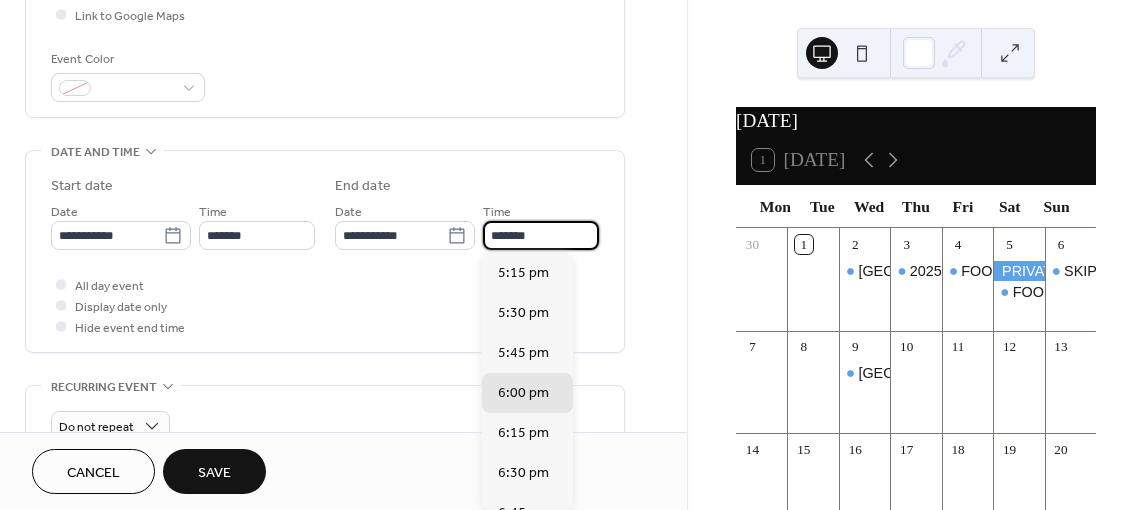 click on "*******" at bounding box center [541, 235] 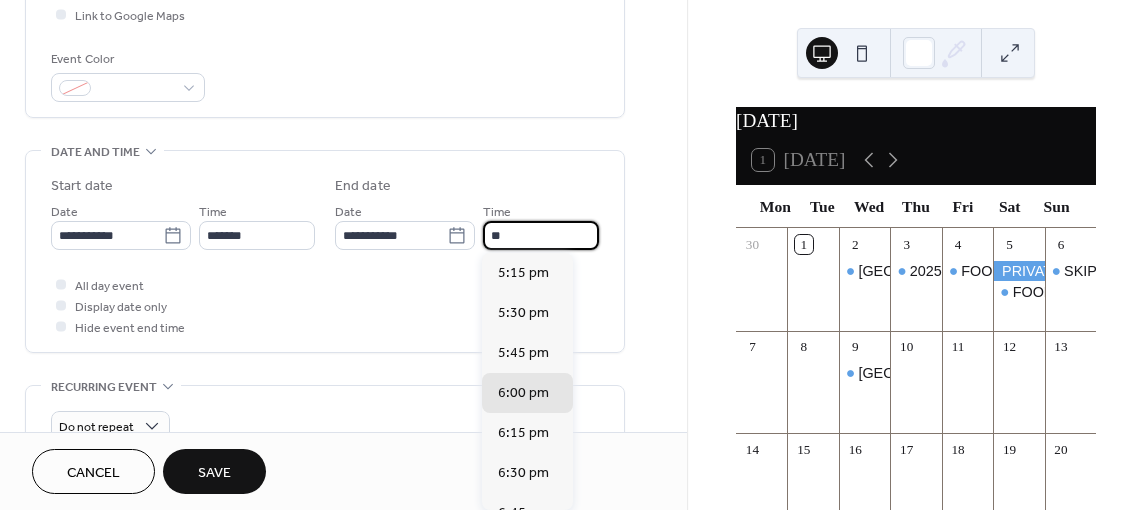 type on "*" 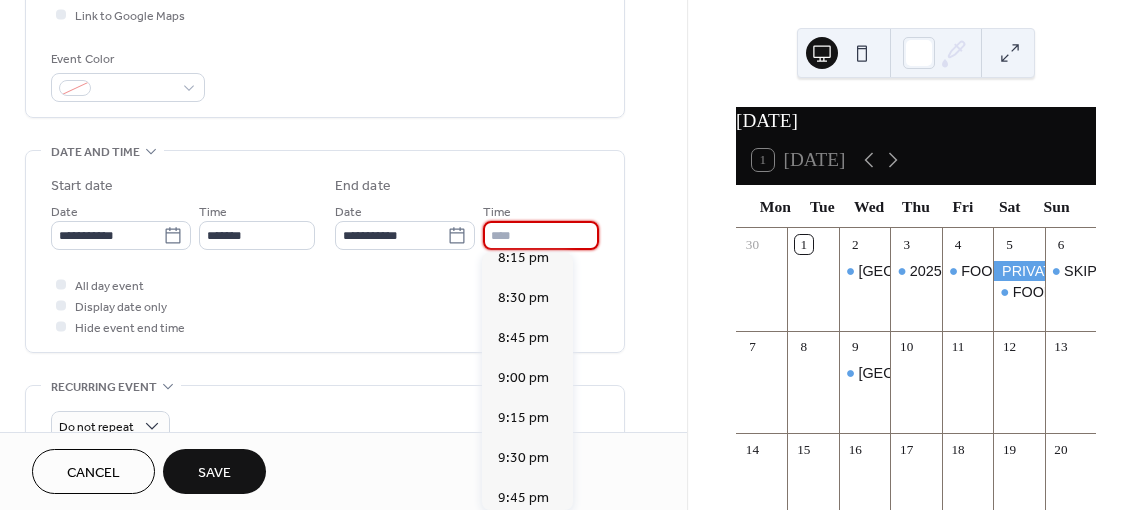 scroll, scrollTop: 500, scrollLeft: 0, axis: vertical 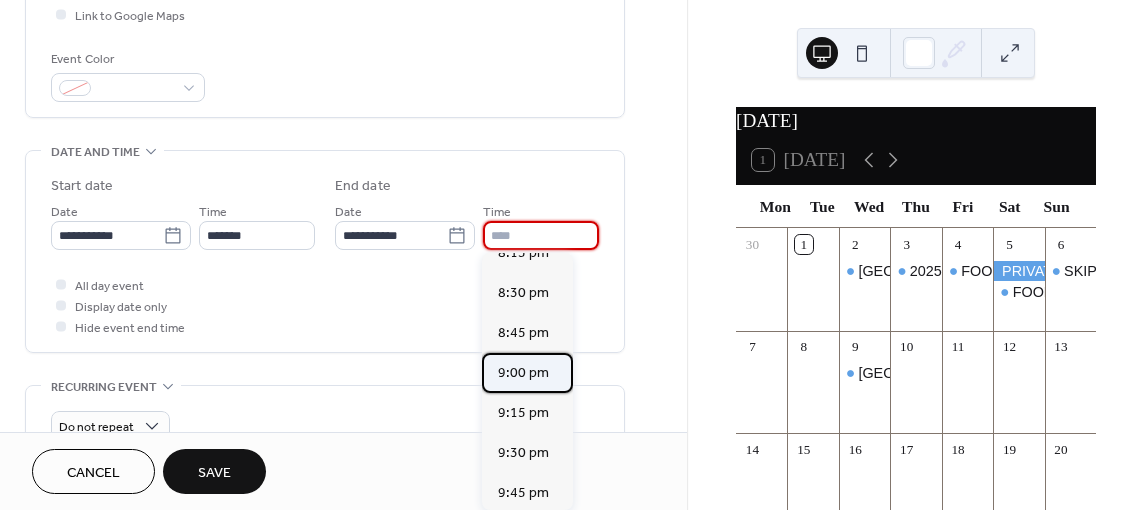 click on "9:00 pm" at bounding box center (523, 373) 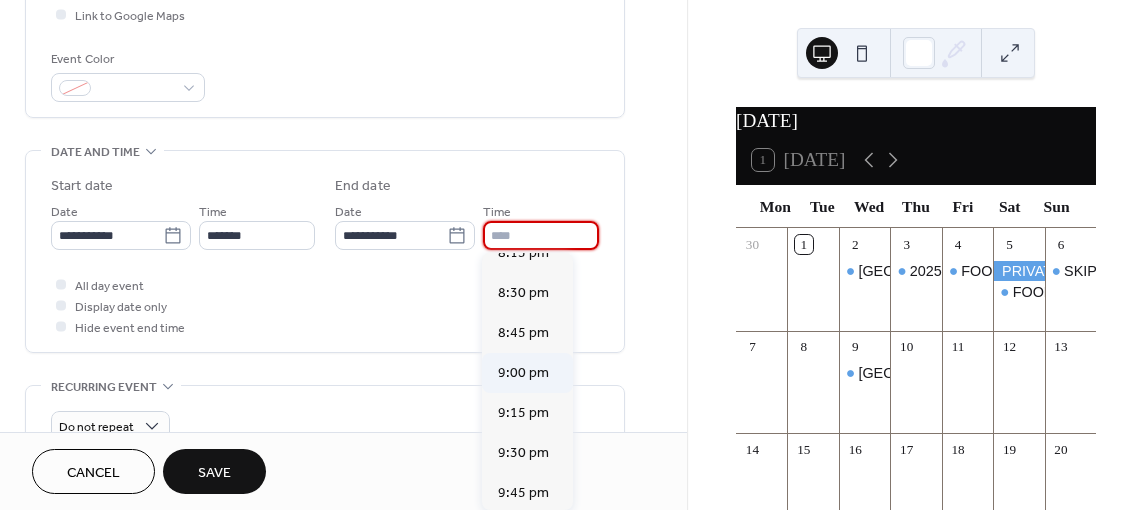 type on "*******" 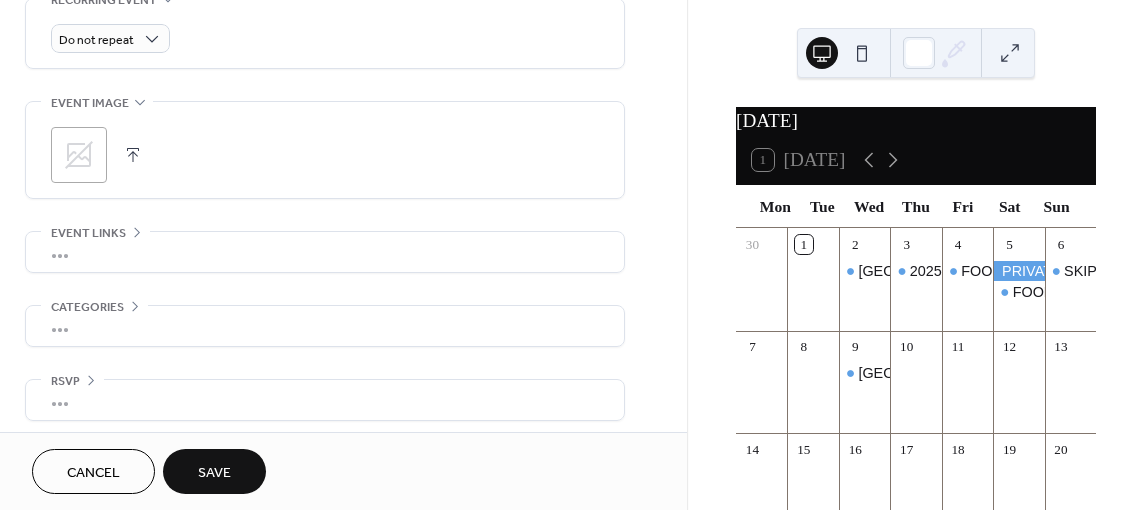 scroll, scrollTop: 890, scrollLeft: 0, axis: vertical 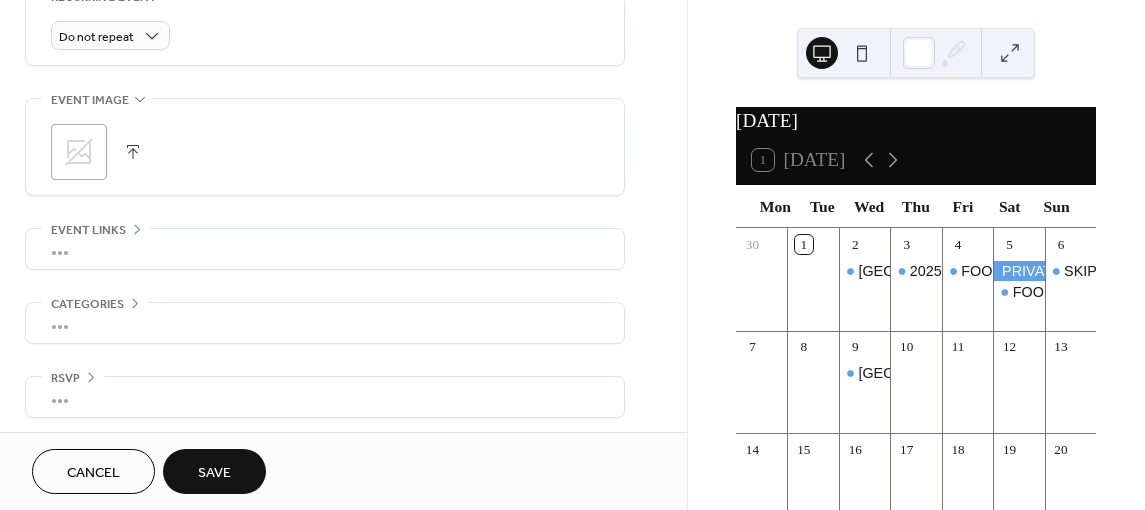 click on "Save" at bounding box center [214, 473] 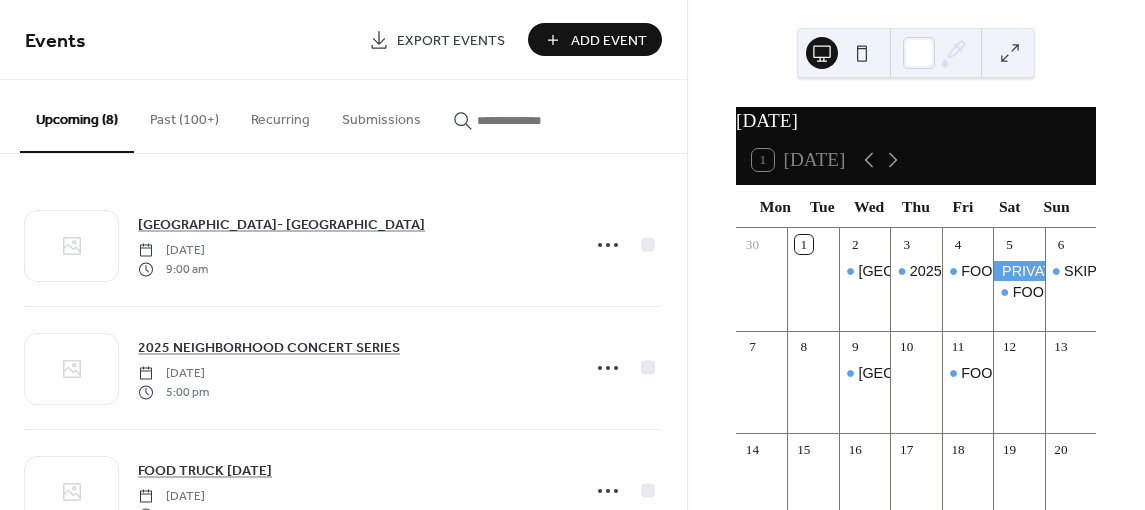click on "Add Event" at bounding box center [609, 41] 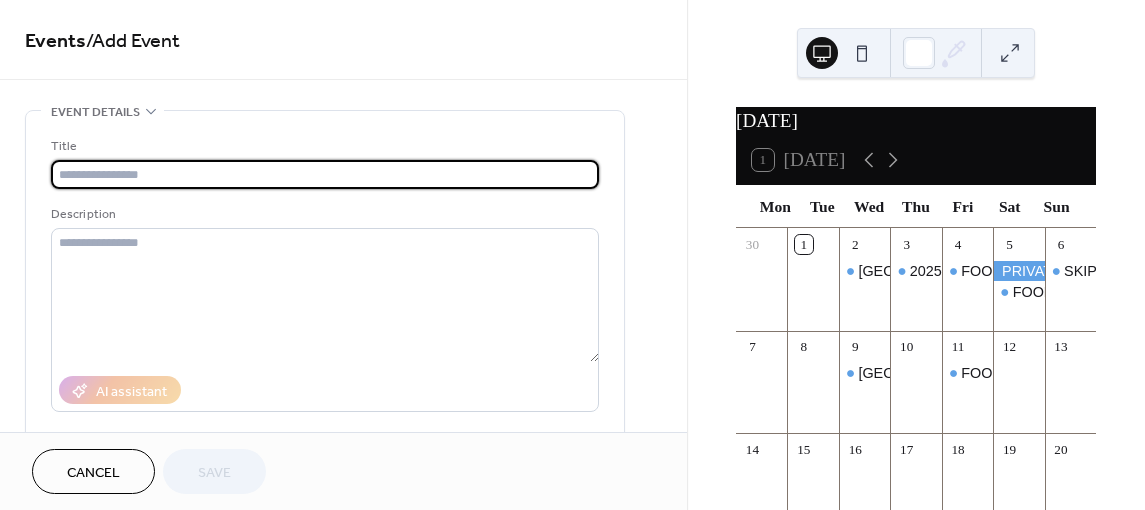 click at bounding box center (325, 174) 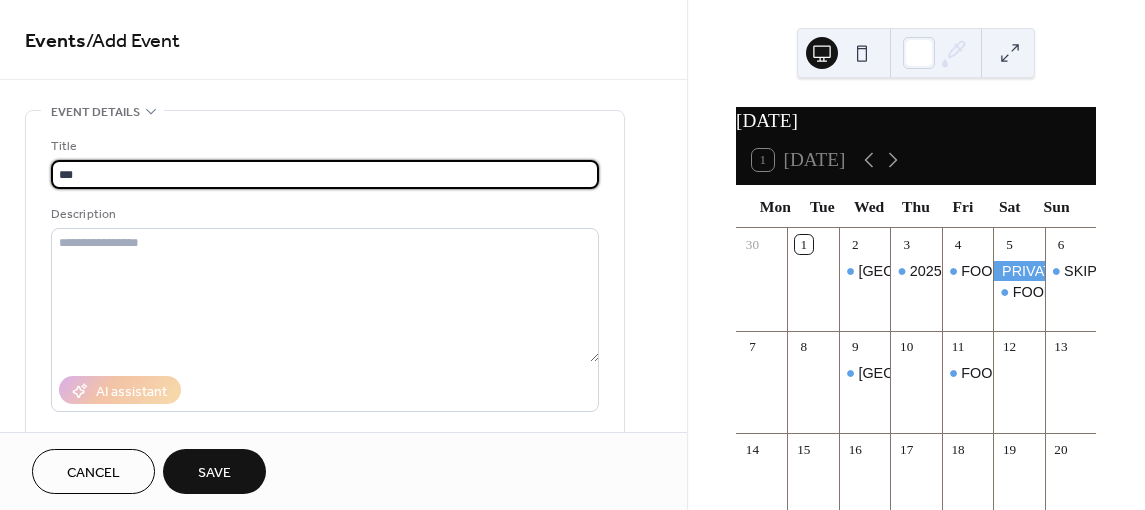 type on "**********" 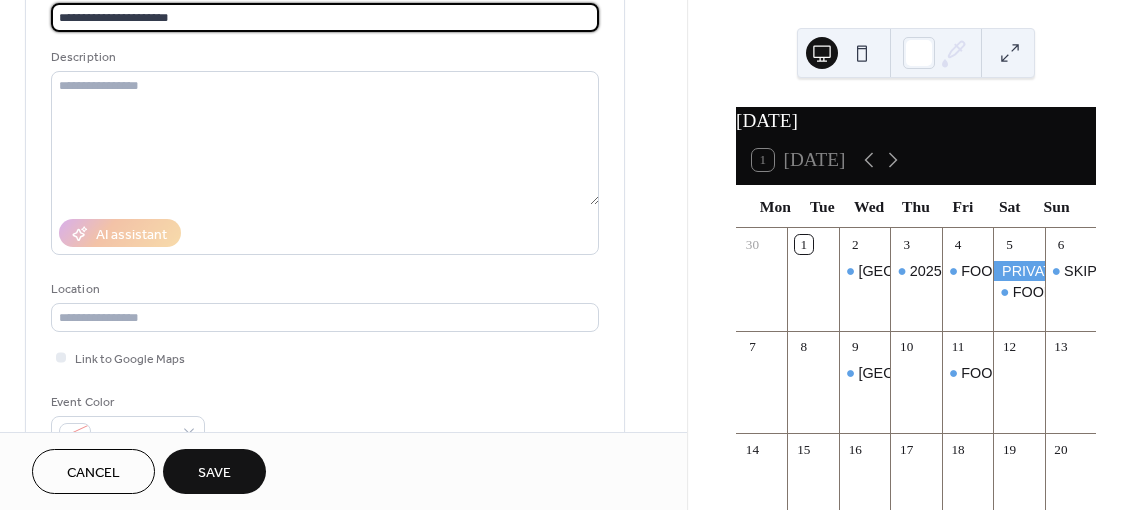 scroll, scrollTop: 200, scrollLeft: 0, axis: vertical 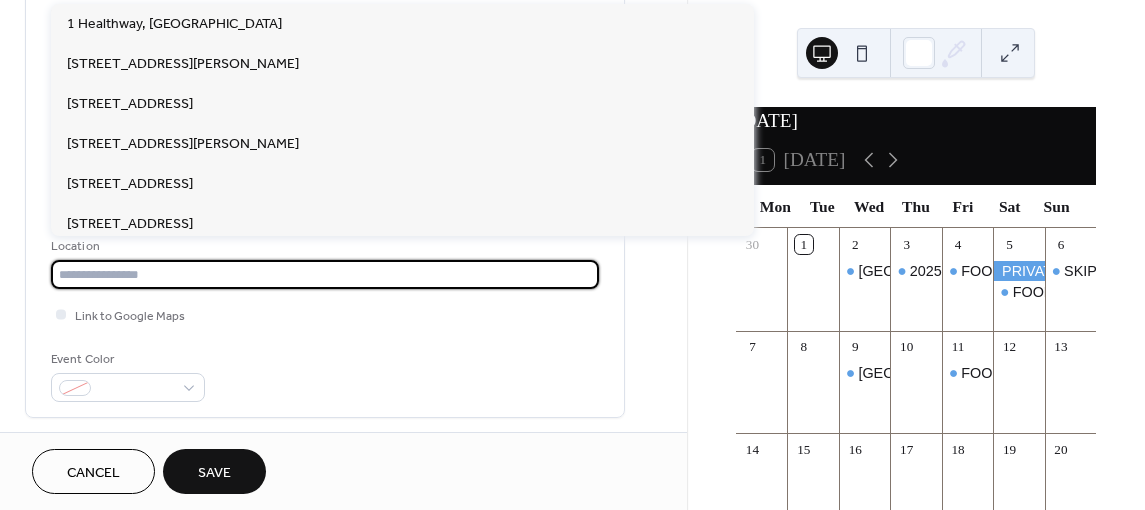 click at bounding box center (325, 274) 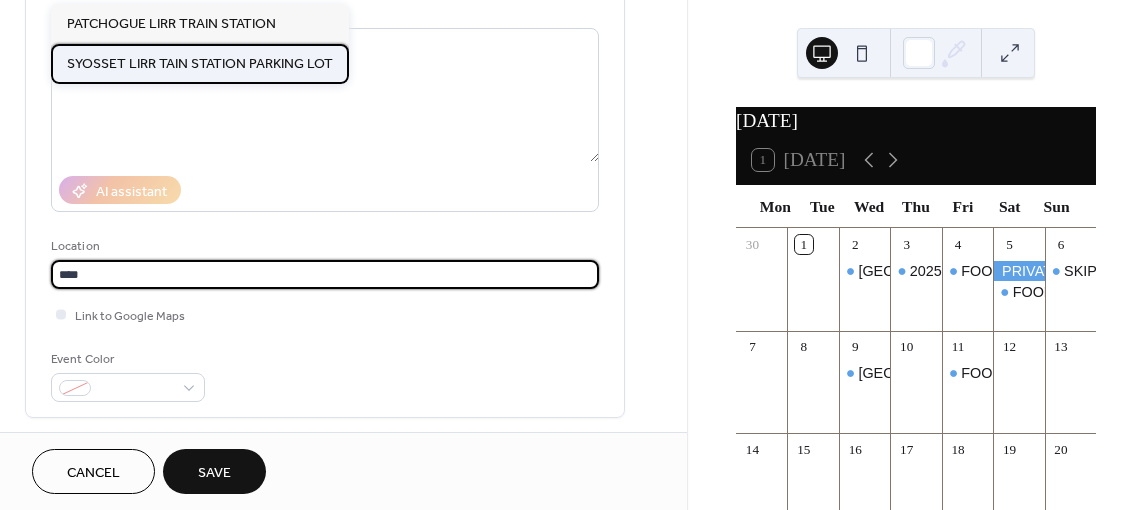 click on "SYOSSET LIRR TAIN STATION PARKING LOT" at bounding box center [200, 64] 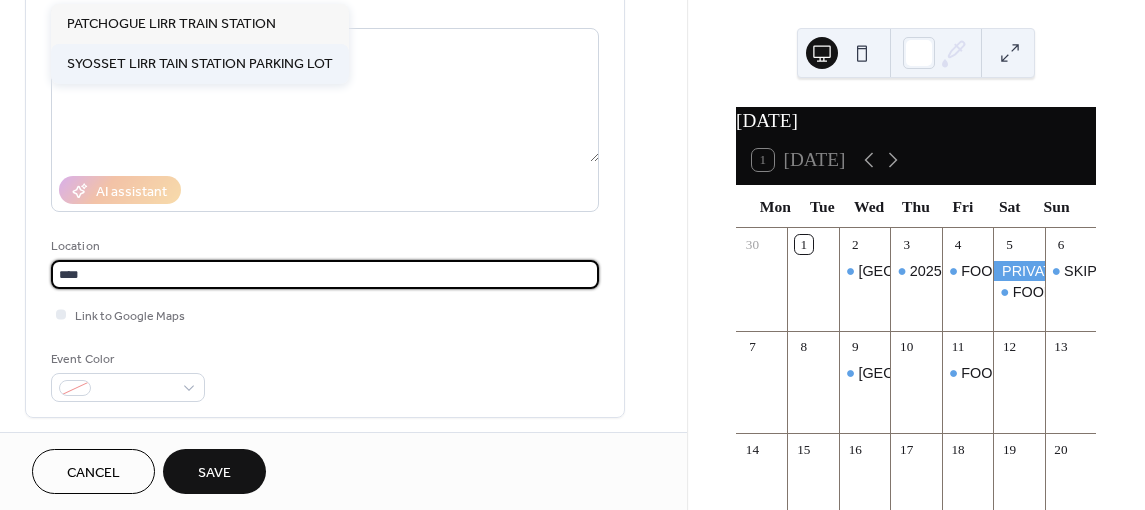 type on "**********" 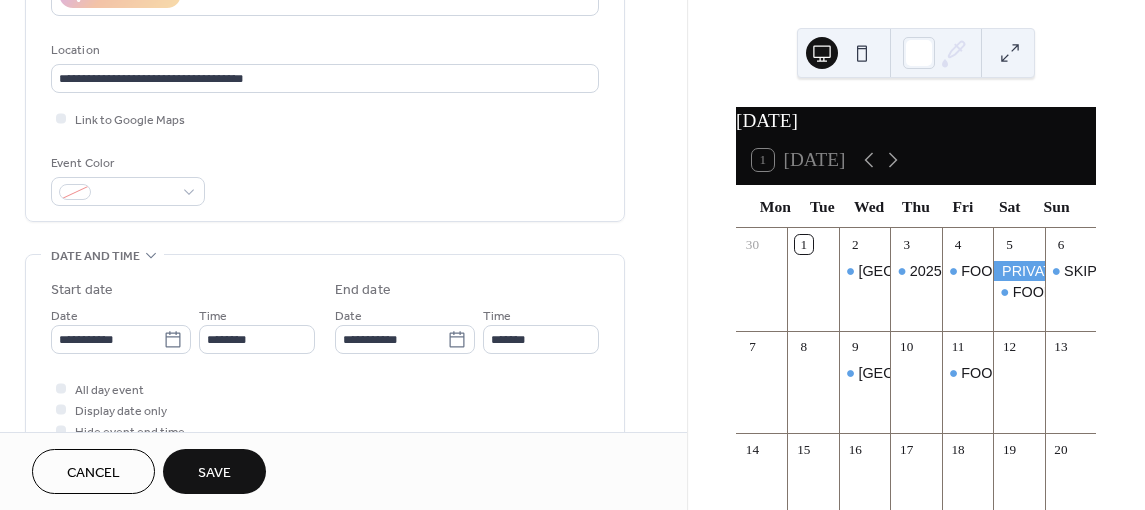 scroll, scrollTop: 400, scrollLeft: 0, axis: vertical 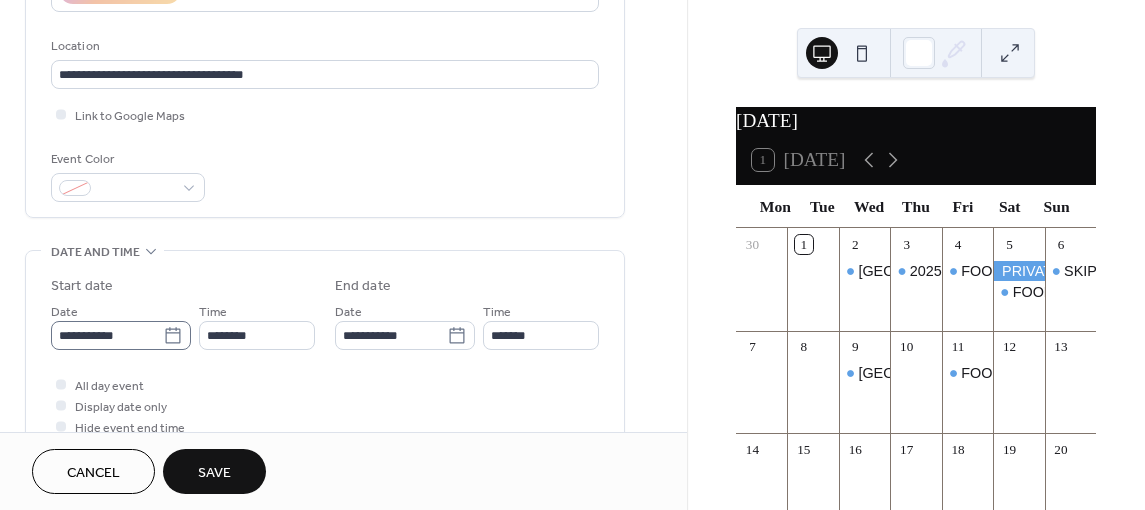 click 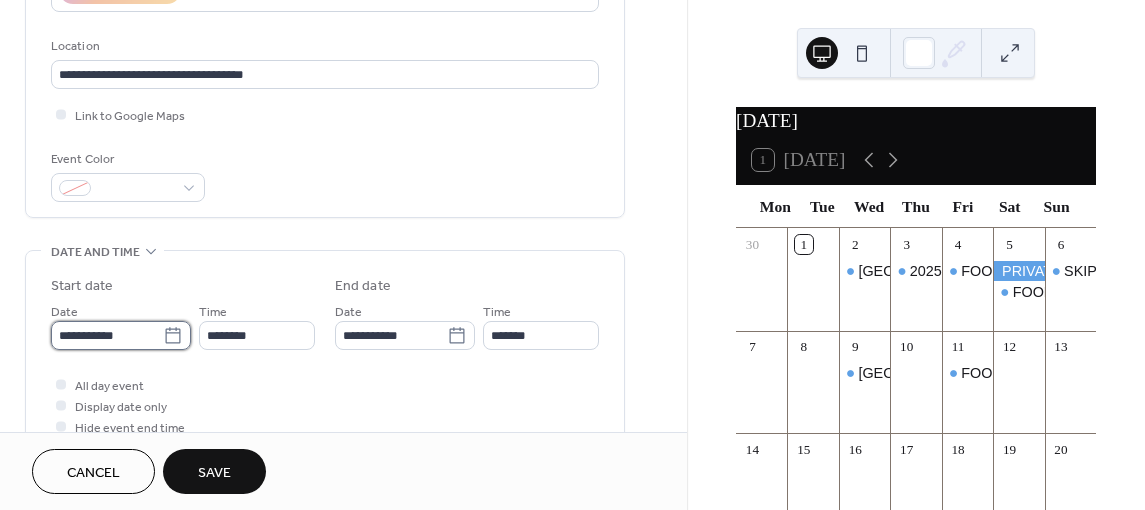 click on "**********" at bounding box center [107, 335] 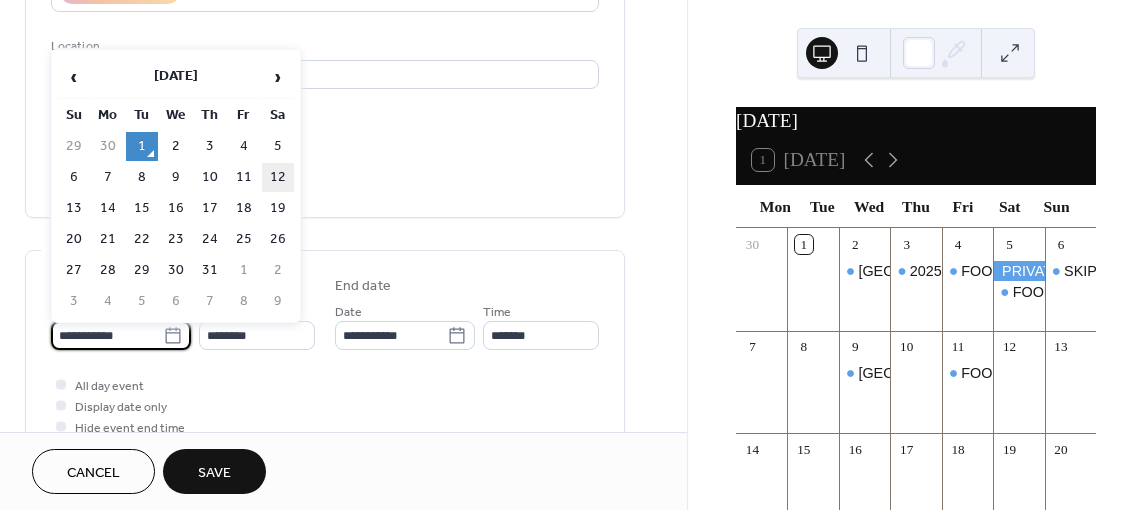 click on "12" at bounding box center (278, 177) 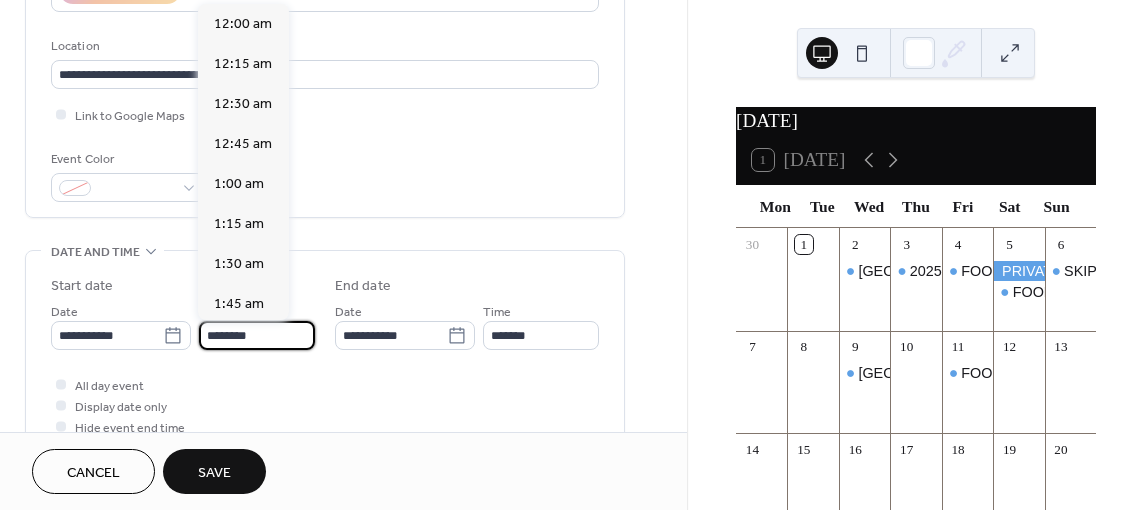 click on "********" at bounding box center [257, 335] 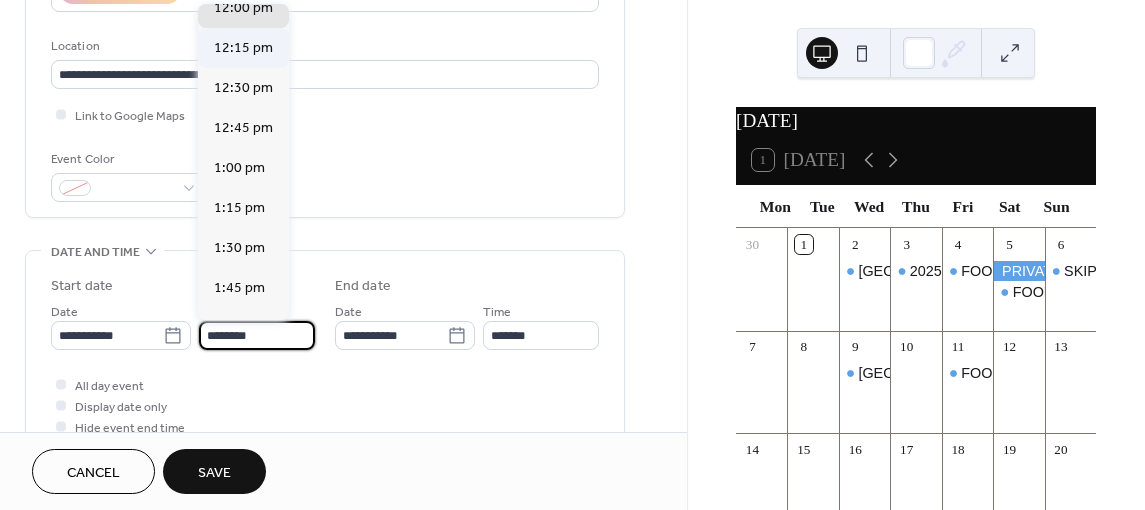 scroll, scrollTop: 1536, scrollLeft: 0, axis: vertical 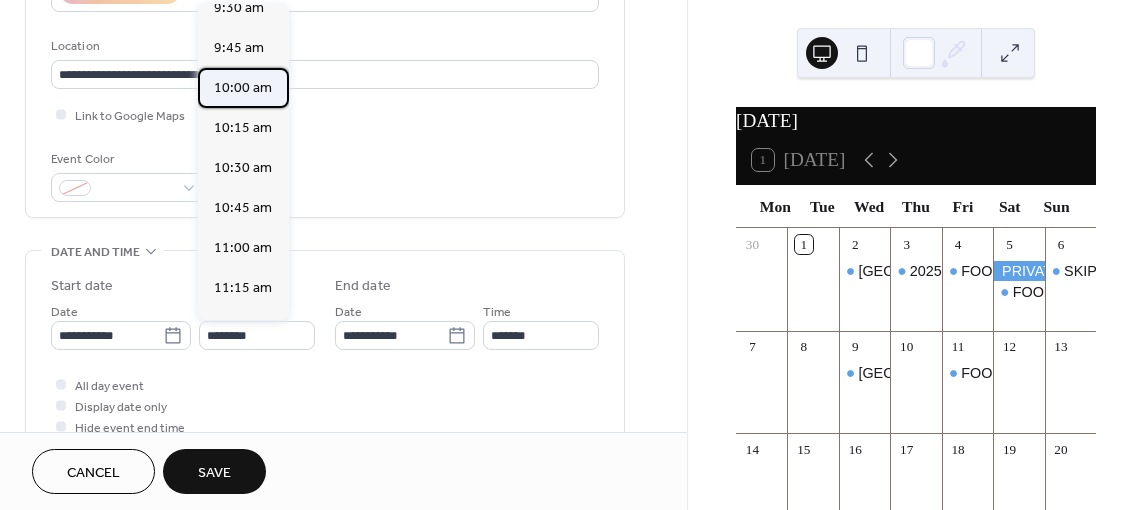 click on "10:00 am" at bounding box center (243, 88) 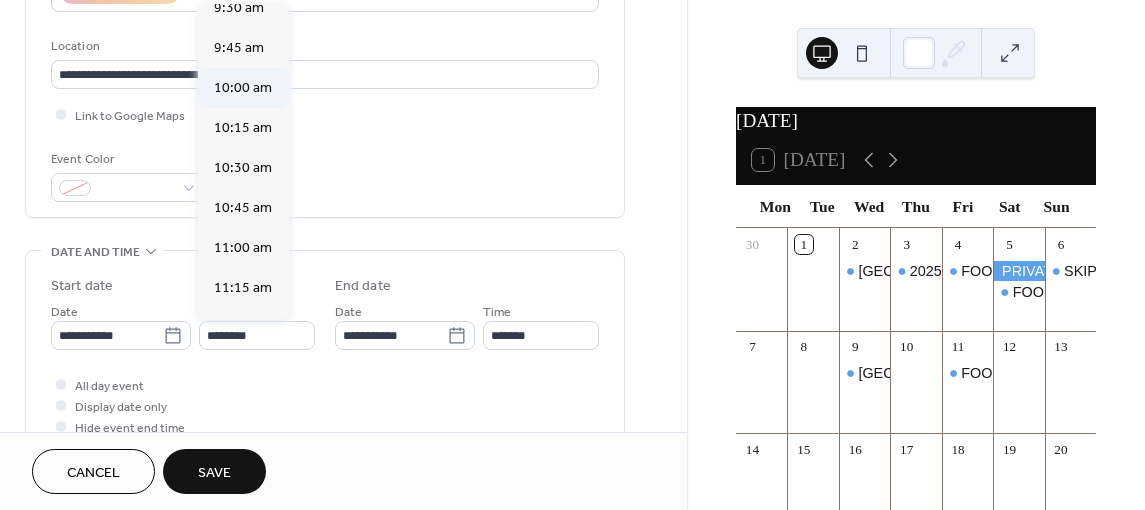 type on "********" 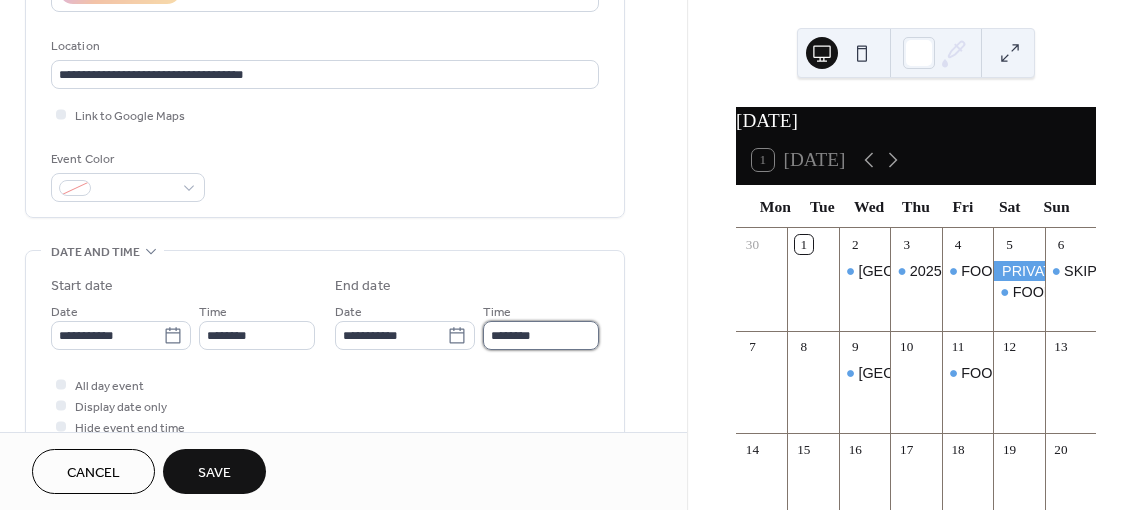 click on "********" at bounding box center [541, 335] 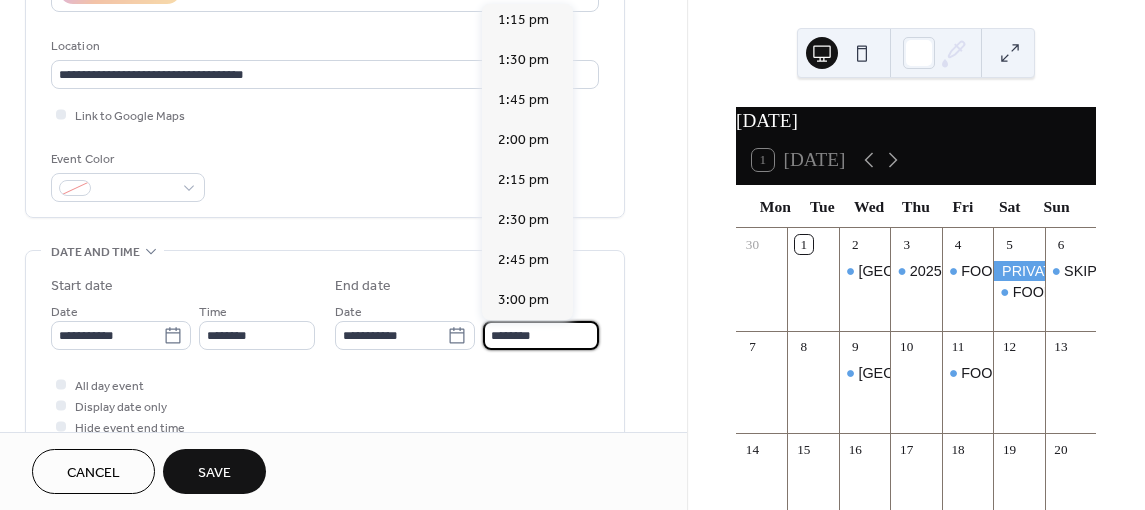 scroll, scrollTop: 500, scrollLeft: 0, axis: vertical 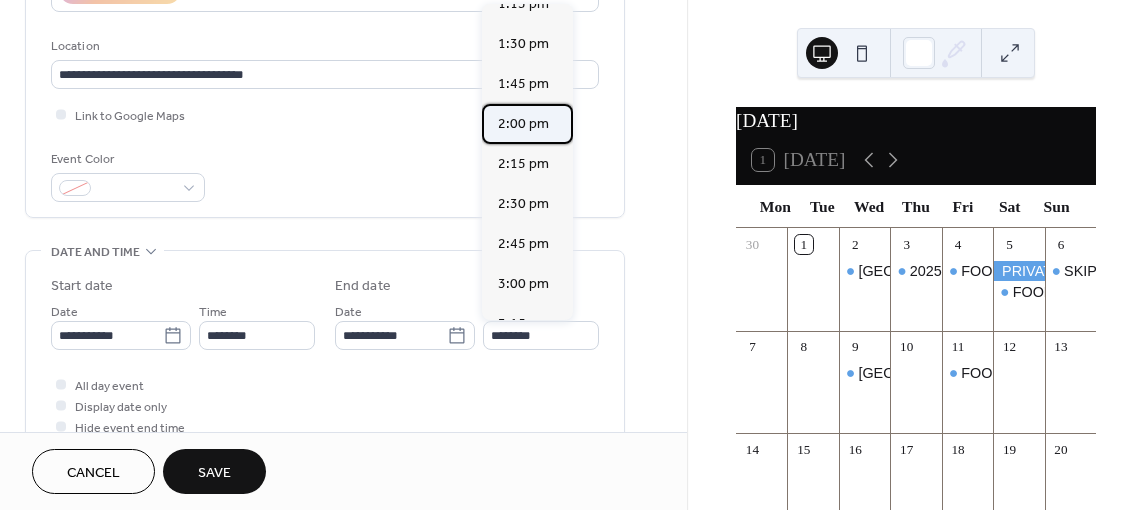 click on "2:00 pm" at bounding box center (523, 124) 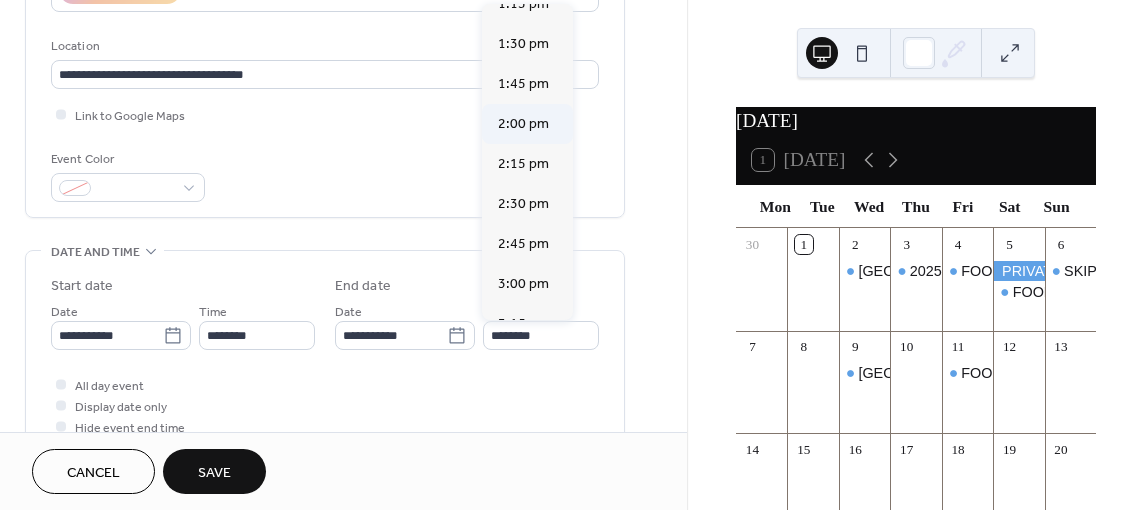 type on "*******" 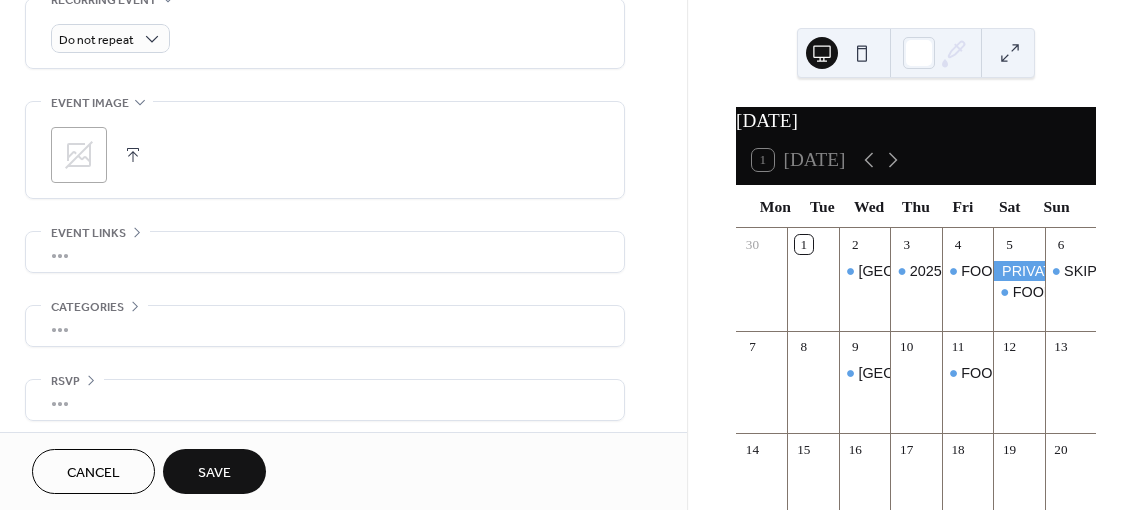 scroll, scrollTop: 890, scrollLeft: 0, axis: vertical 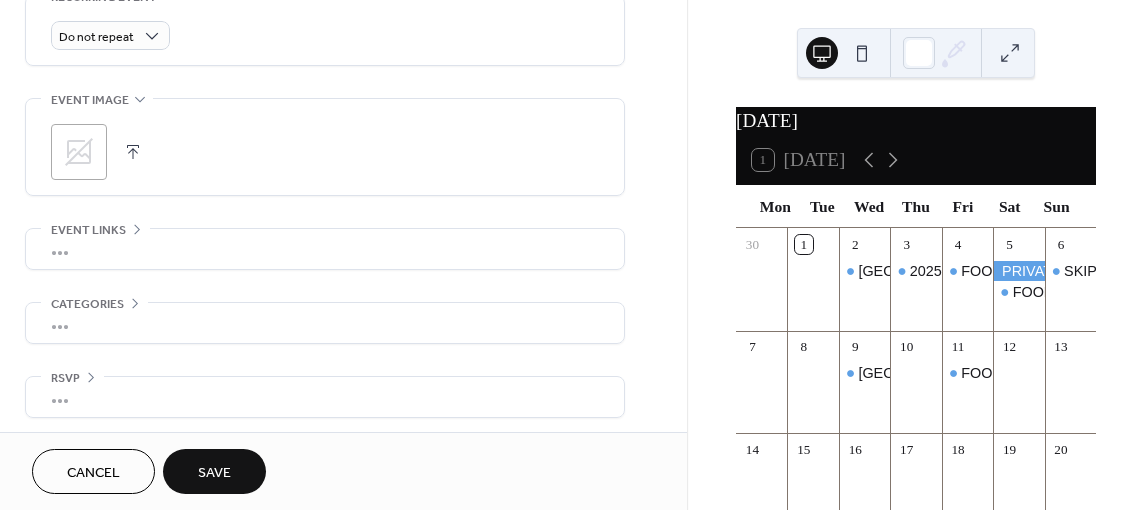 click on "Save" at bounding box center (214, 473) 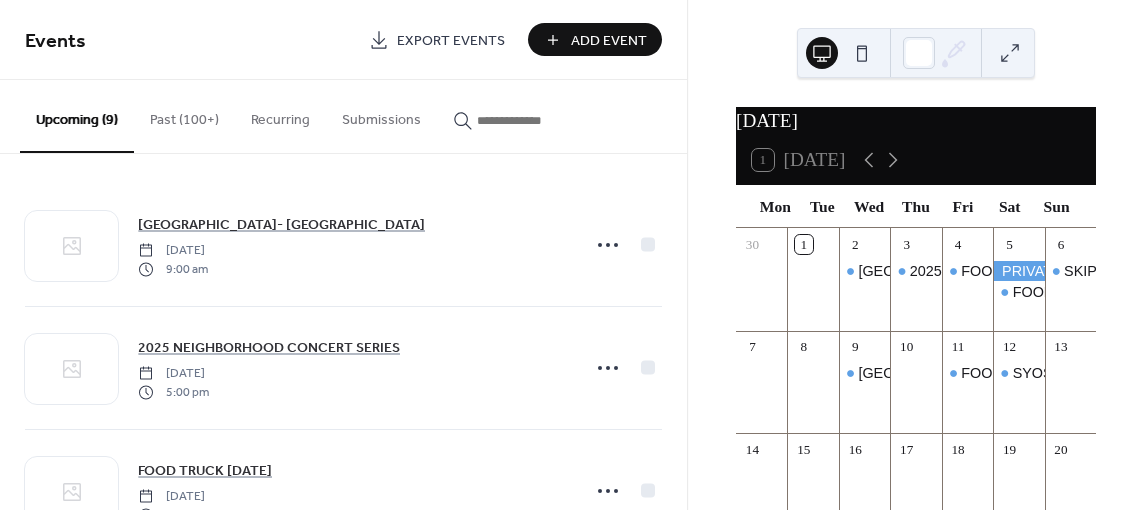 click on "Add Event" at bounding box center [609, 41] 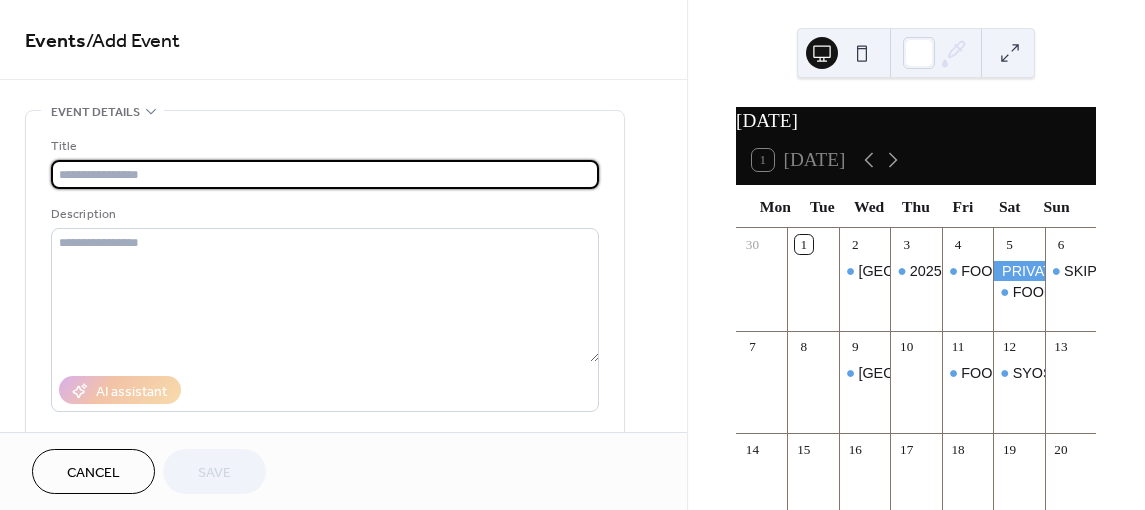 click at bounding box center (325, 174) 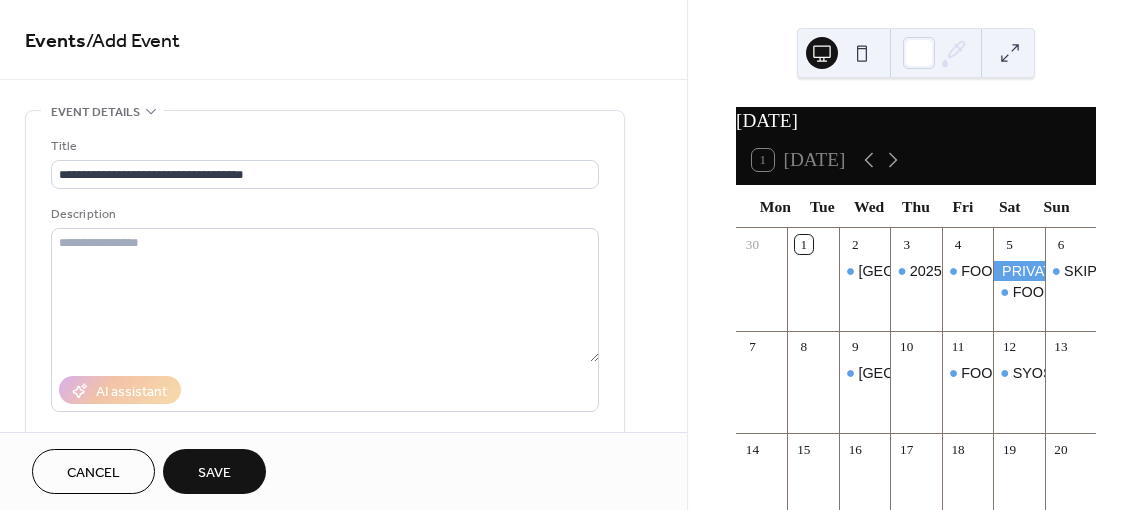 click on "**********" at bounding box center [325, 369] 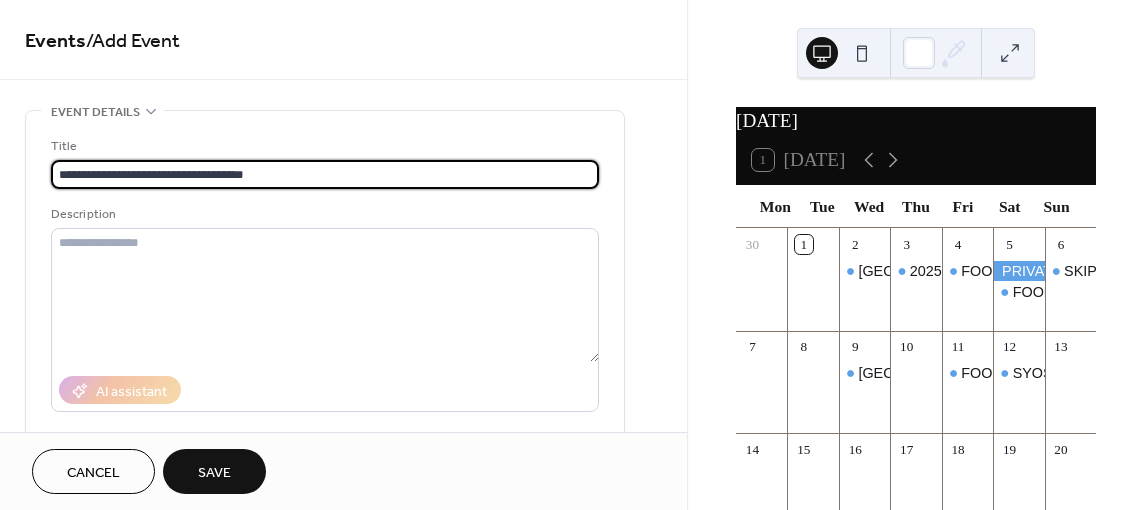 click on "**********" at bounding box center (325, 174) 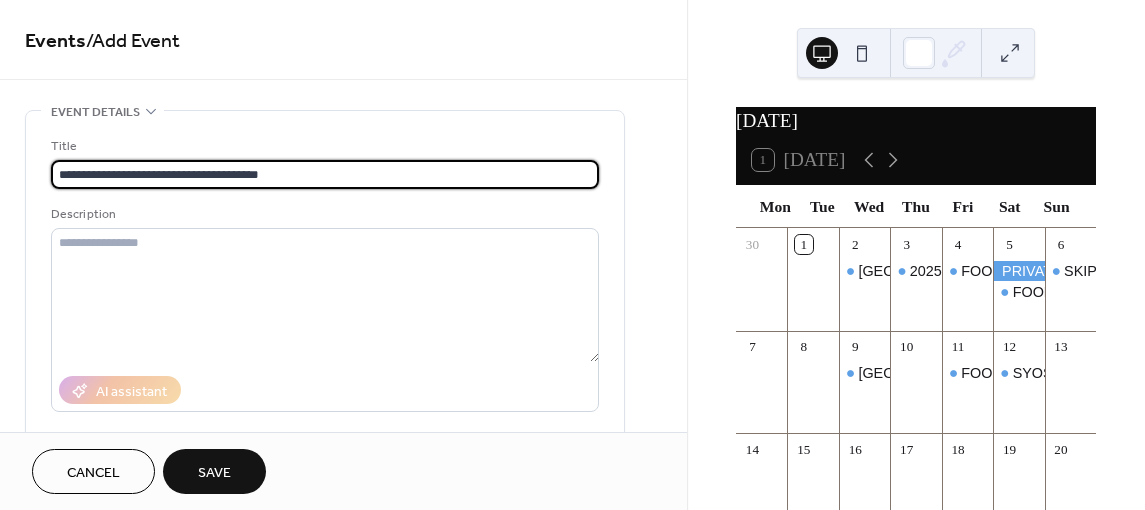 click on "**********" at bounding box center [325, 174] 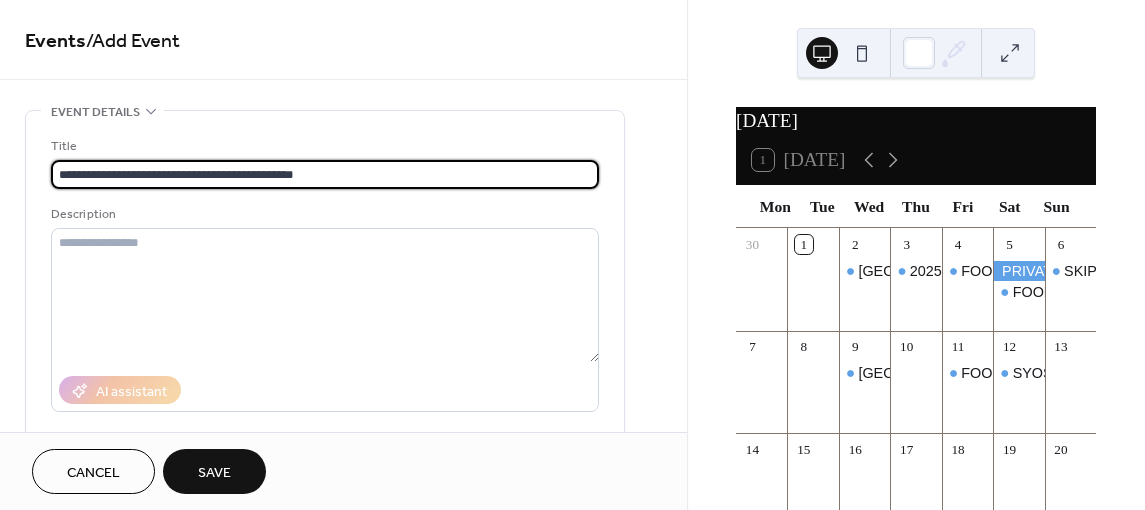 click on "**********" at bounding box center [325, 174] 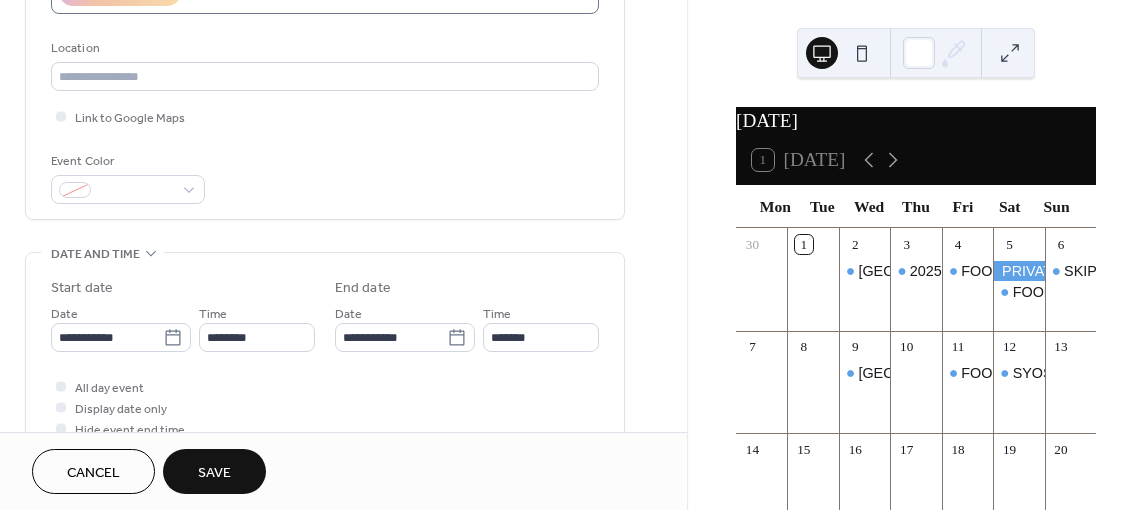 scroll, scrollTop: 400, scrollLeft: 0, axis: vertical 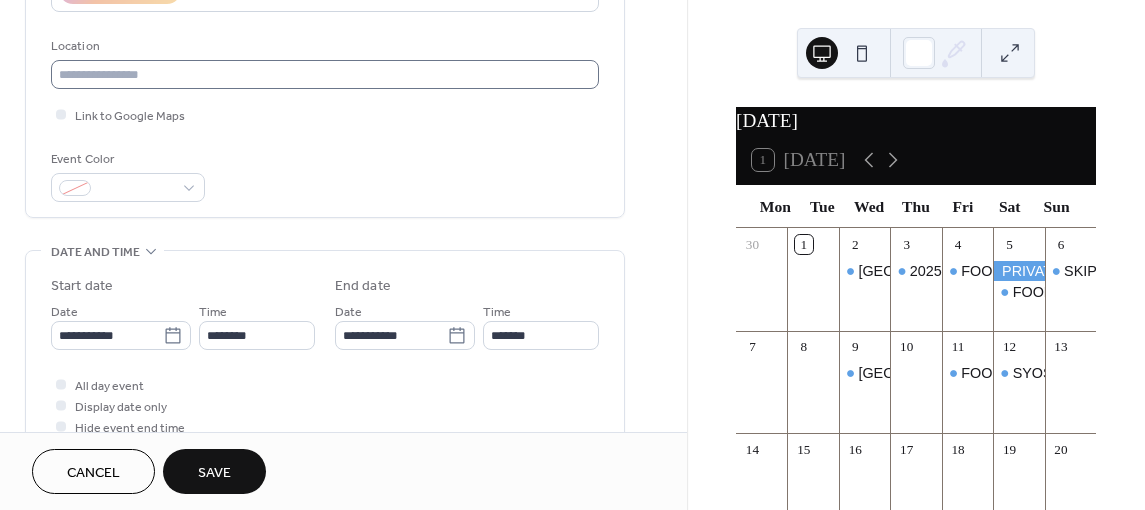 type on "**********" 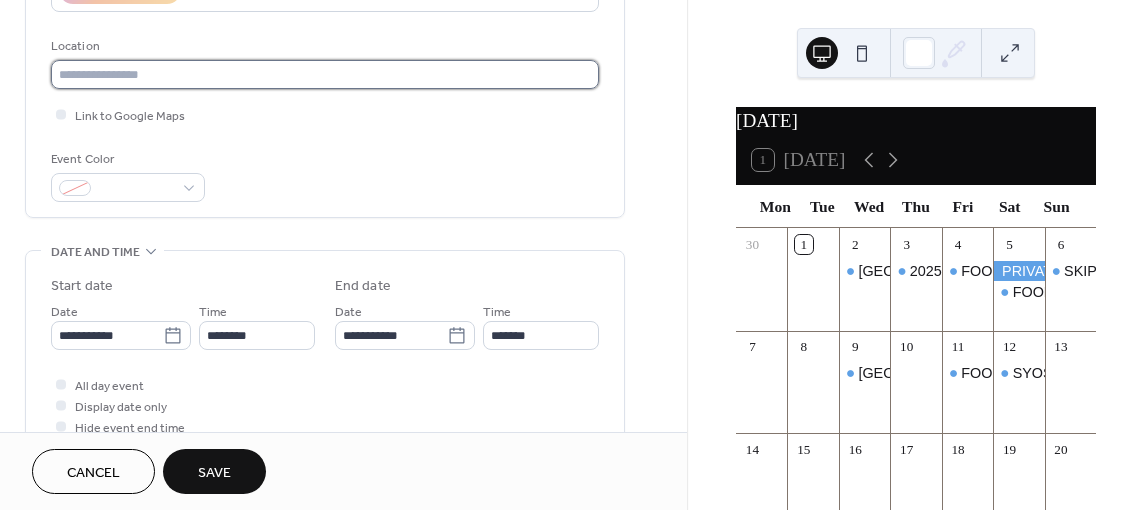 click at bounding box center [325, 74] 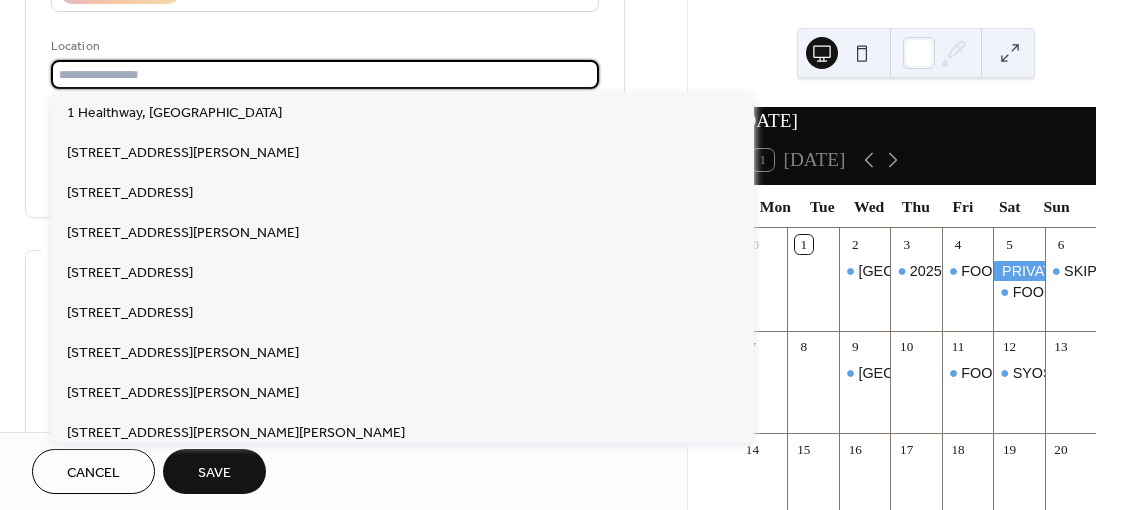 click at bounding box center [325, 74] 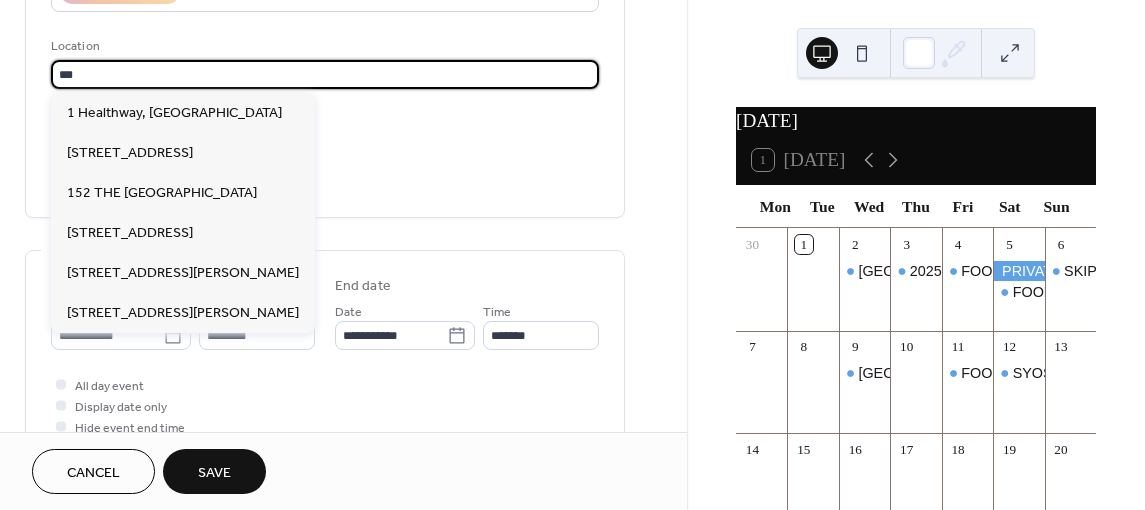 click on "***" at bounding box center (325, 74) 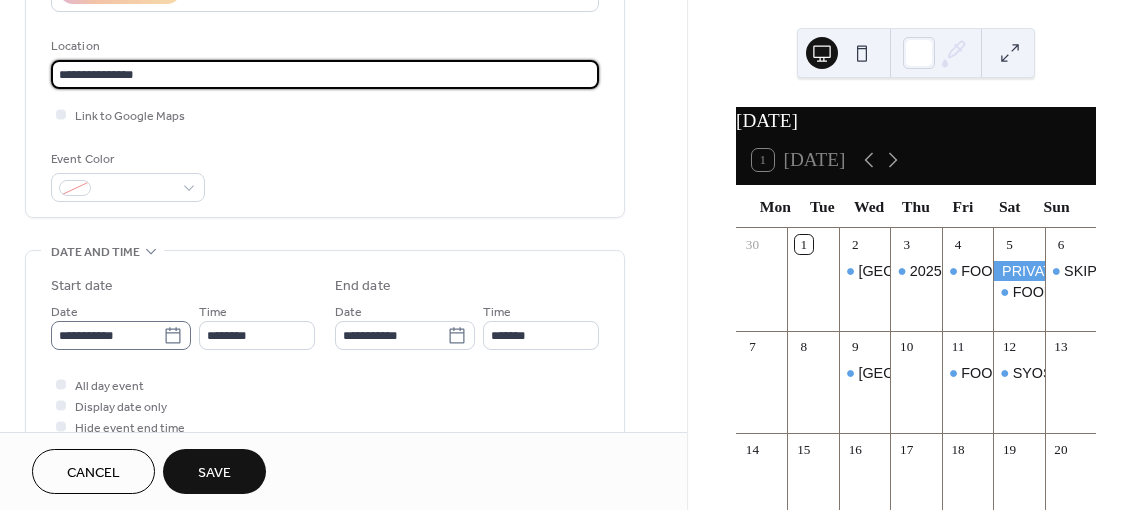type on "**********" 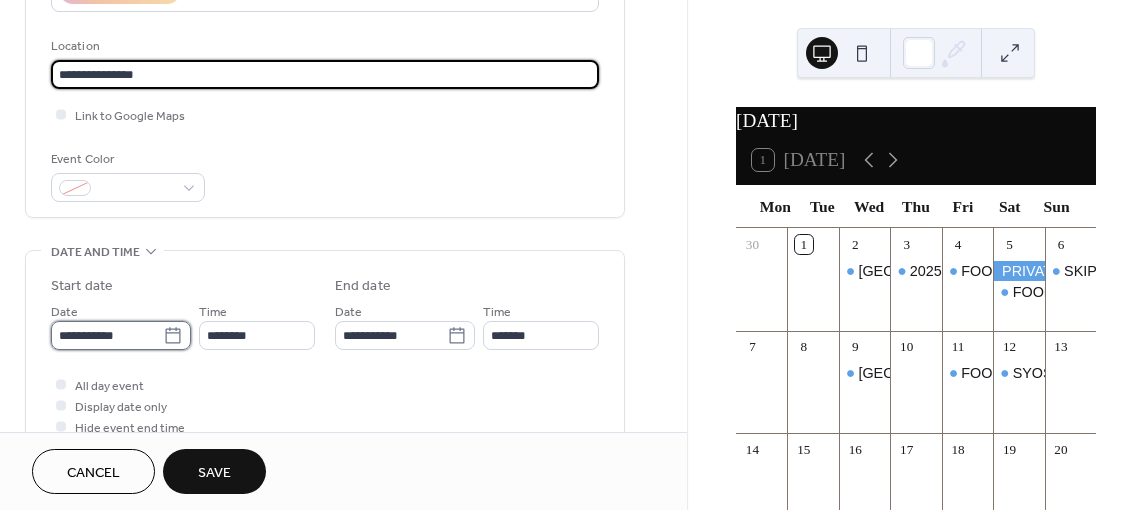 click on "**********" at bounding box center (107, 335) 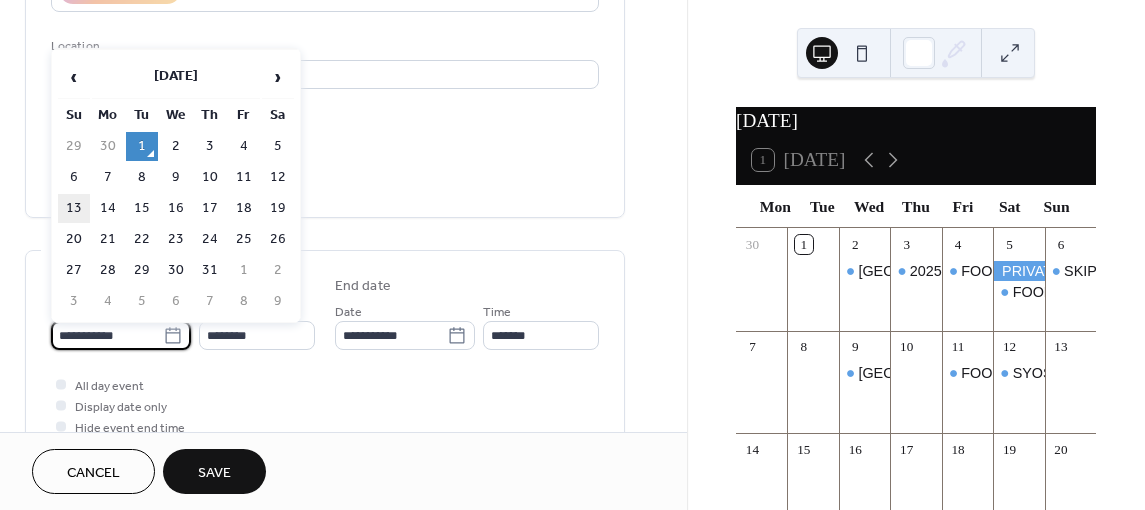 click on "13" at bounding box center [74, 208] 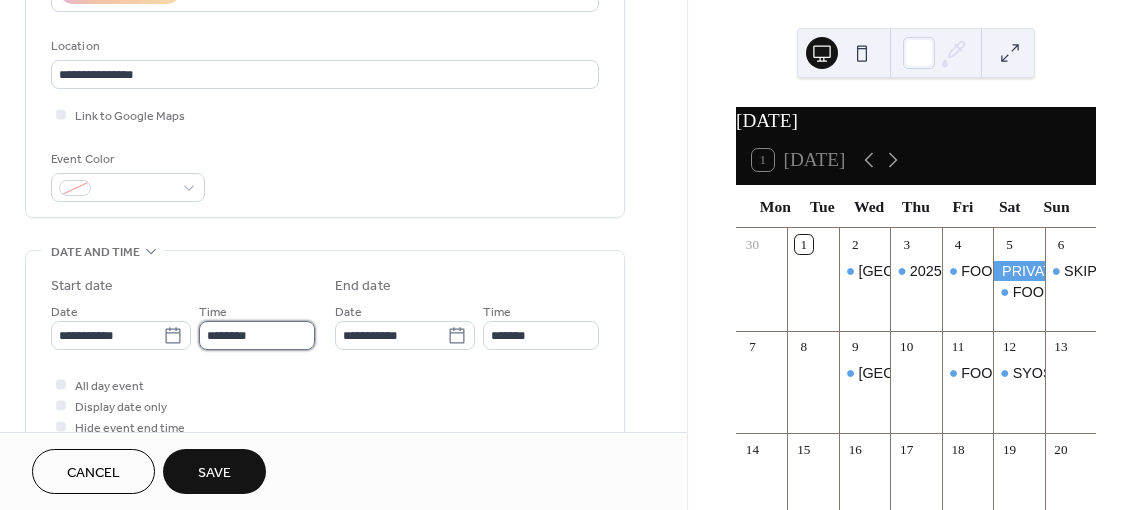 click on "********" at bounding box center (257, 335) 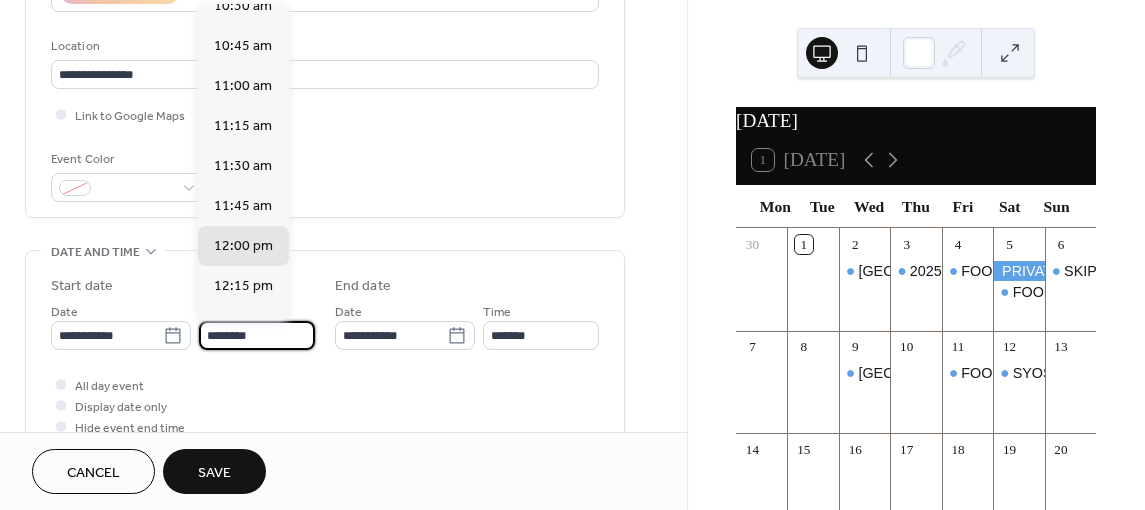 scroll, scrollTop: 1536, scrollLeft: 0, axis: vertical 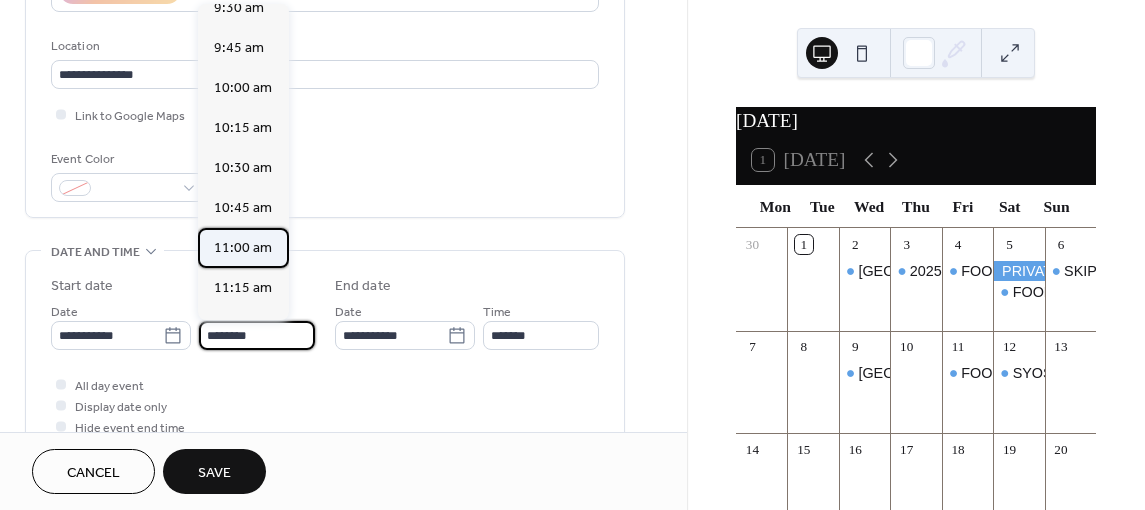 click on "11:00 am" at bounding box center (243, 248) 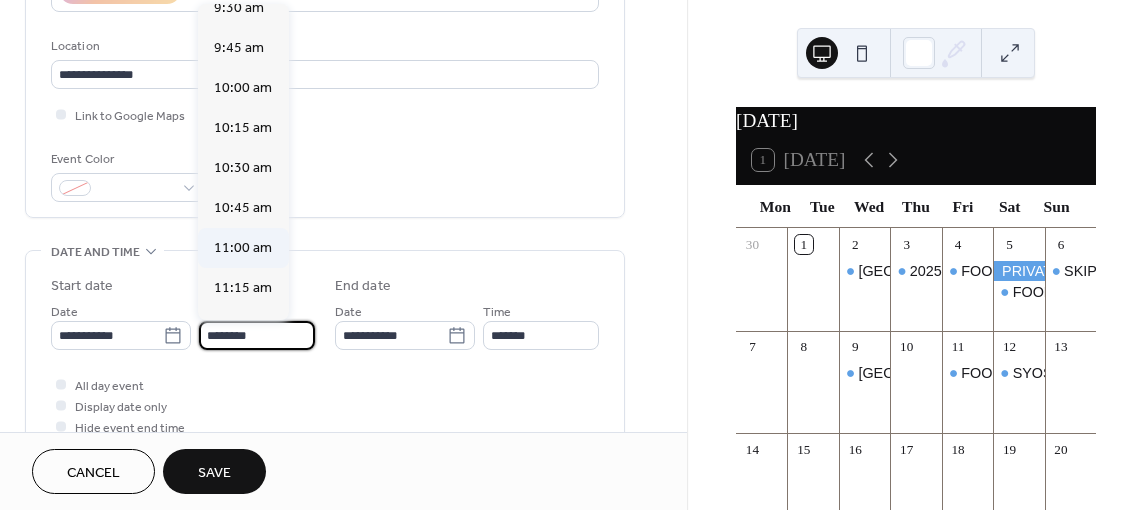 type on "********" 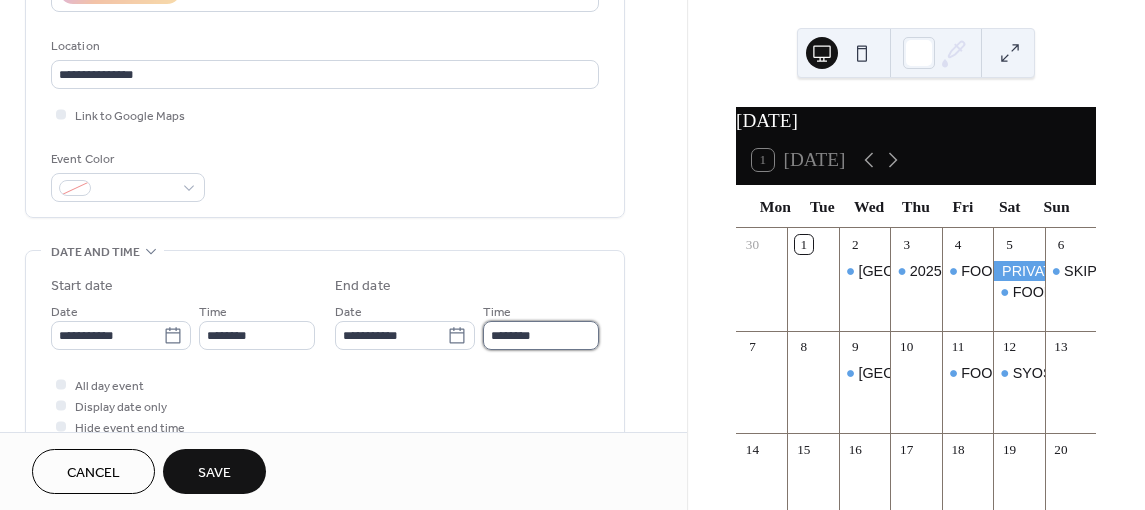 click on "********" at bounding box center [541, 335] 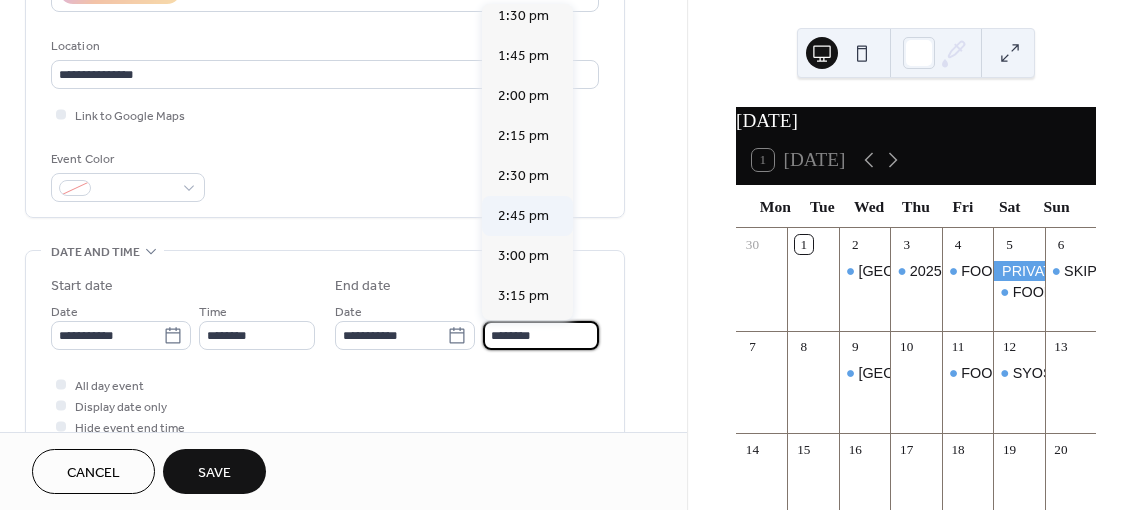 scroll, scrollTop: 400, scrollLeft: 0, axis: vertical 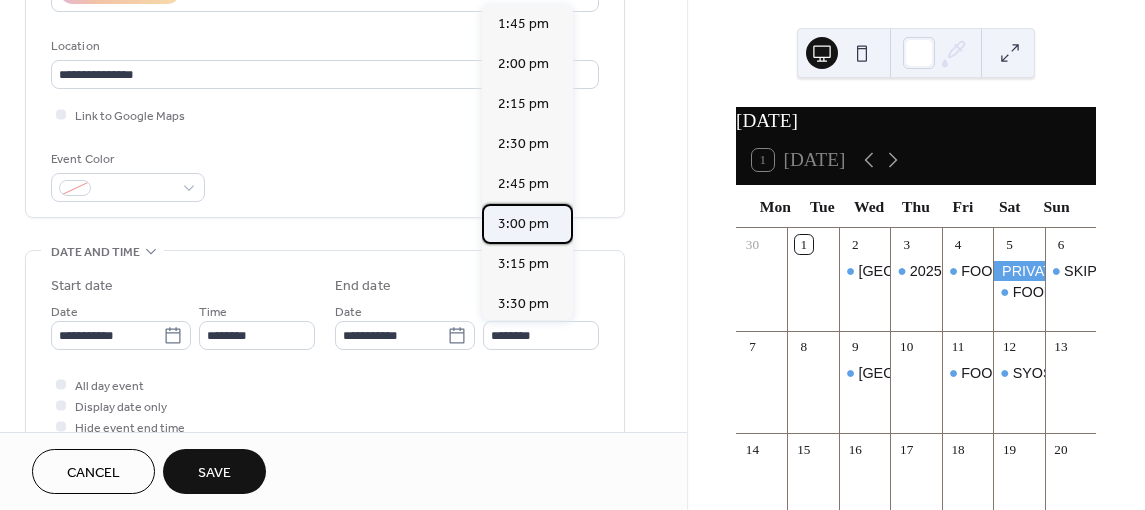 click on "3:00 pm" at bounding box center [523, 224] 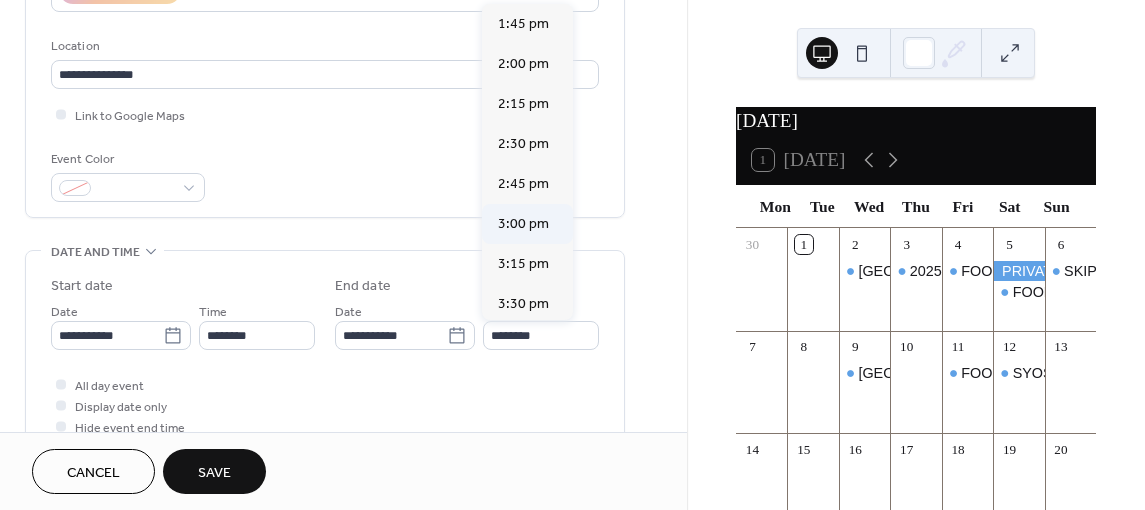 type on "*******" 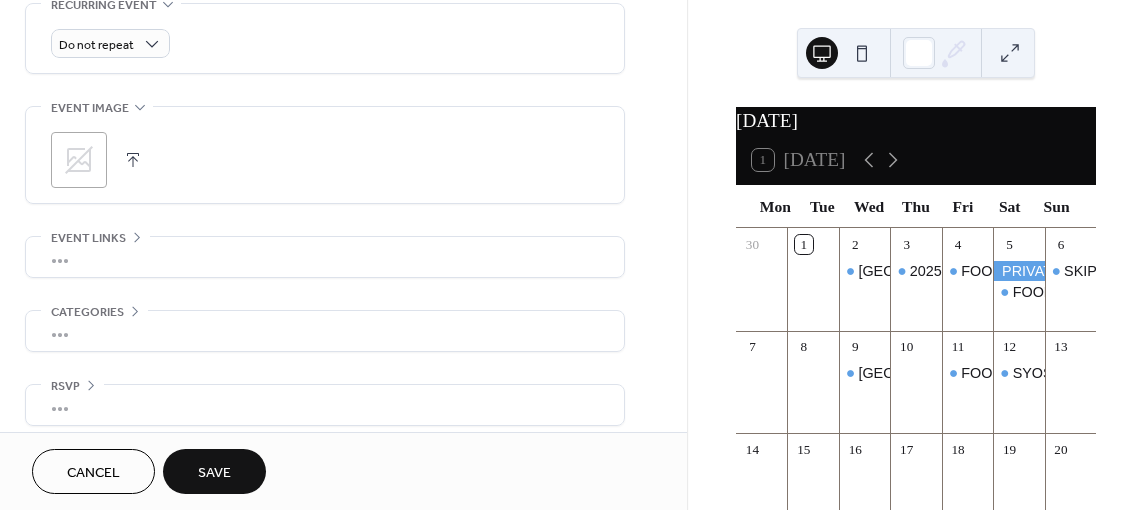 scroll, scrollTop: 890, scrollLeft: 0, axis: vertical 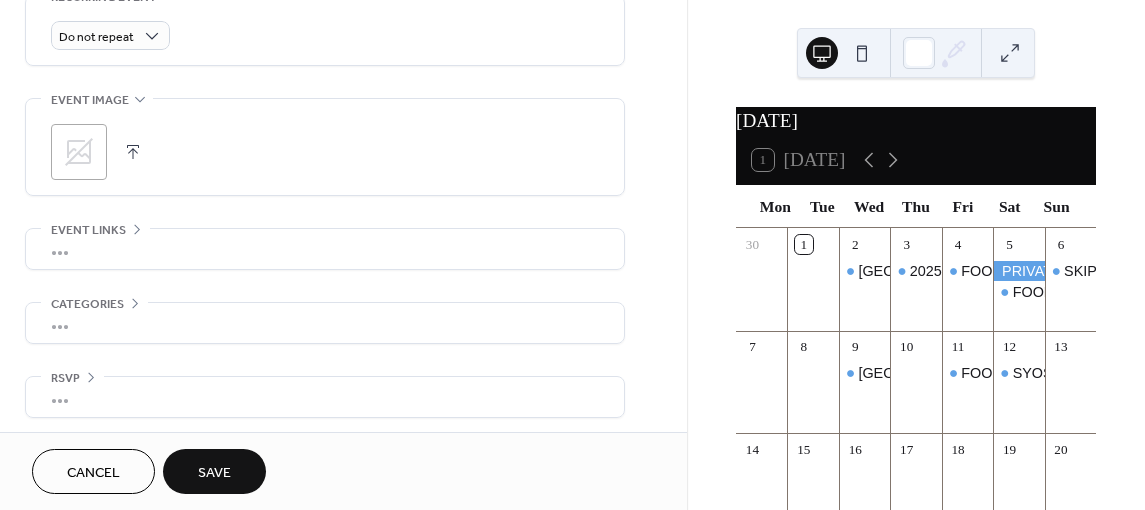 click on "Save" at bounding box center (214, 473) 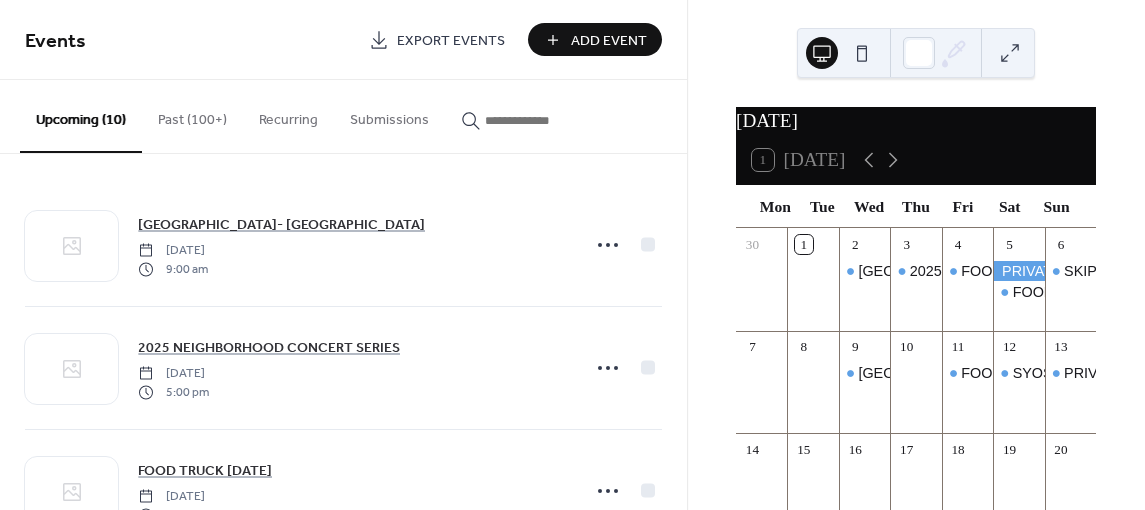 click on "Add Event" at bounding box center (609, 41) 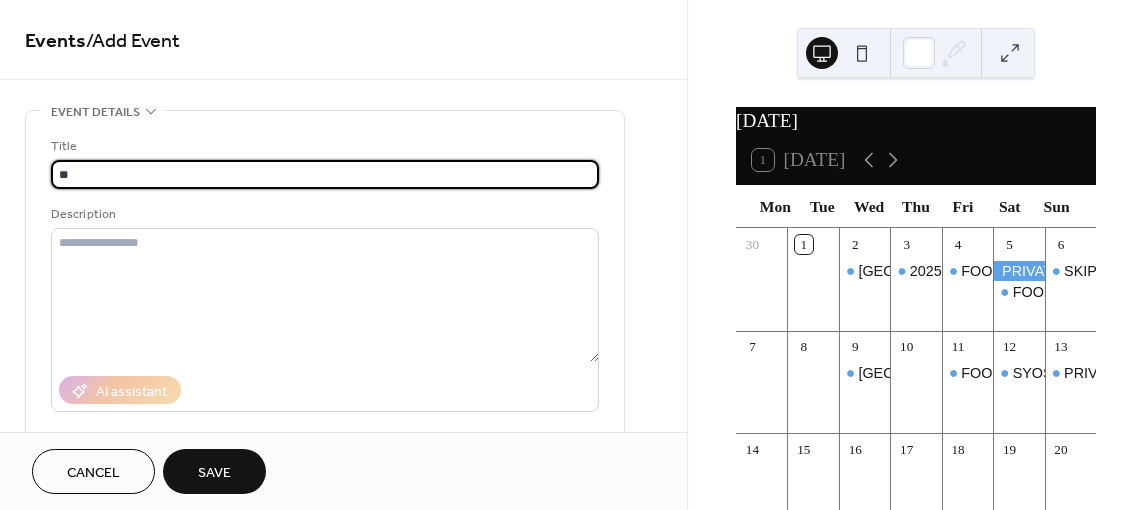 type on "**********" 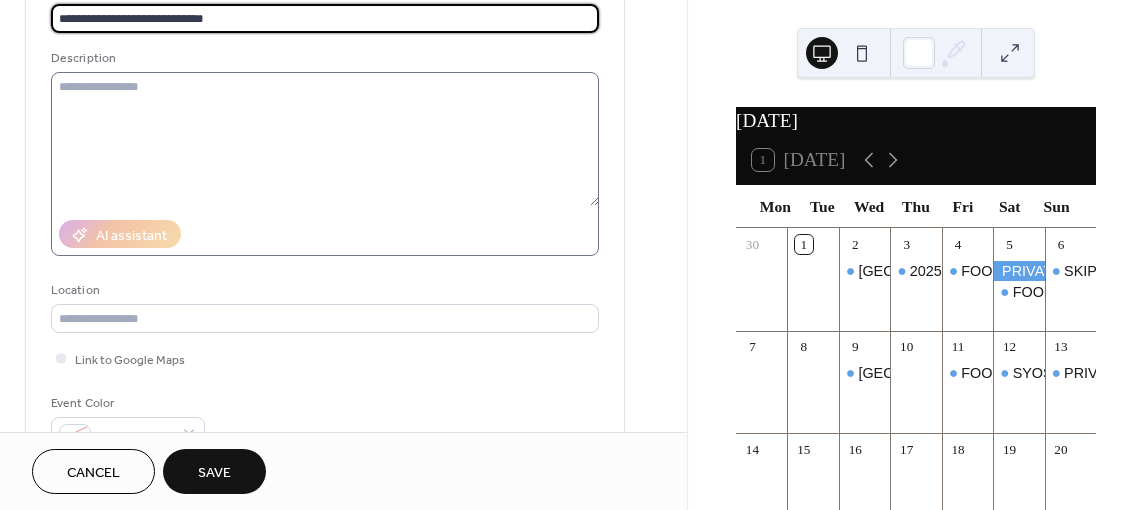 scroll, scrollTop: 200, scrollLeft: 0, axis: vertical 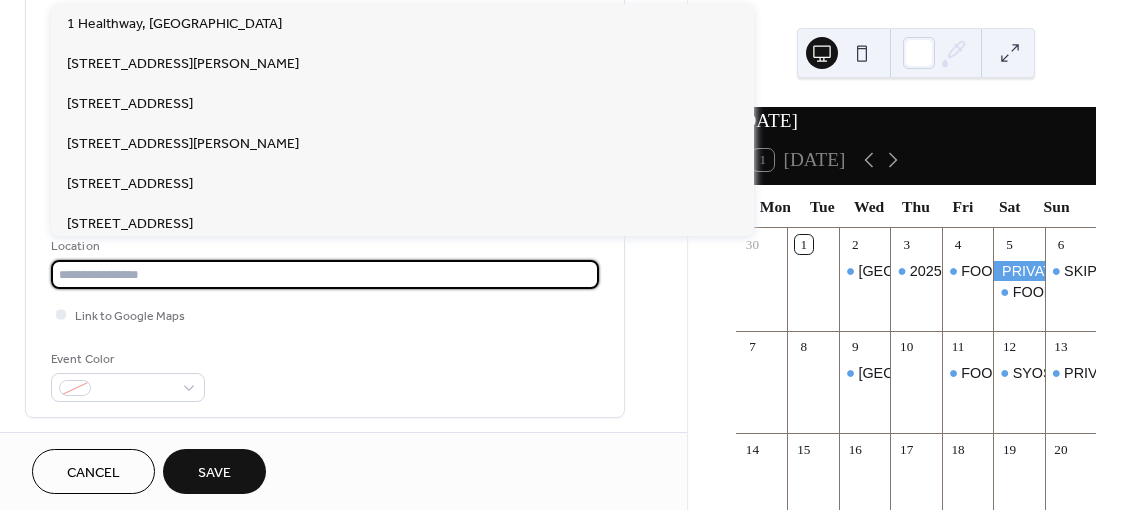 click at bounding box center (325, 274) 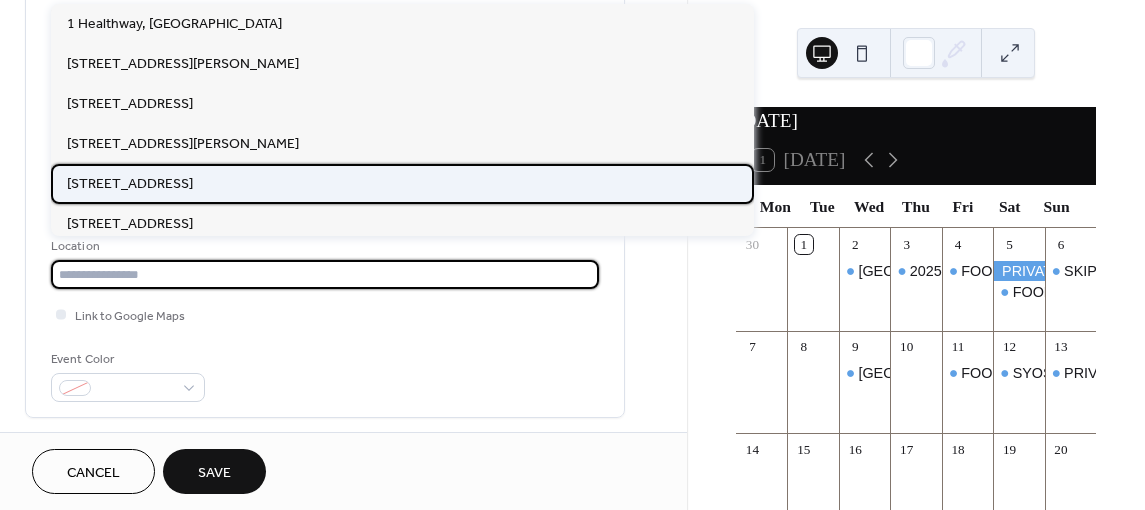 click on "[STREET_ADDRESS]" at bounding box center [130, 184] 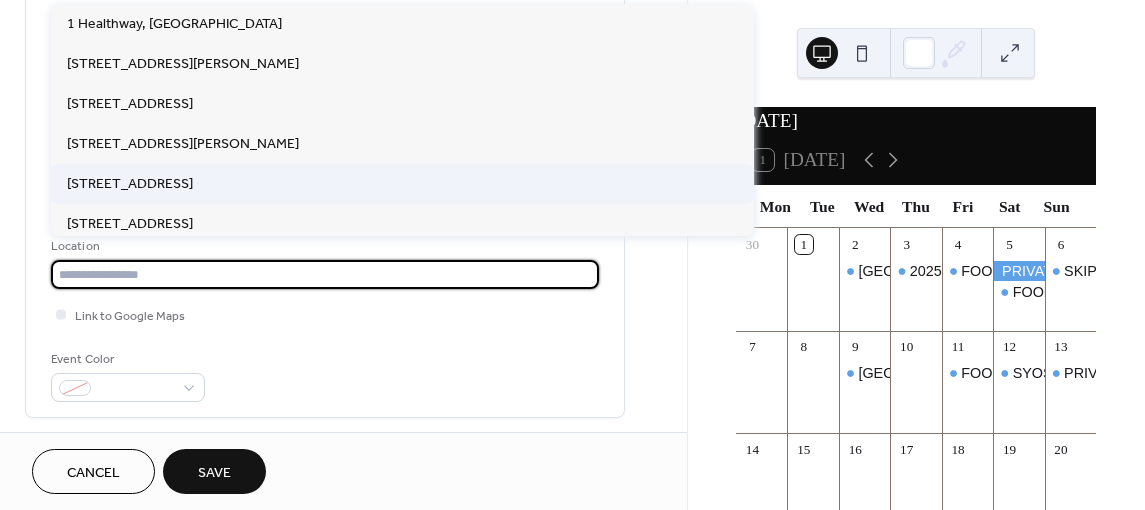type on "**********" 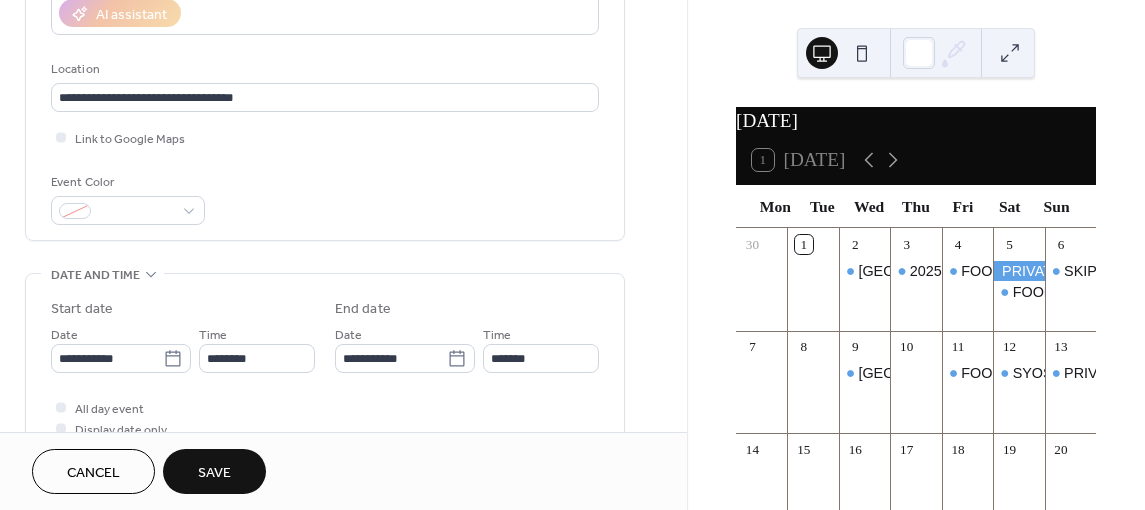 scroll, scrollTop: 400, scrollLeft: 0, axis: vertical 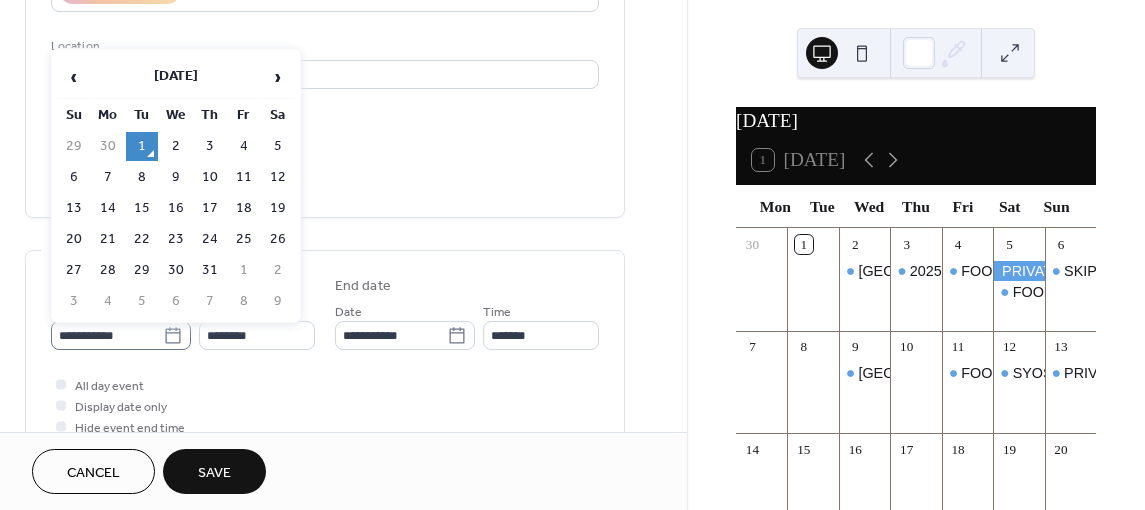 click 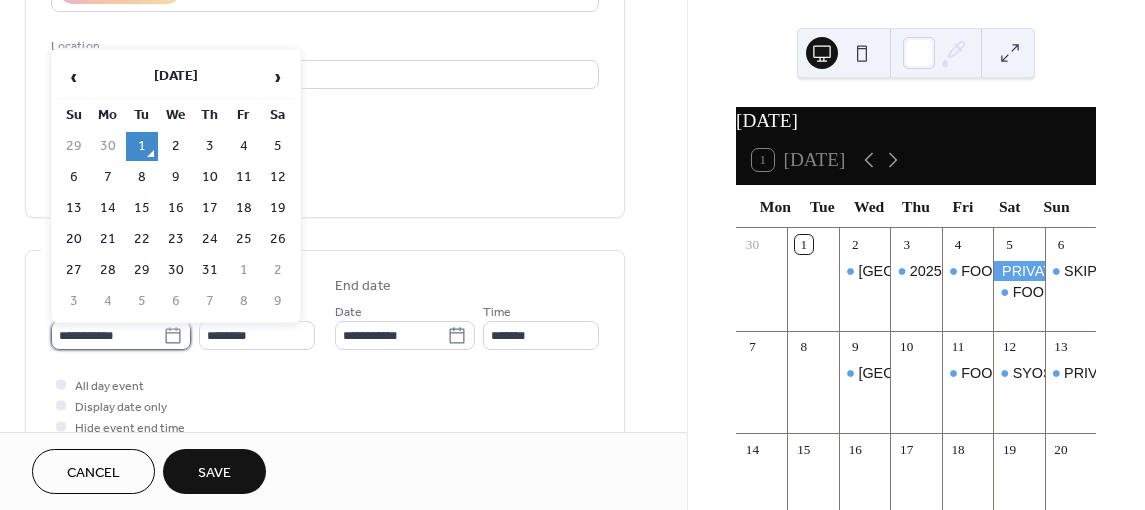 click on "**********" at bounding box center (107, 335) 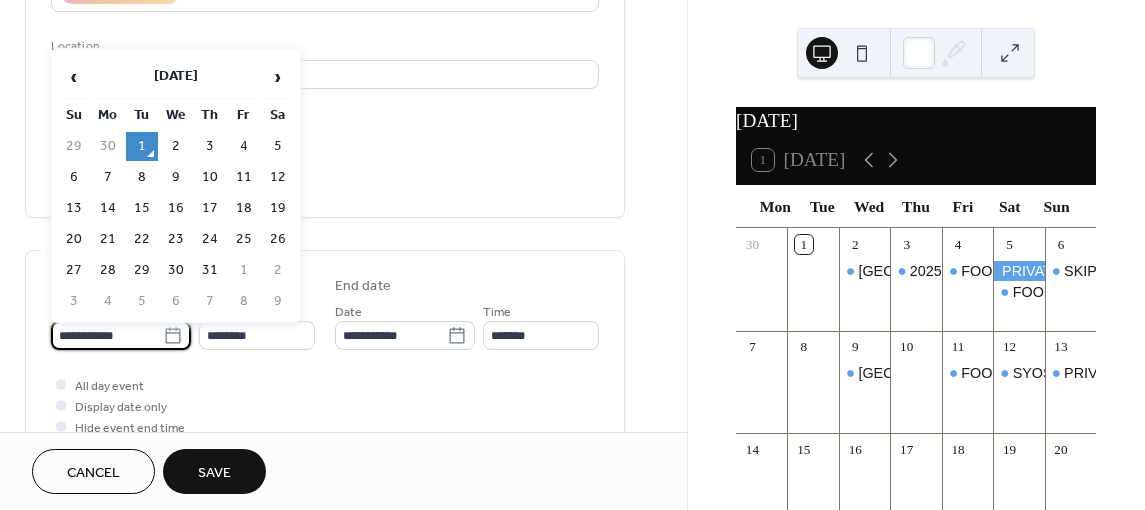 click on "16" at bounding box center (176, 208) 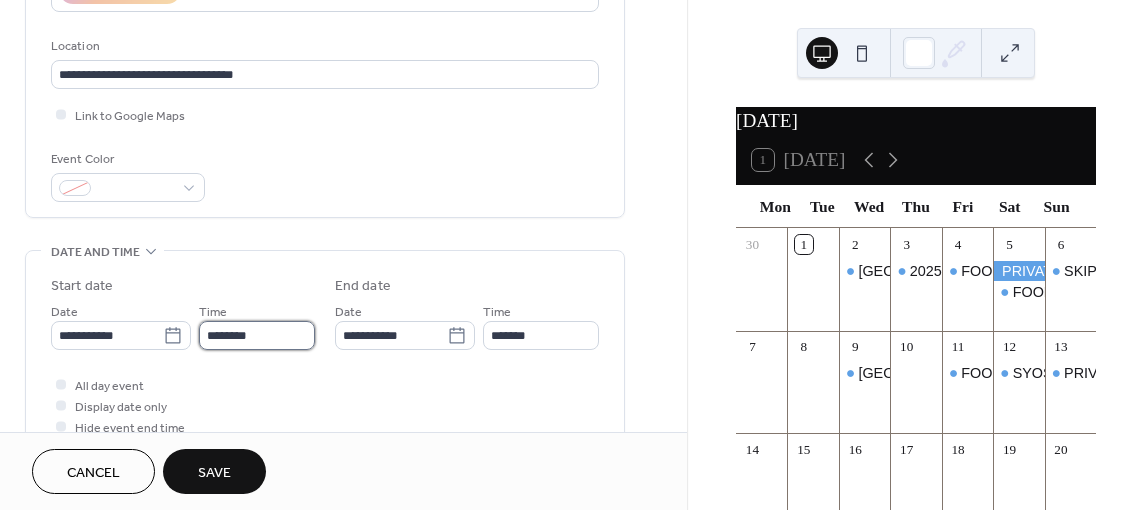 click on "********" at bounding box center (257, 335) 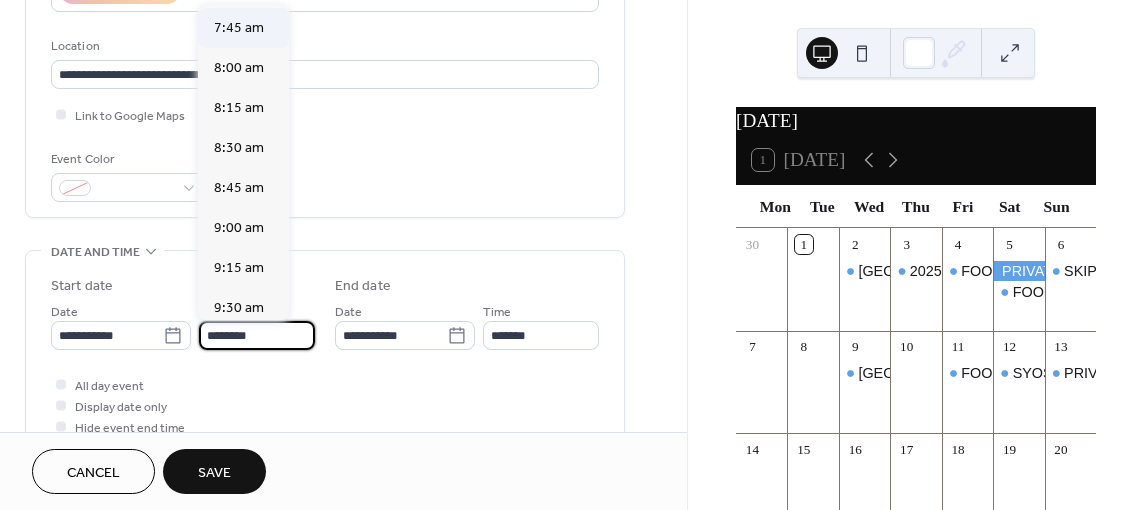 scroll, scrollTop: 1336, scrollLeft: 0, axis: vertical 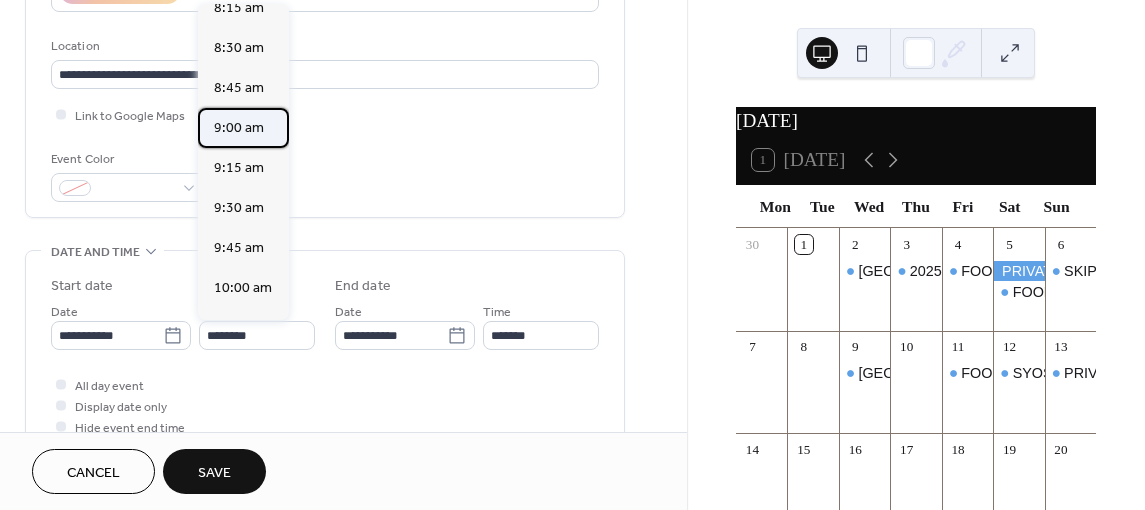 click on "9:00 am" at bounding box center (239, 128) 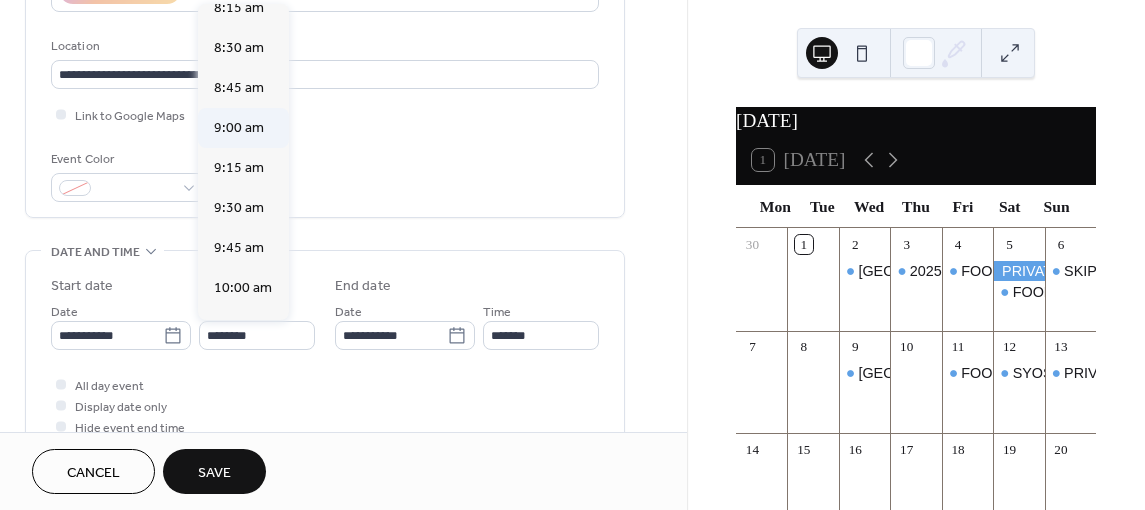 type on "*******" 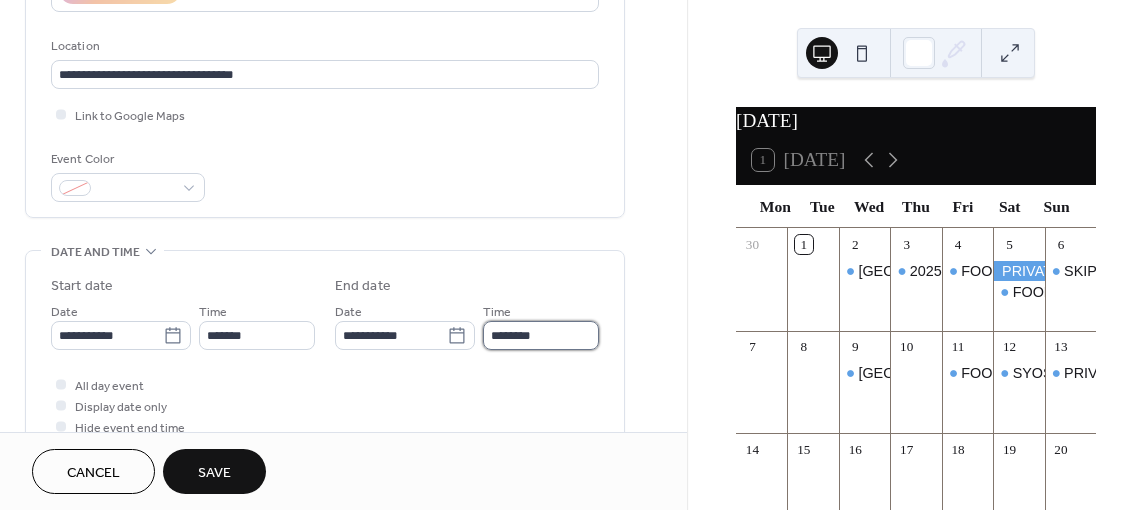click on "********" at bounding box center (541, 335) 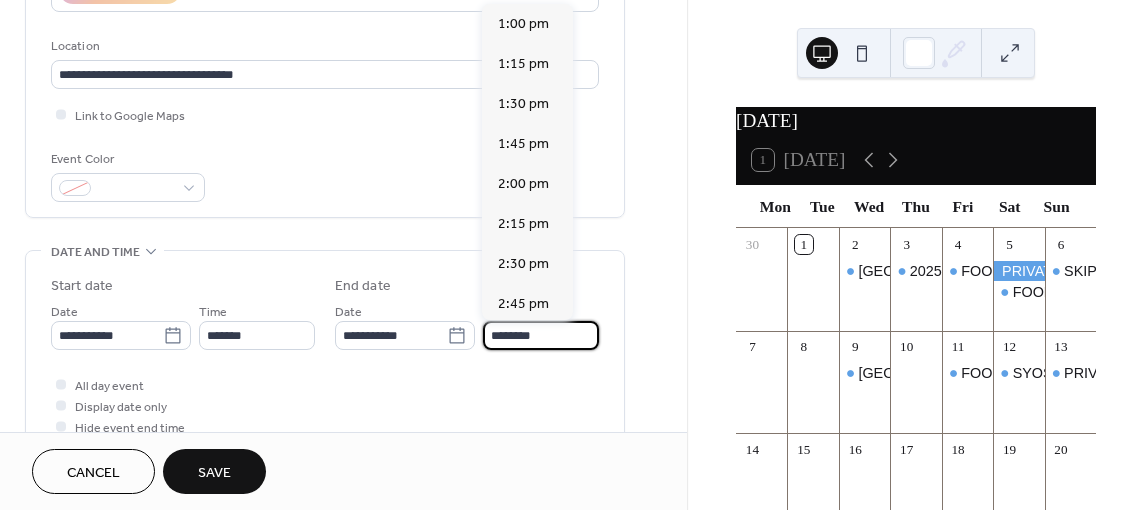 scroll, scrollTop: 700, scrollLeft: 0, axis: vertical 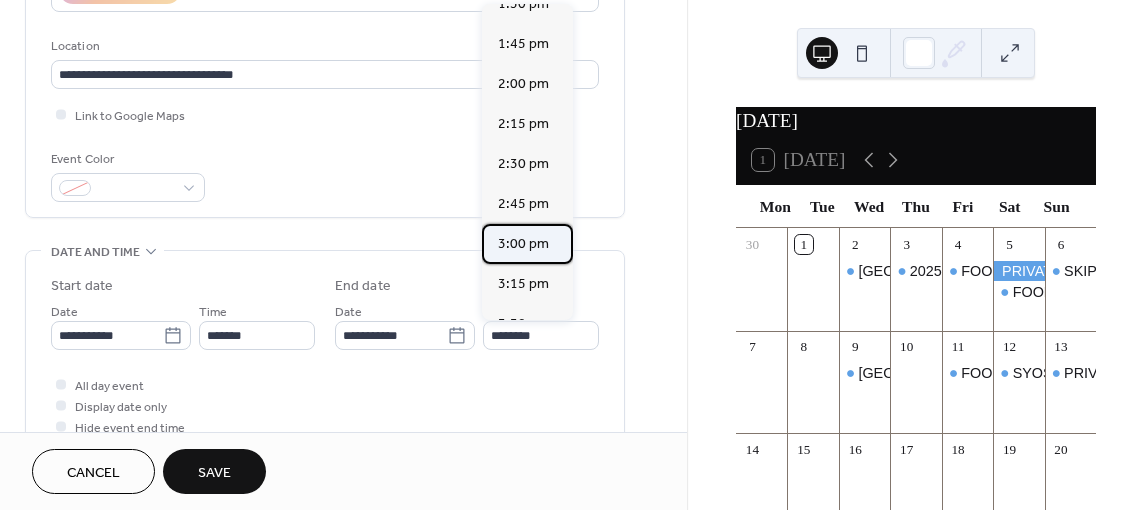 click on "3:00 pm" at bounding box center (523, 244) 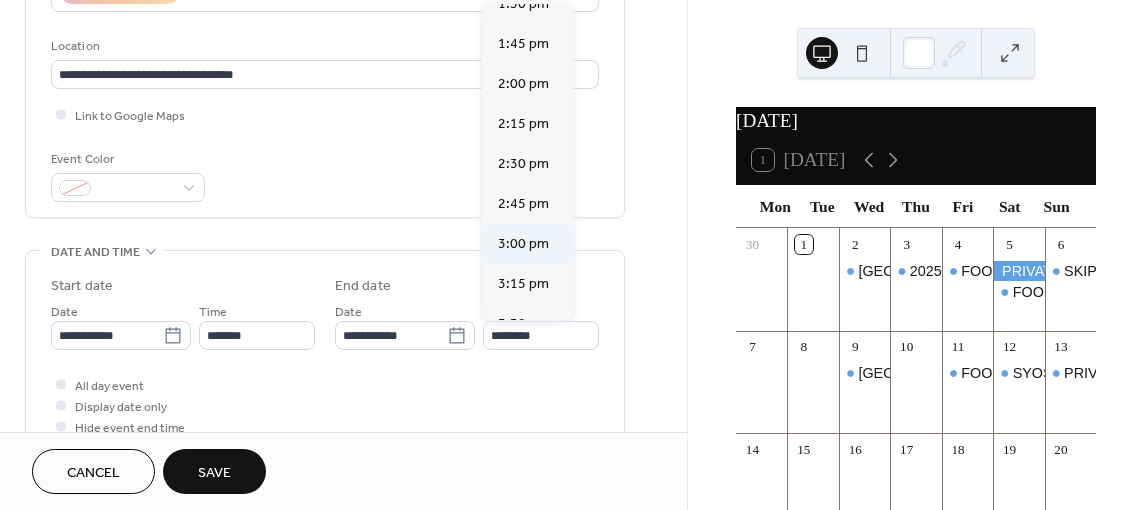 type on "*******" 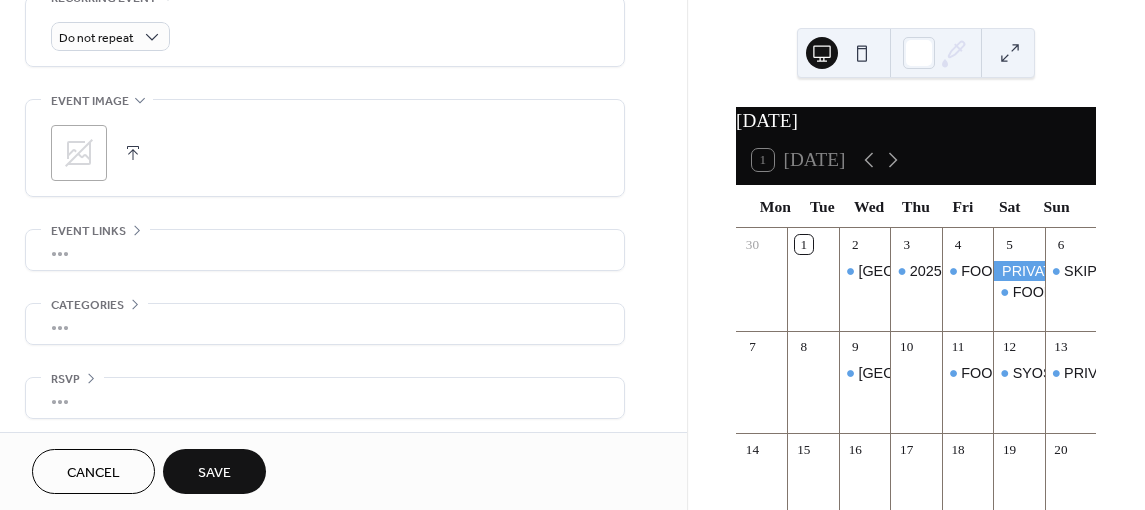 scroll, scrollTop: 890, scrollLeft: 0, axis: vertical 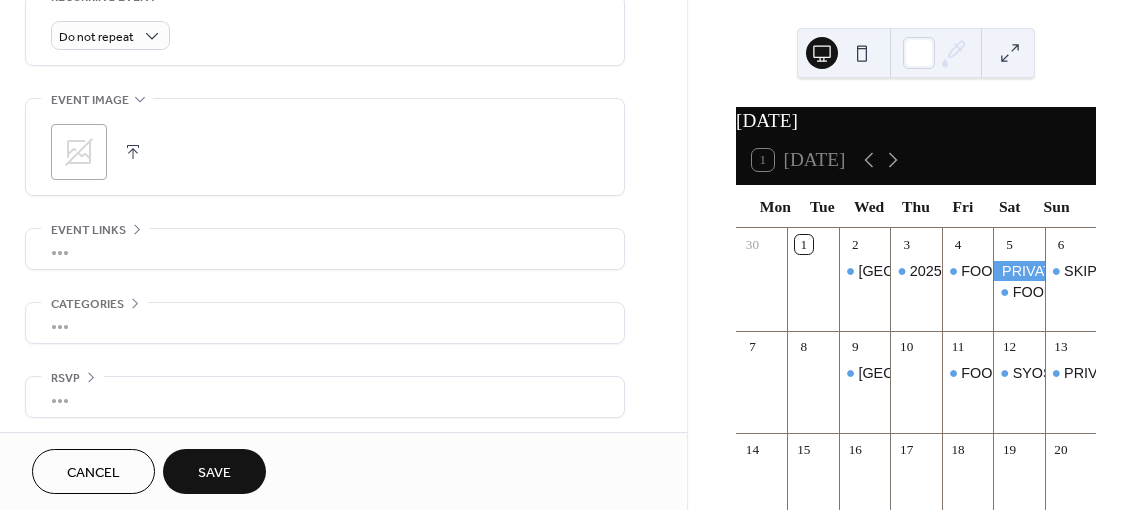 click on "Save" at bounding box center (214, 473) 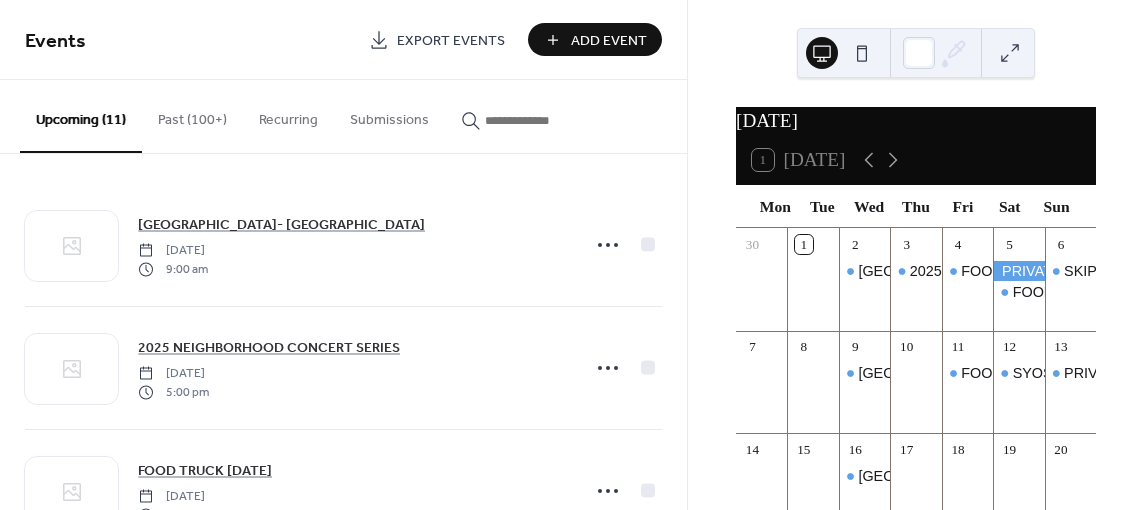 click on "Add Event" at bounding box center (609, 41) 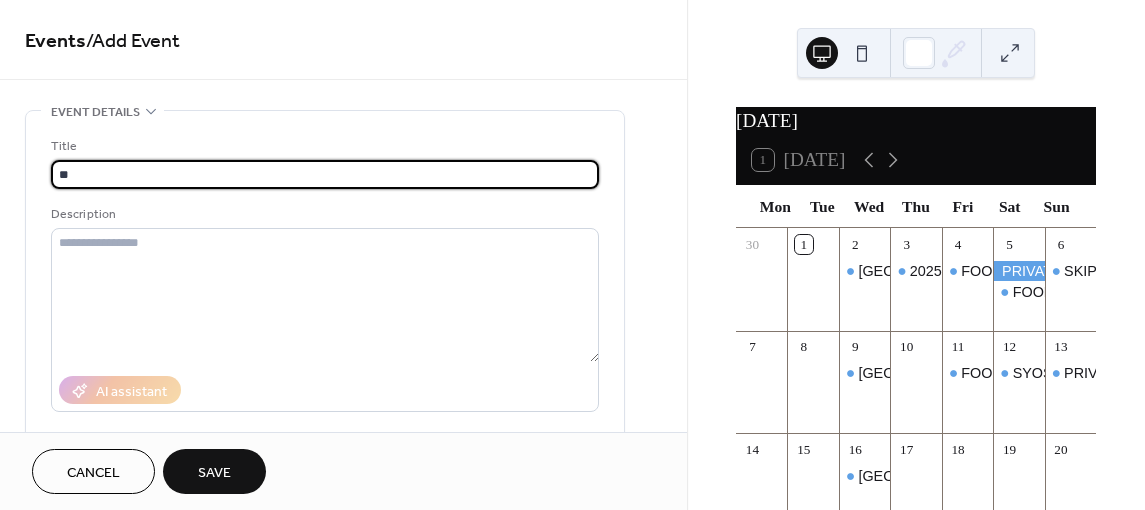 type on "*" 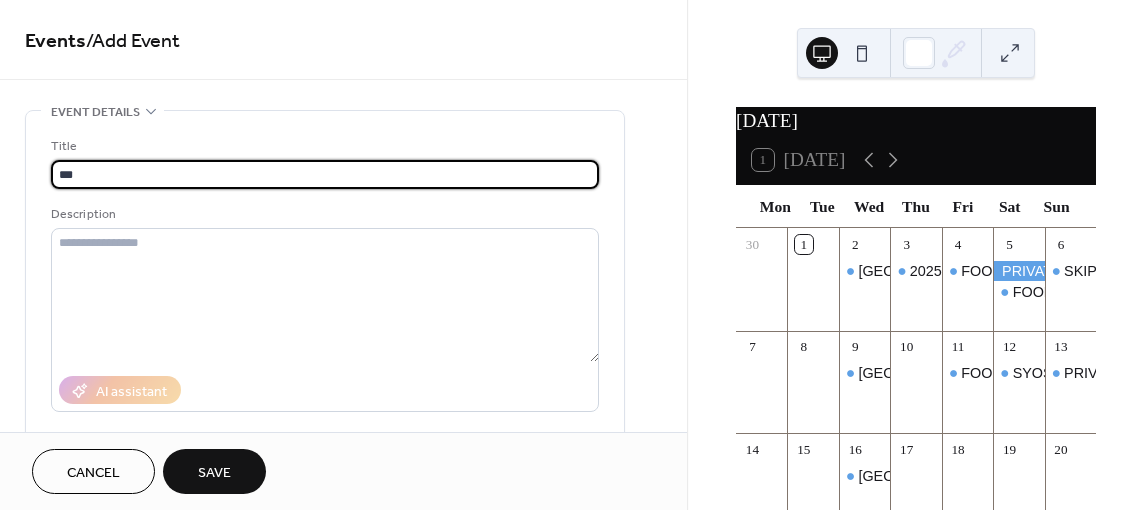 type on "**********" 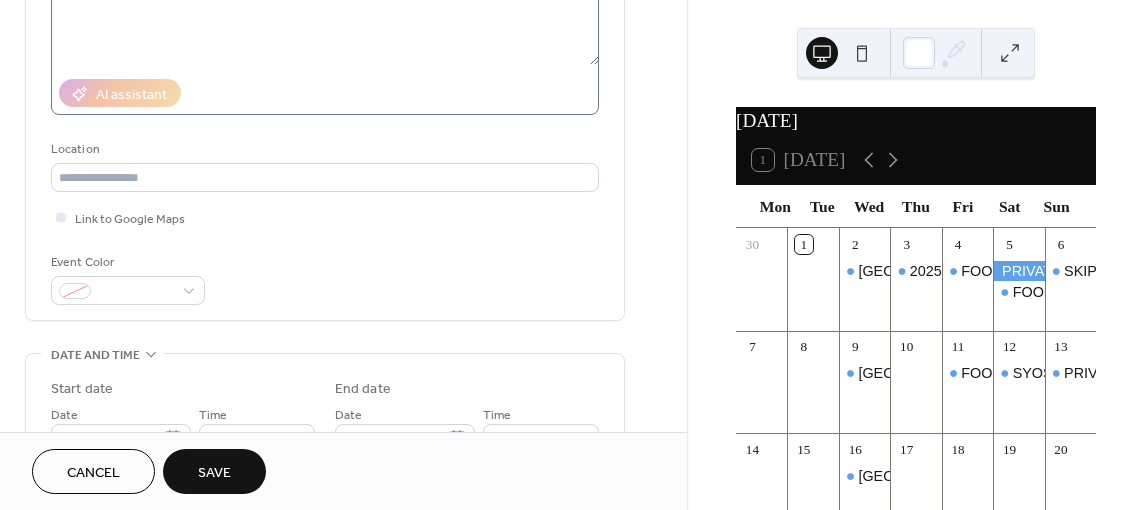 scroll, scrollTop: 300, scrollLeft: 0, axis: vertical 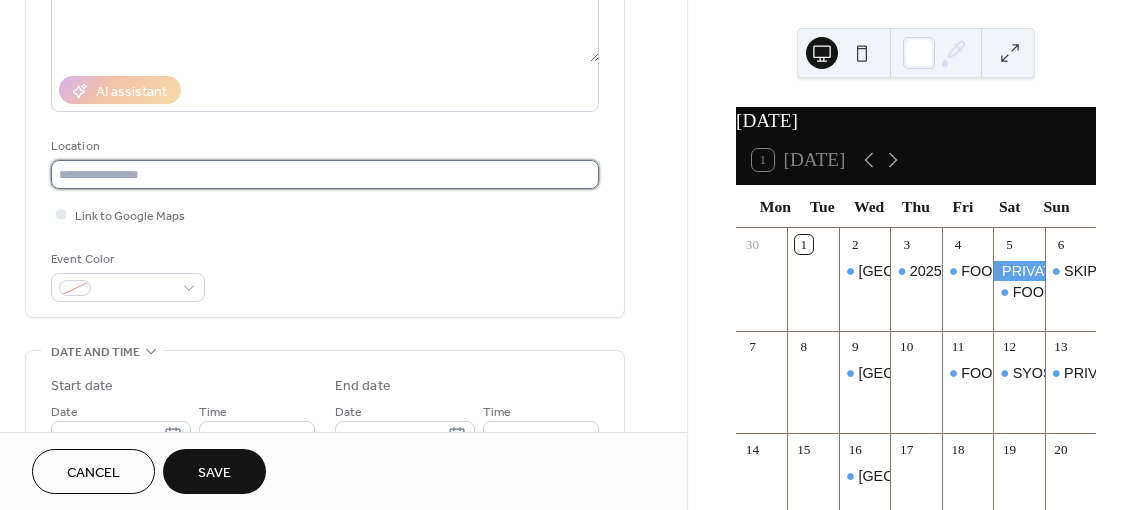 click at bounding box center (325, 174) 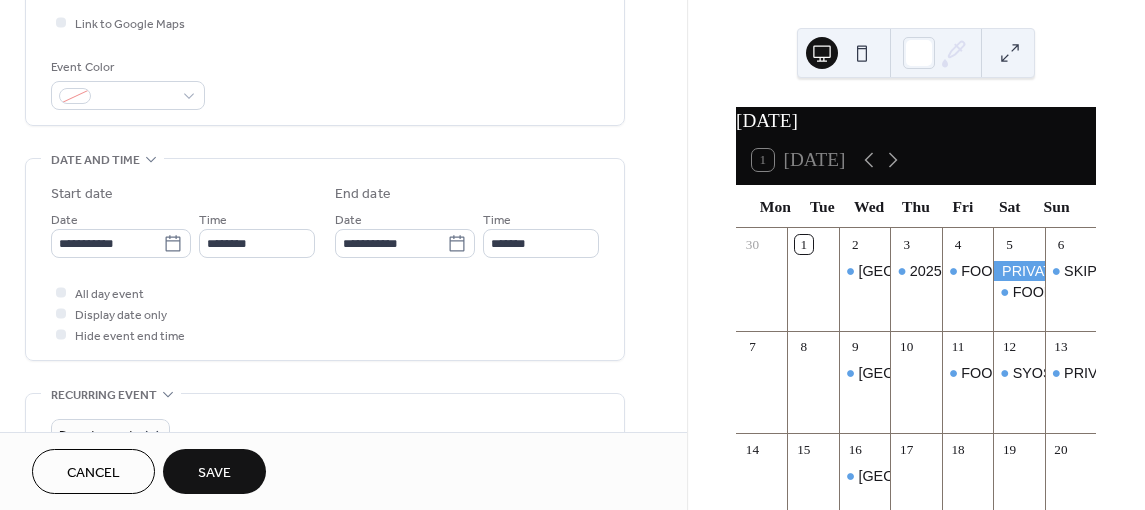 scroll, scrollTop: 500, scrollLeft: 0, axis: vertical 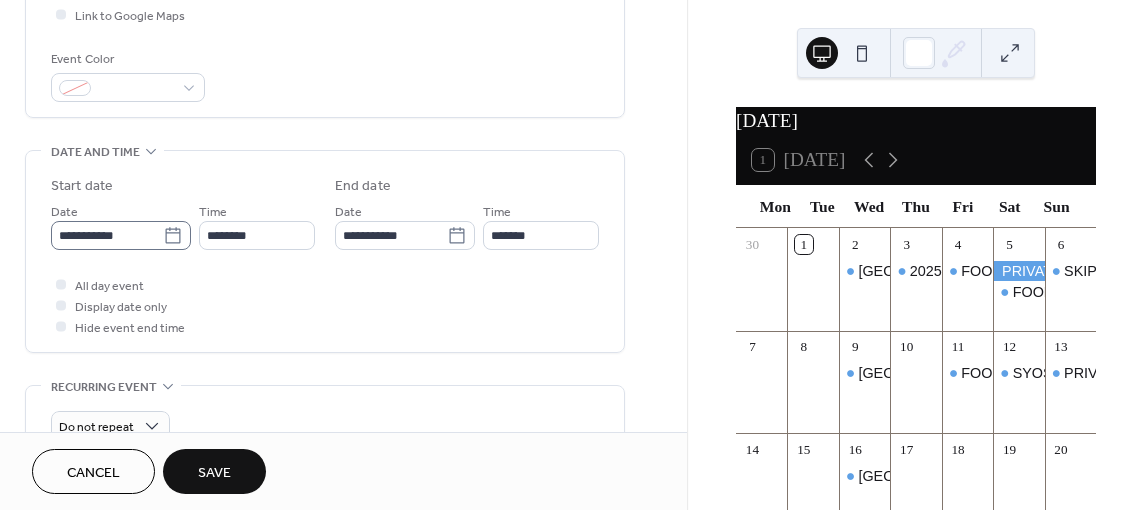 type on "**********" 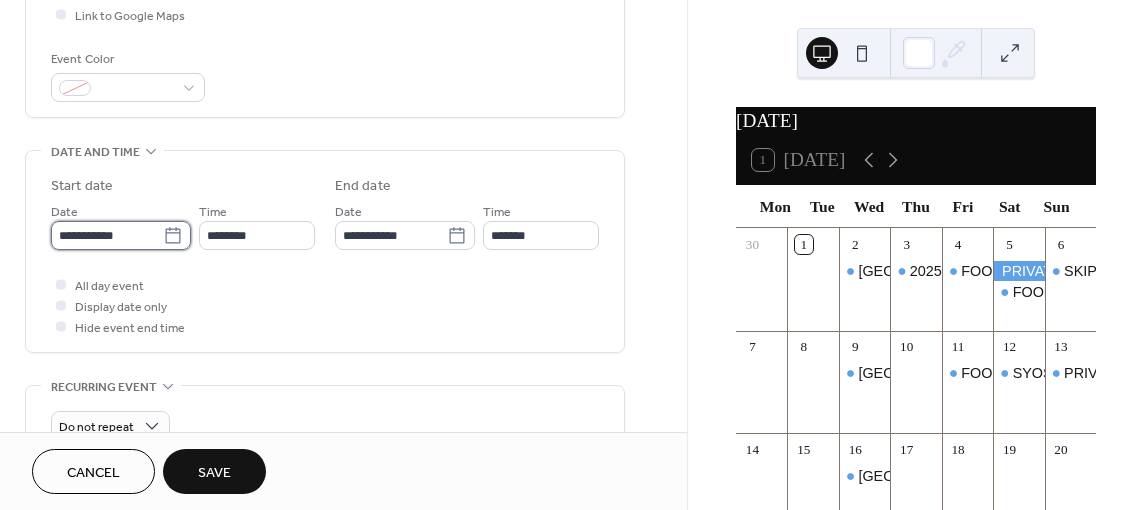 click on "**********" at bounding box center (107, 235) 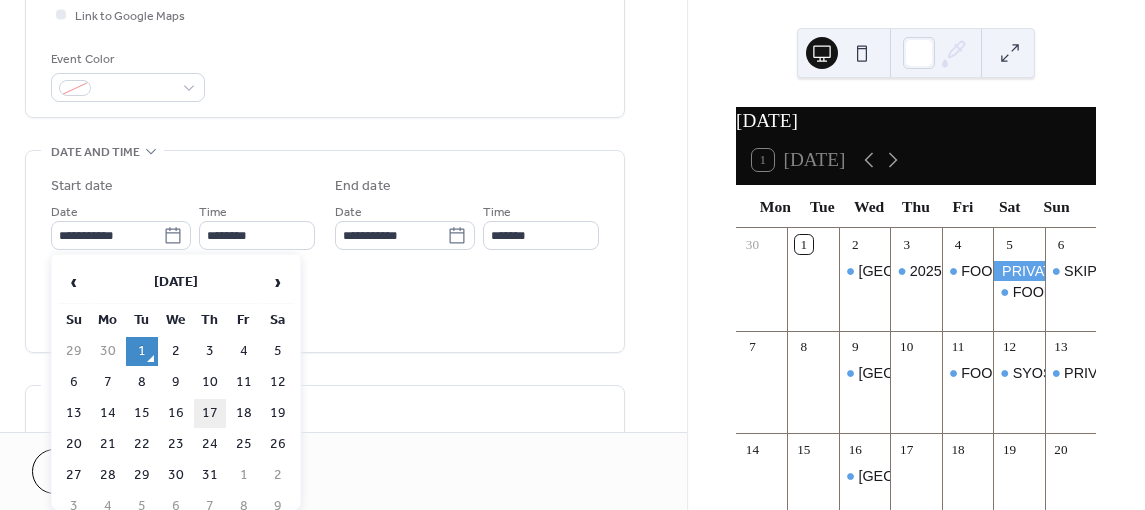 click on "17" at bounding box center [210, 413] 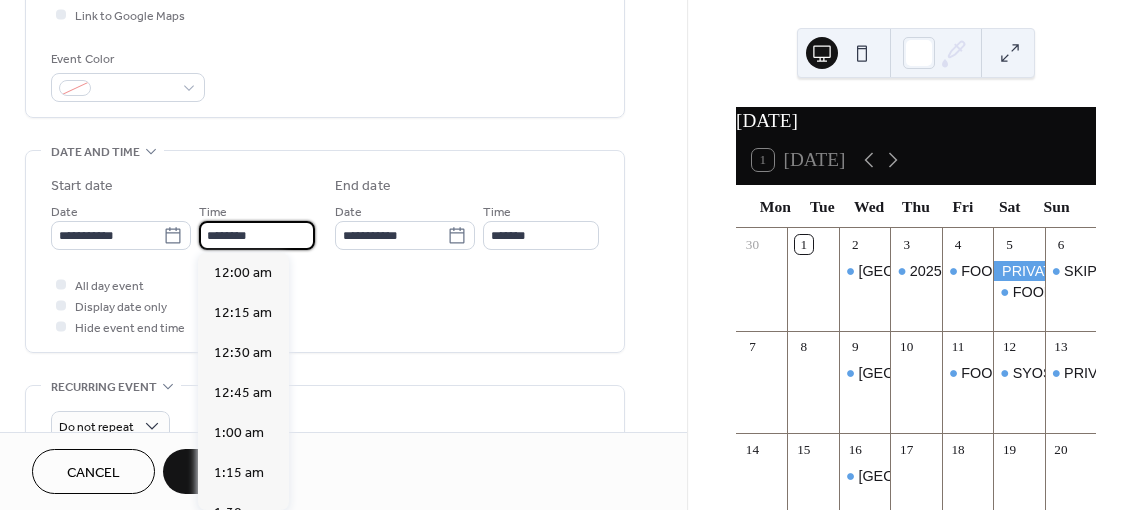 click on "********" at bounding box center (257, 235) 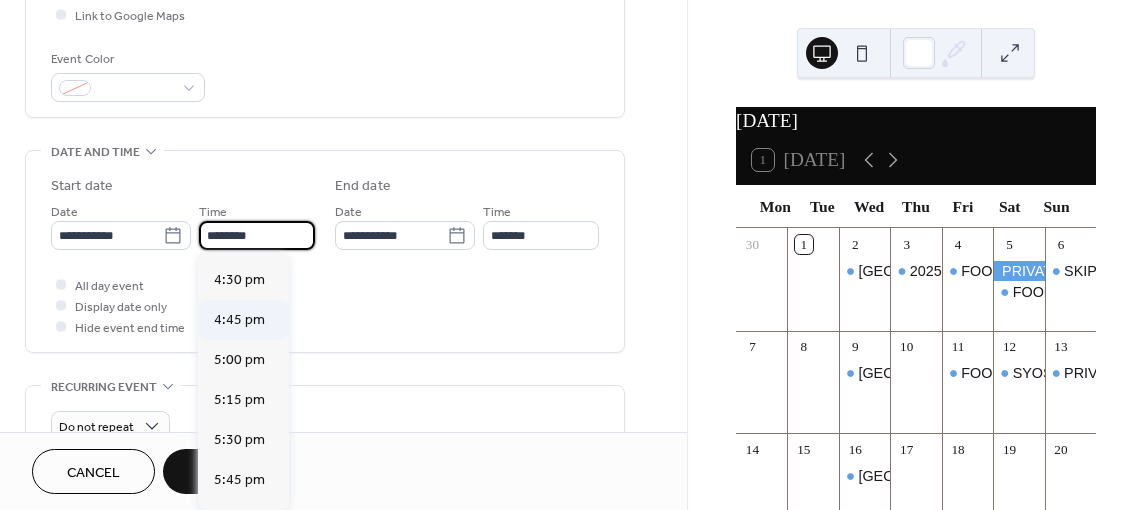scroll, scrollTop: 2636, scrollLeft: 0, axis: vertical 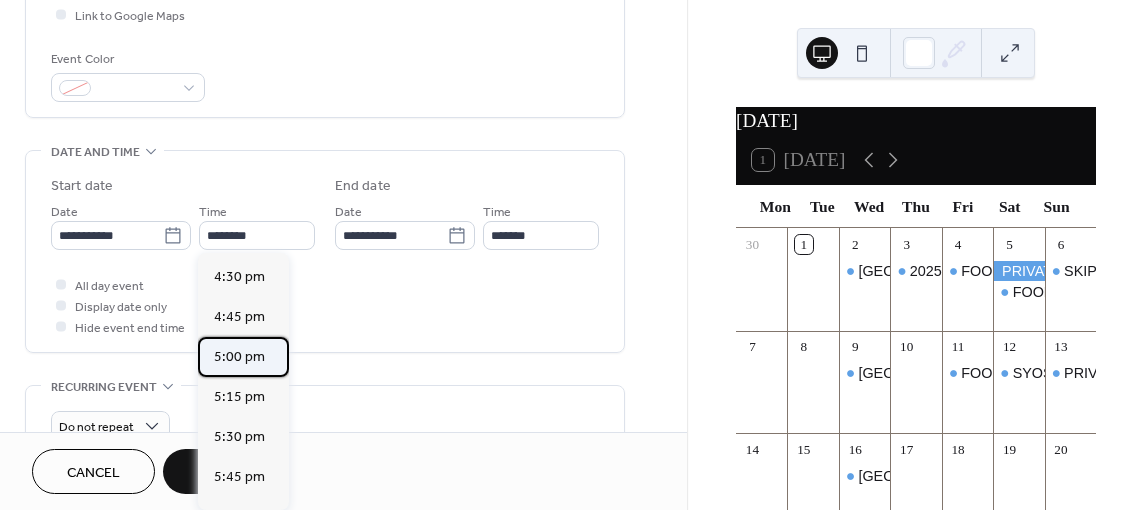 click on "5:00 pm" at bounding box center [243, 357] 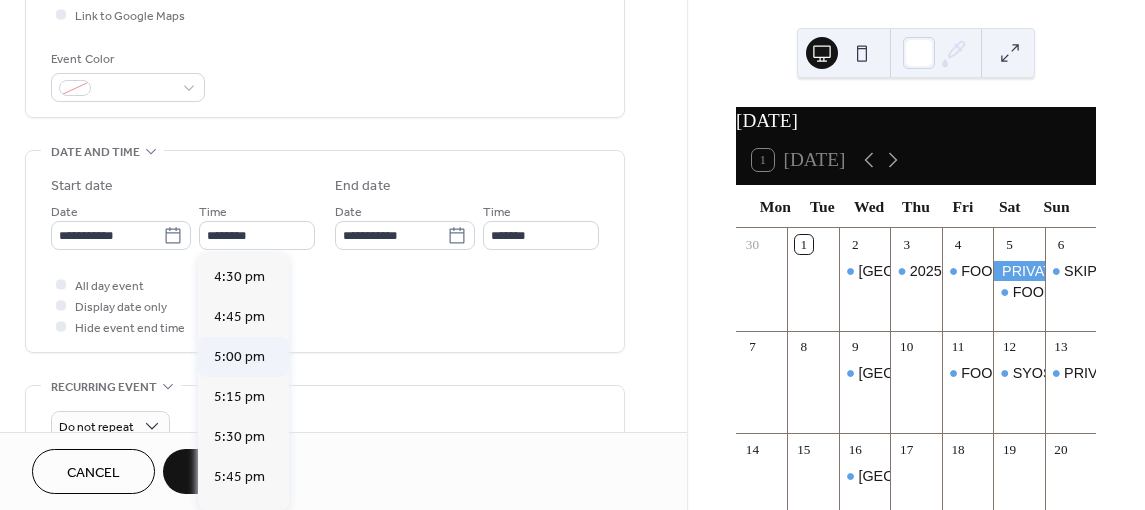 type on "*******" 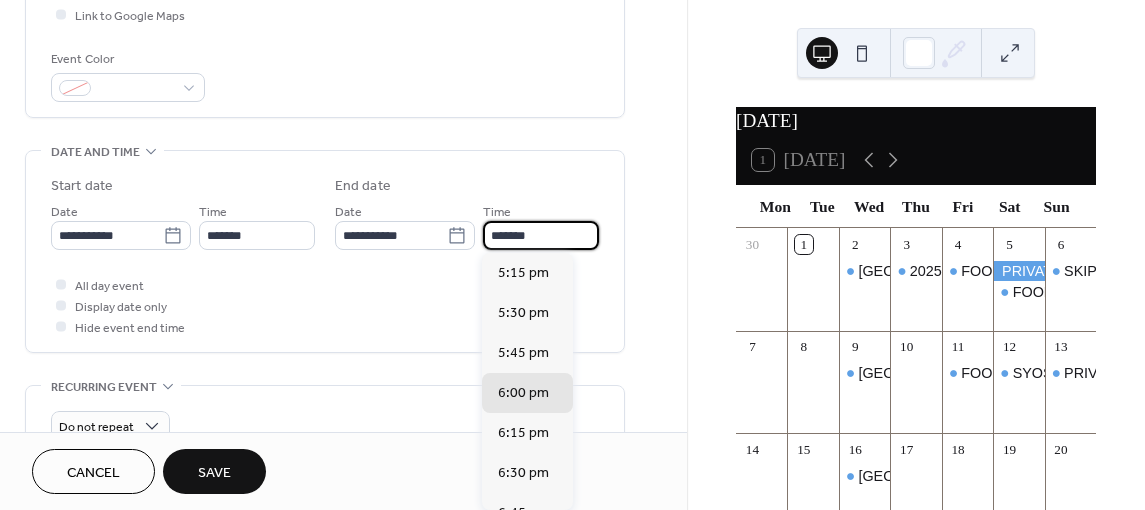 click on "*******" at bounding box center (541, 235) 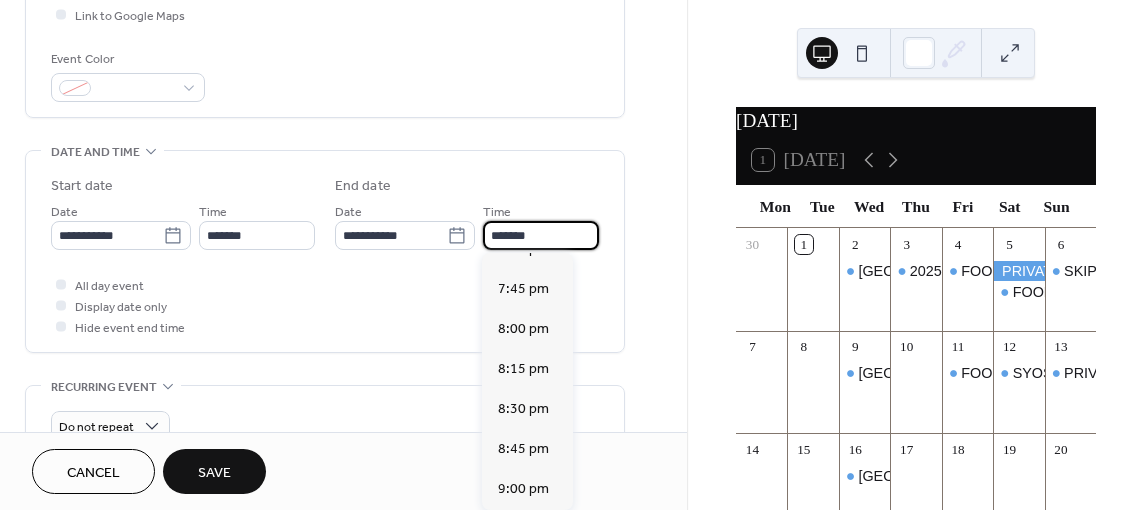 scroll, scrollTop: 500, scrollLeft: 0, axis: vertical 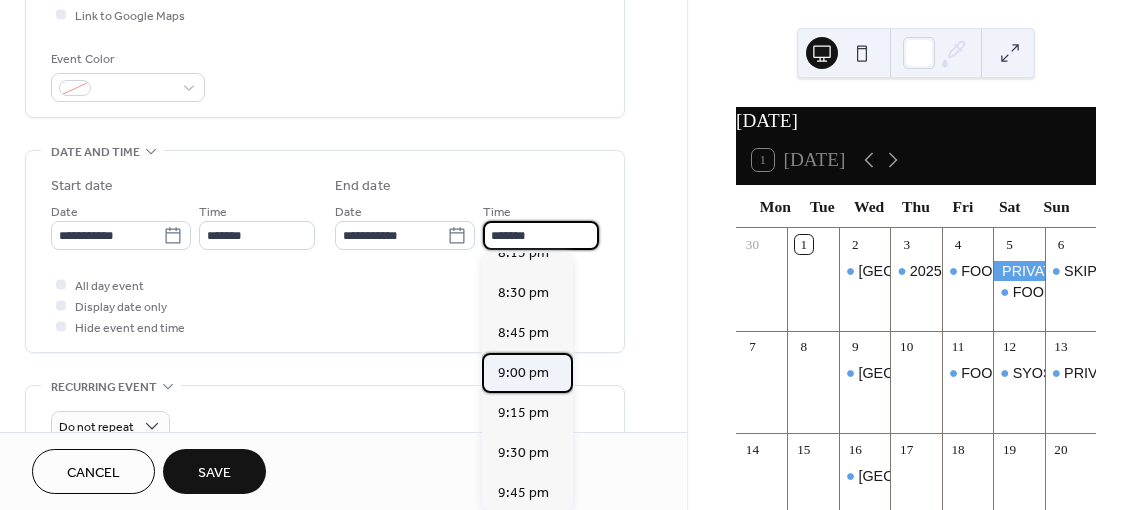 click on "9:00 pm" at bounding box center (523, 373) 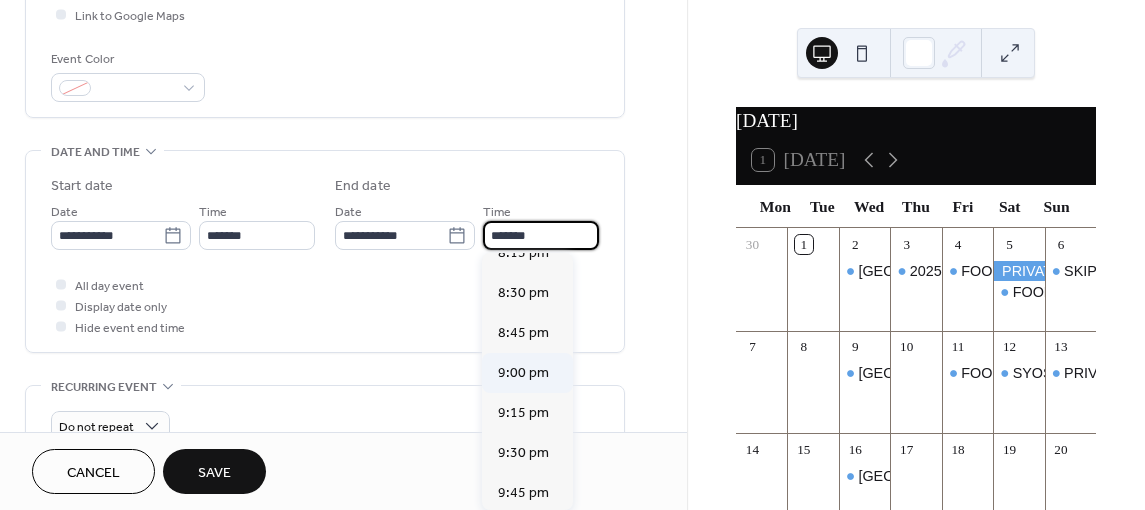 type on "*******" 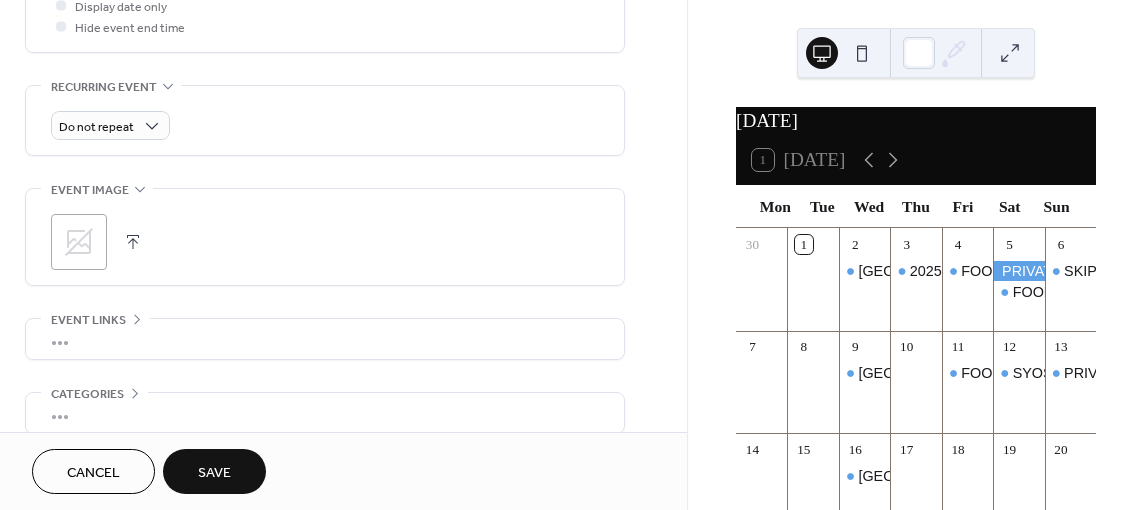 scroll, scrollTop: 890, scrollLeft: 0, axis: vertical 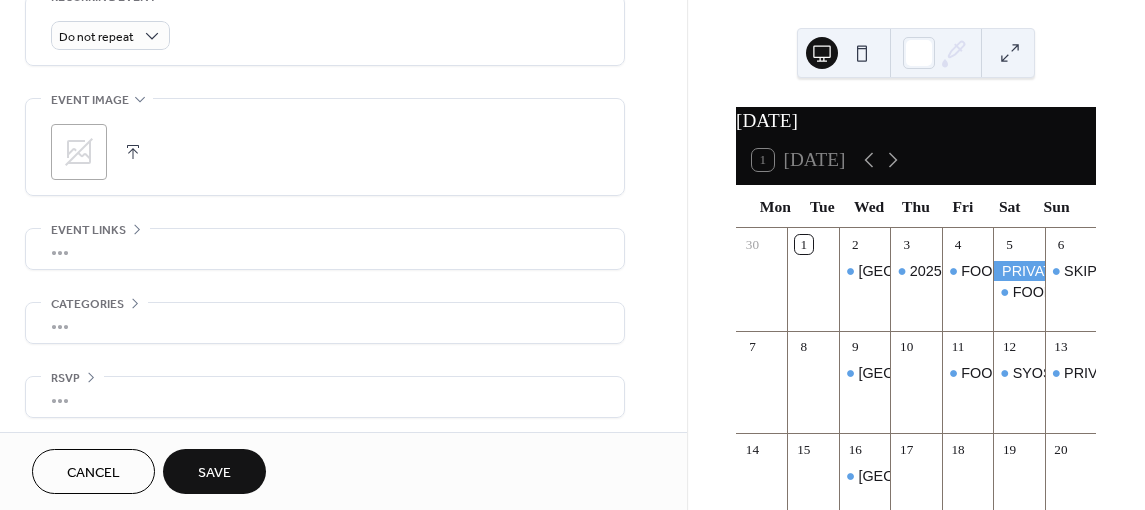 click on "Save" at bounding box center (214, 473) 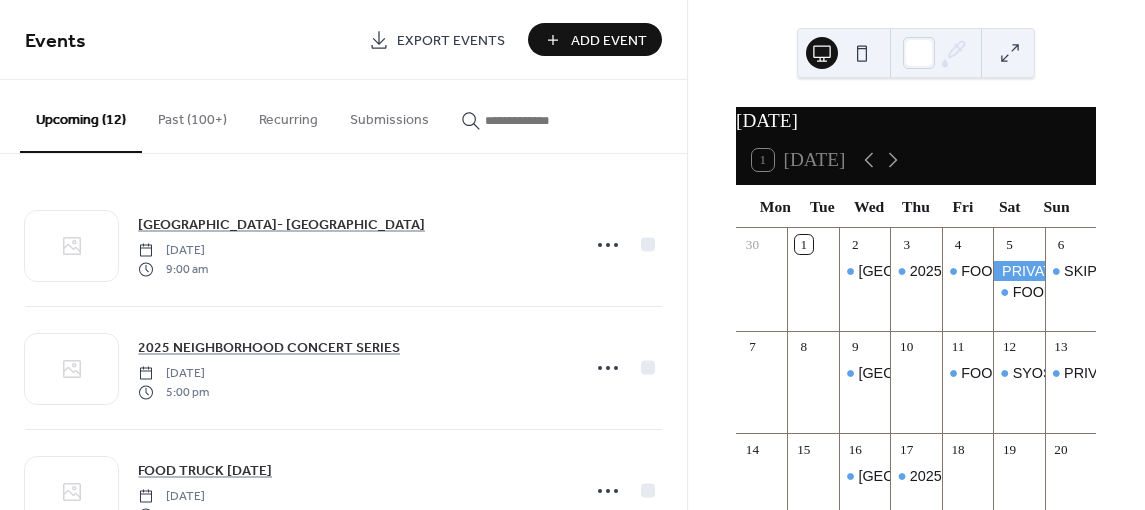 click on "Add Event" at bounding box center (609, 41) 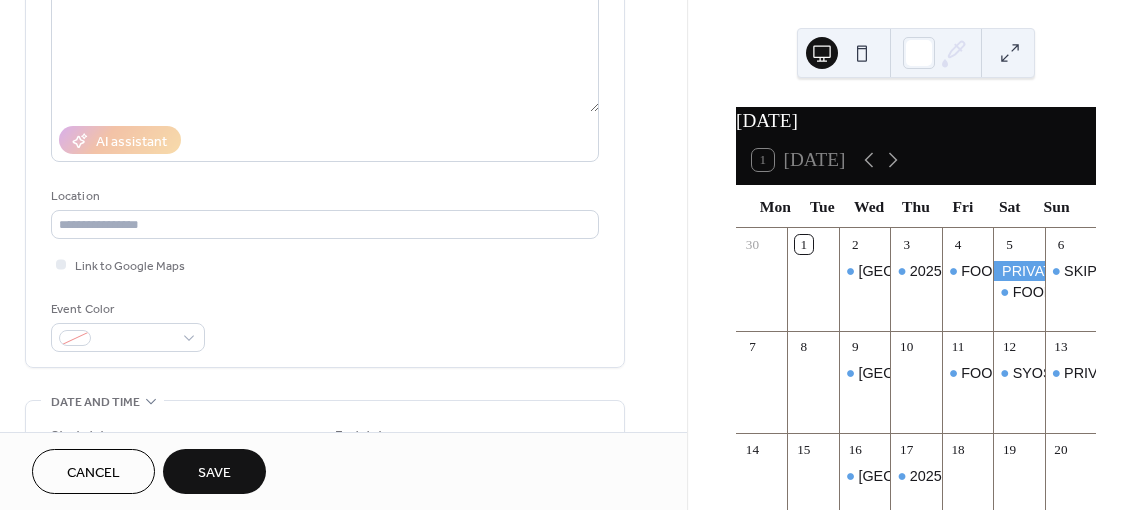 scroll, scrollTop: 300, scrollLeft: 0, axis: vertical 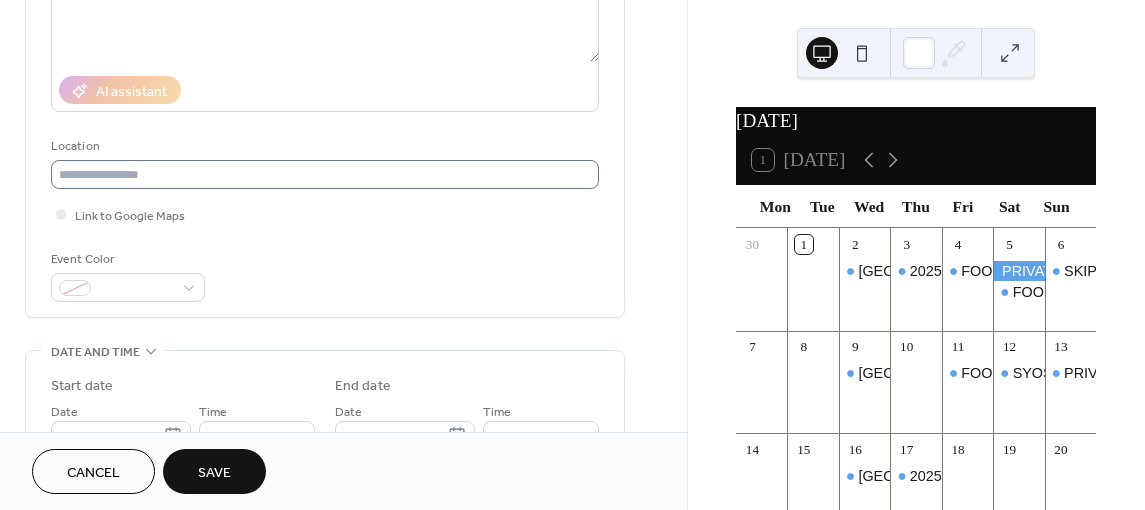 type on "**********" 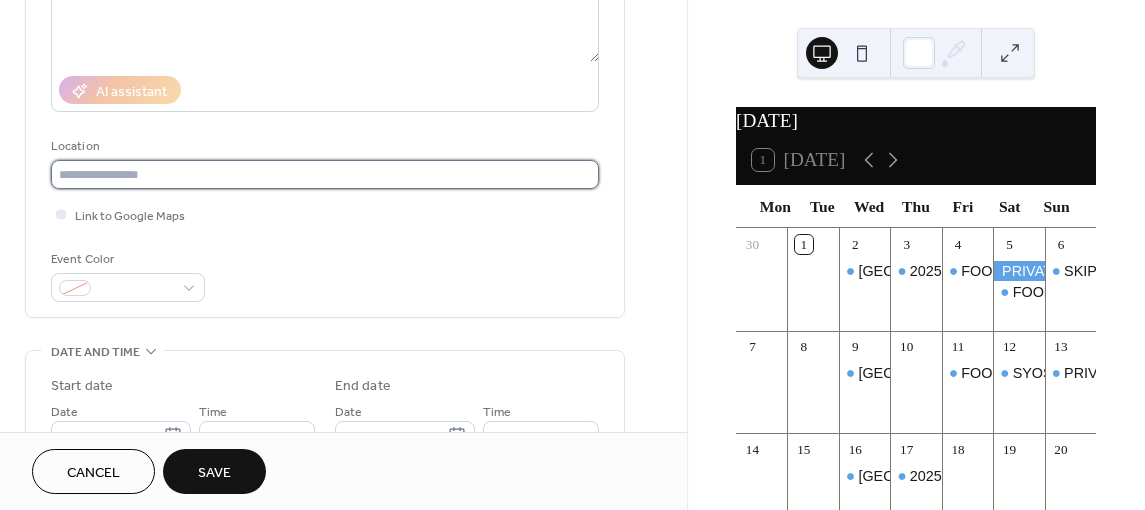 click at bounding box center [325, 174] 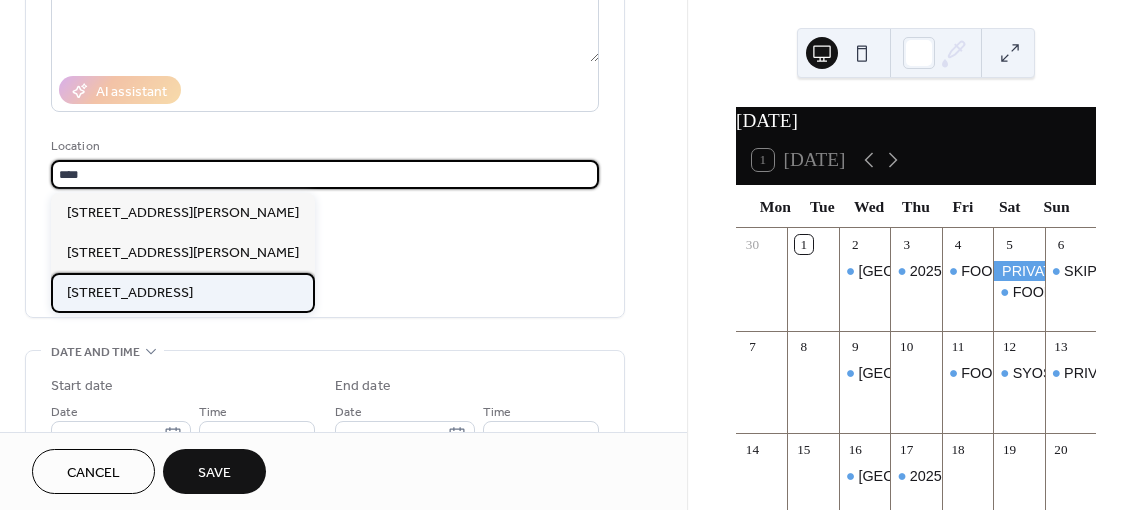 click on "[STREET_ADDRESS]" at bounding box center [130, 292] 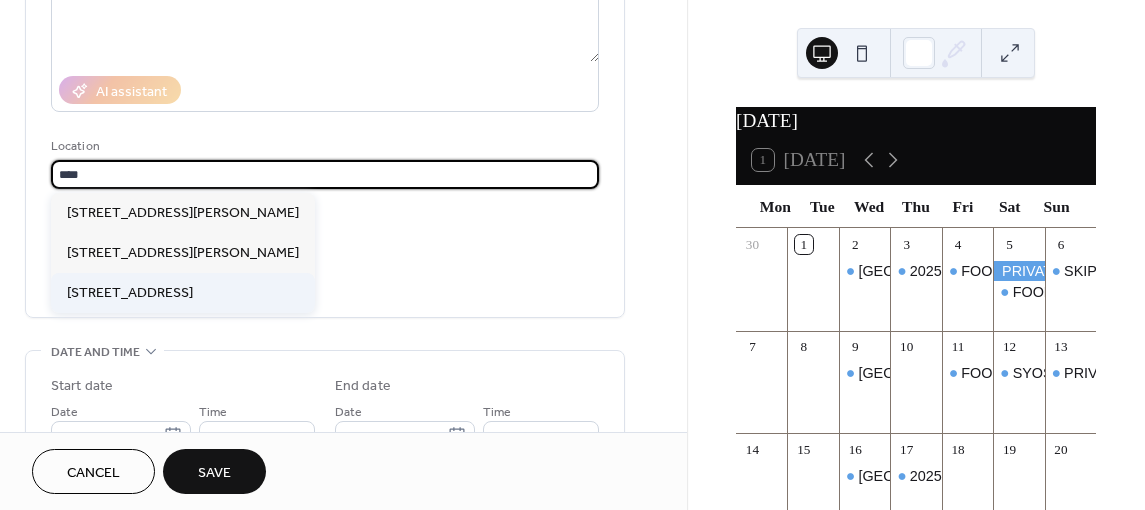type on "**********" 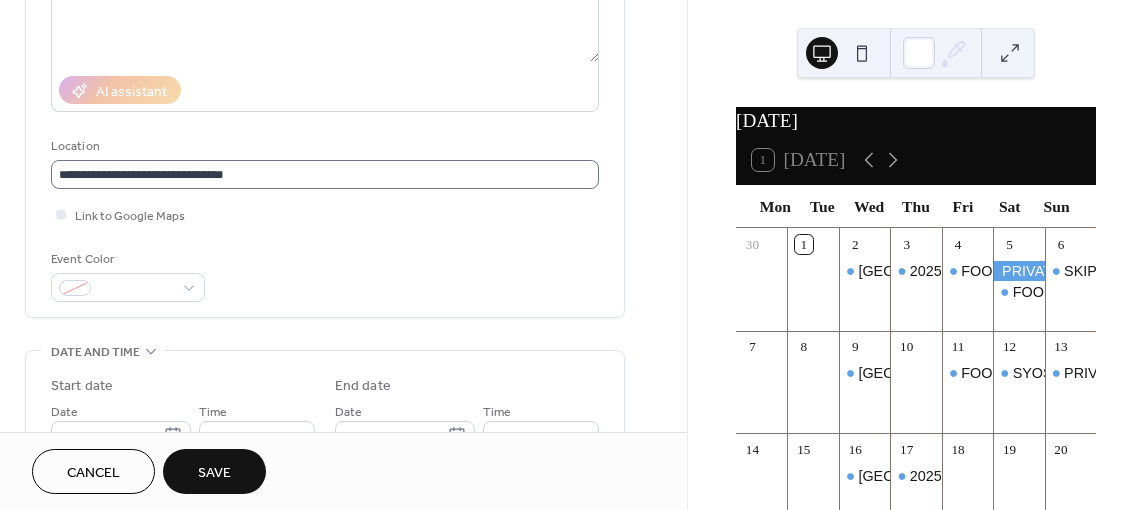 scroll, scrollTop: 0, scrollLeft: 0, axis: both 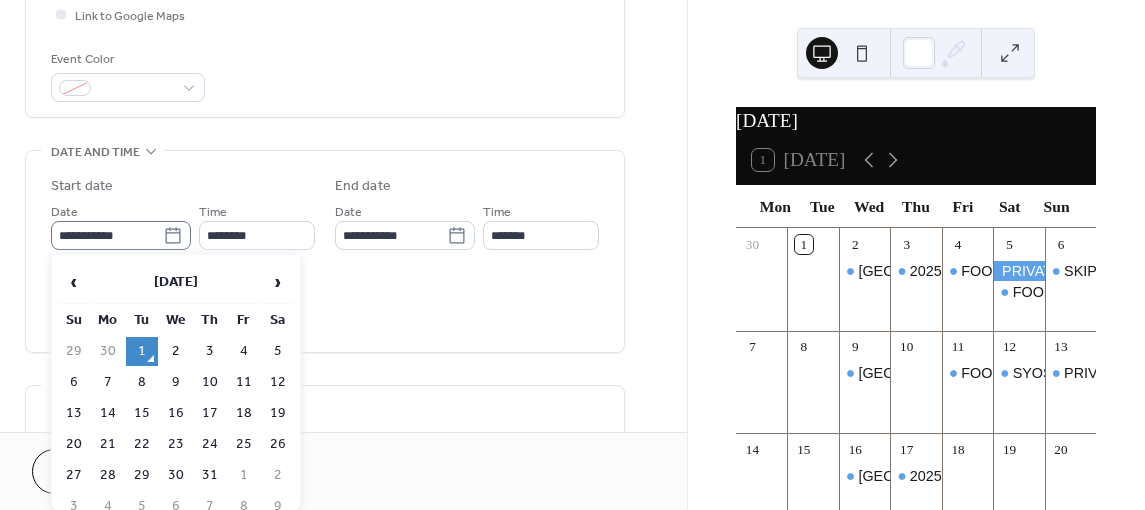 click 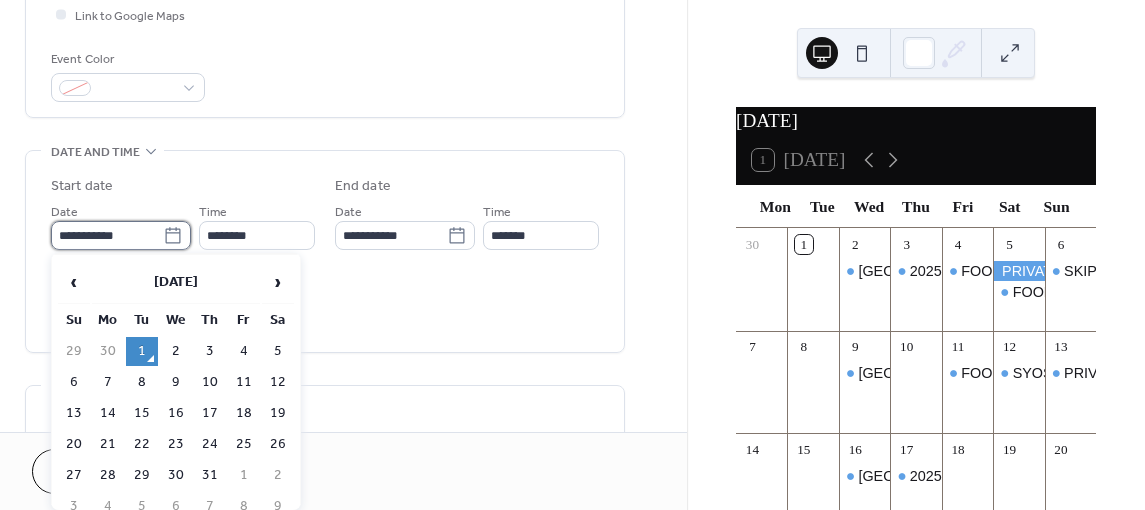 click on "**********" at bounding box center [107, 235] 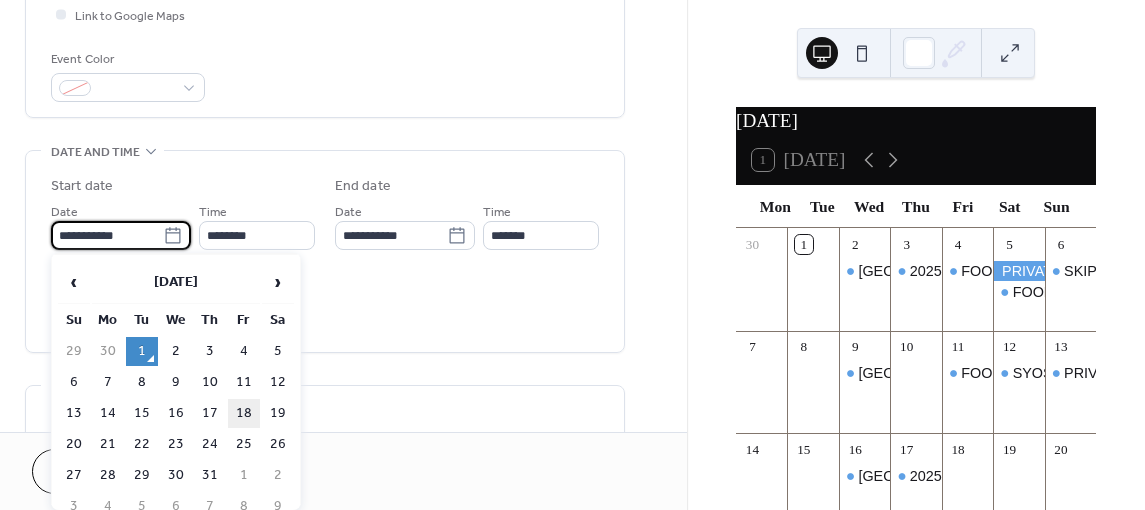 click on "18" at bounding box center (244, 413) 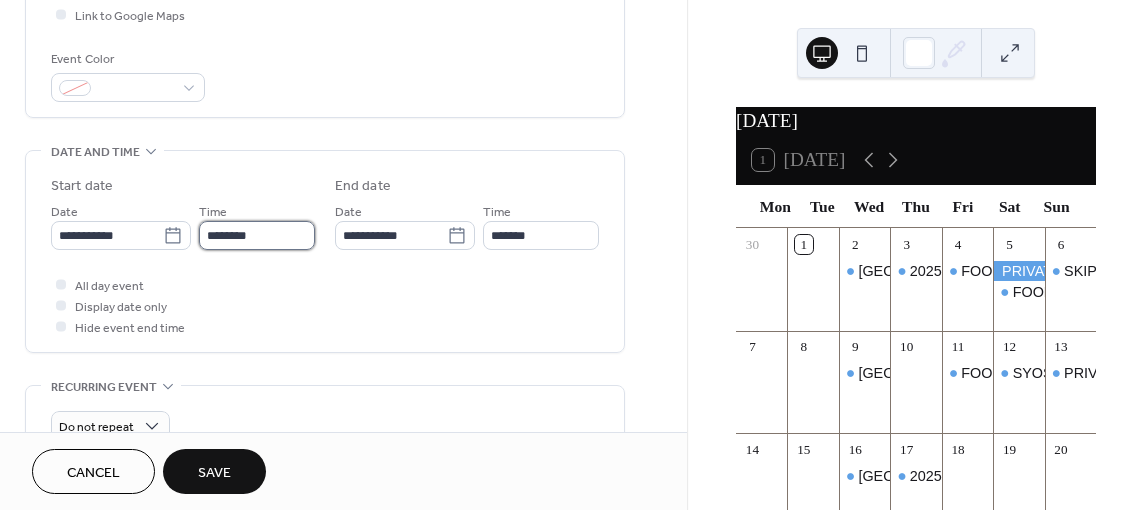 click on "********" at bounding box center (257, 235) 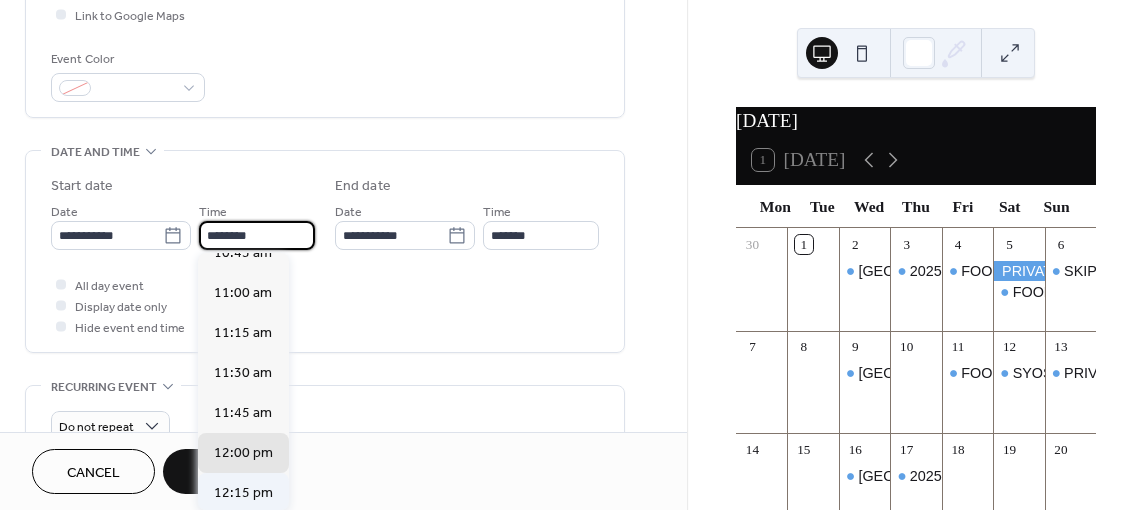 scroll, scrollTop: 1736, scrollLeft: 0, axis: vertical 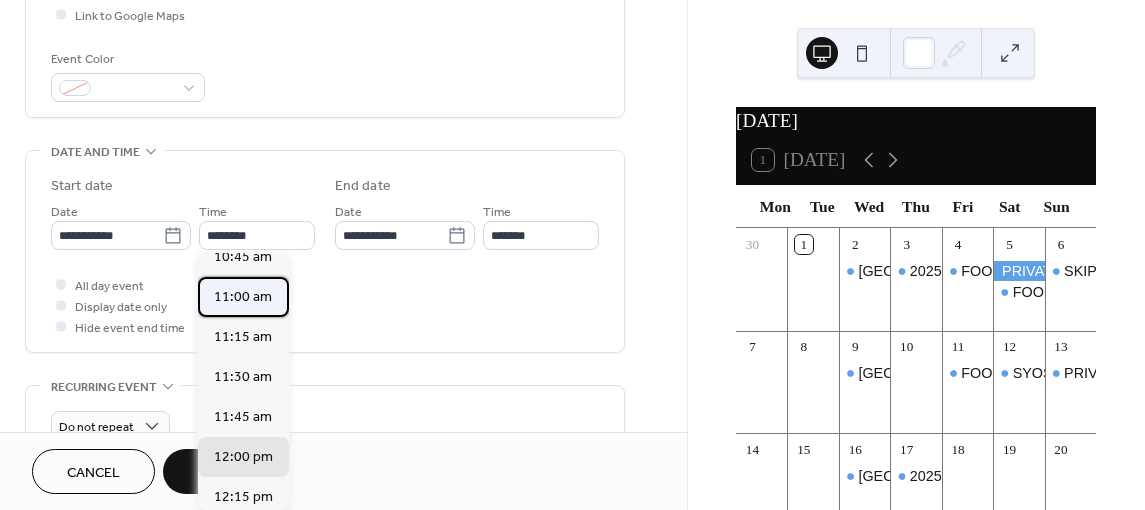 click on "11:00 am" at bounding box center (243, 297) 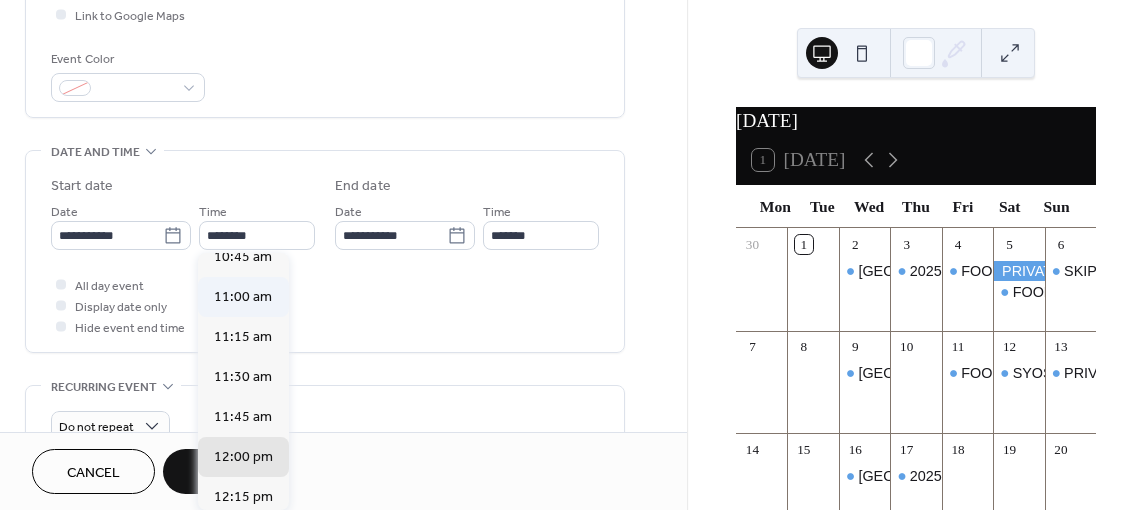 type on "********" 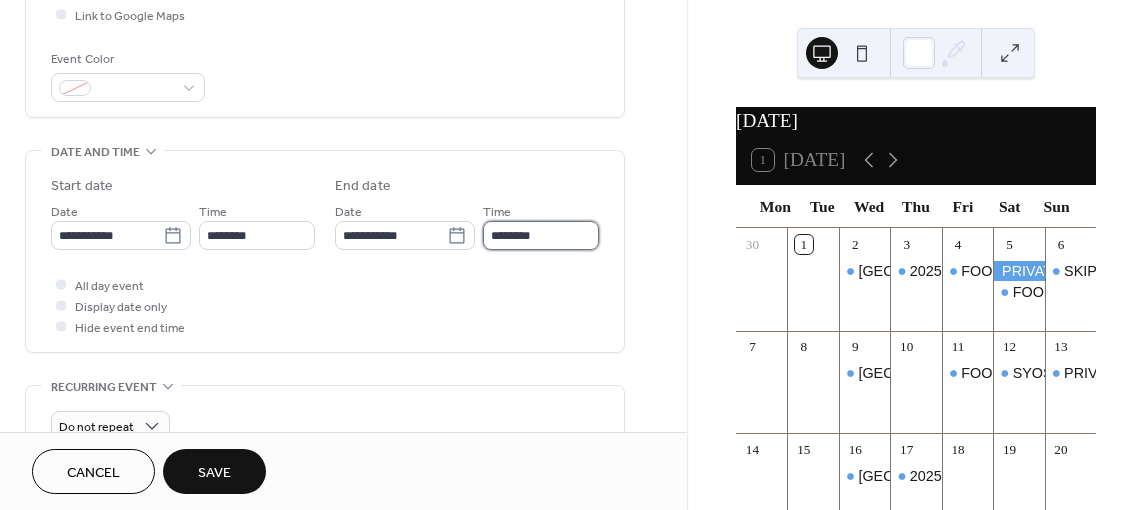 click on "********" at bounding box center (541, 235) 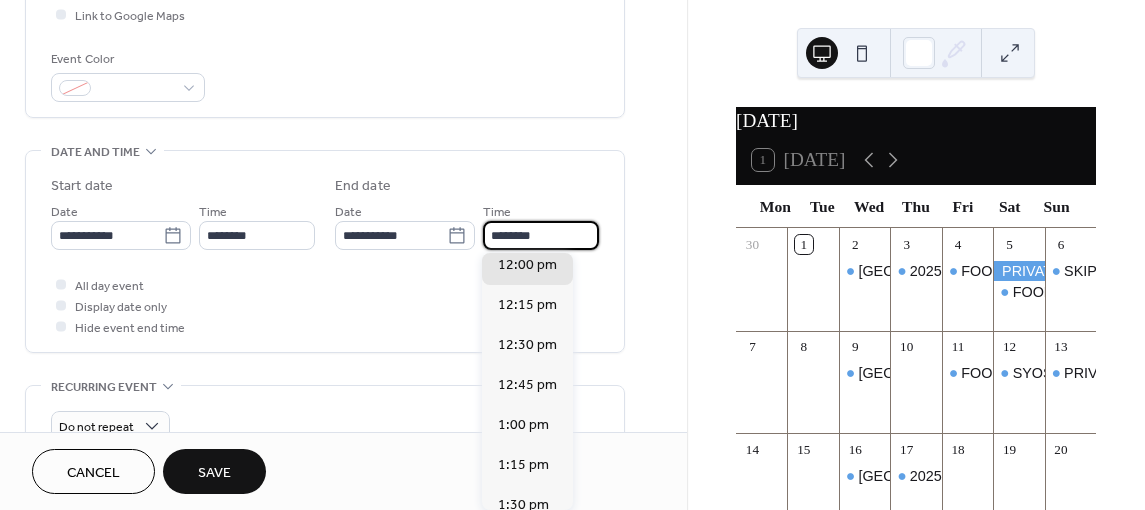 scroll, scrollTop: 400, scrollLeft: 0, axis: vertical 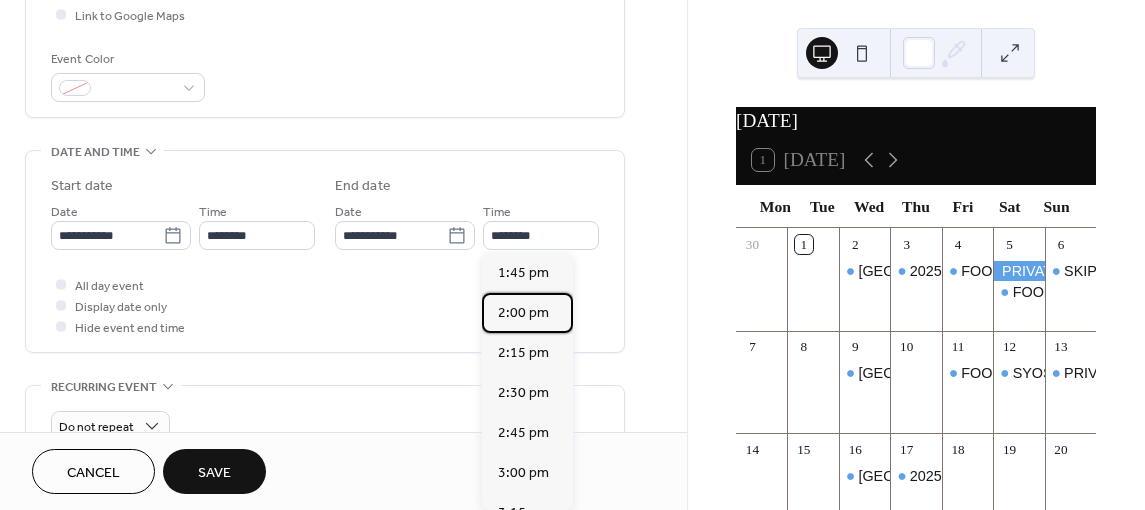 click on "2:00 pm" at bounding box center (527, 313) 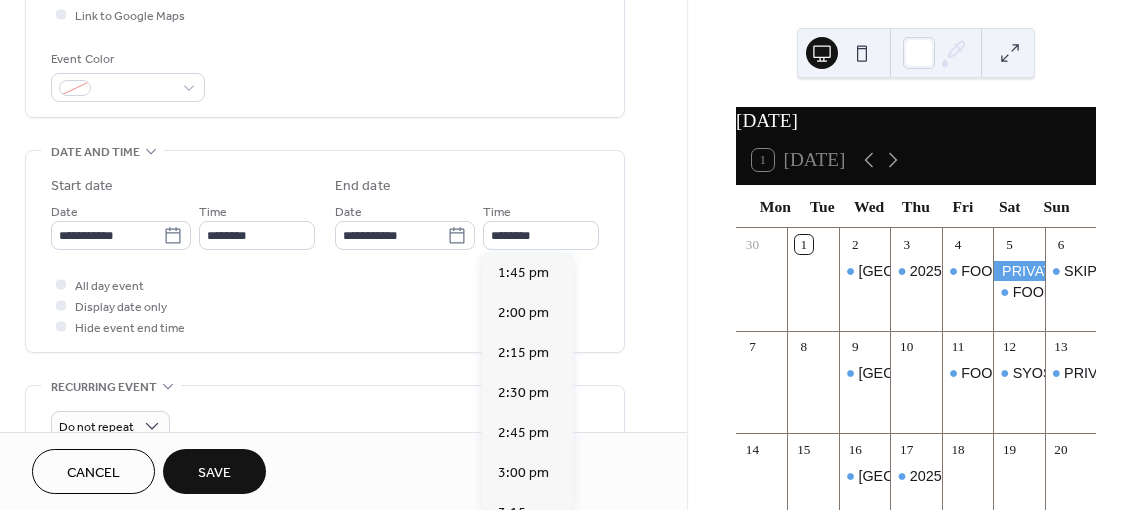type on "*******" 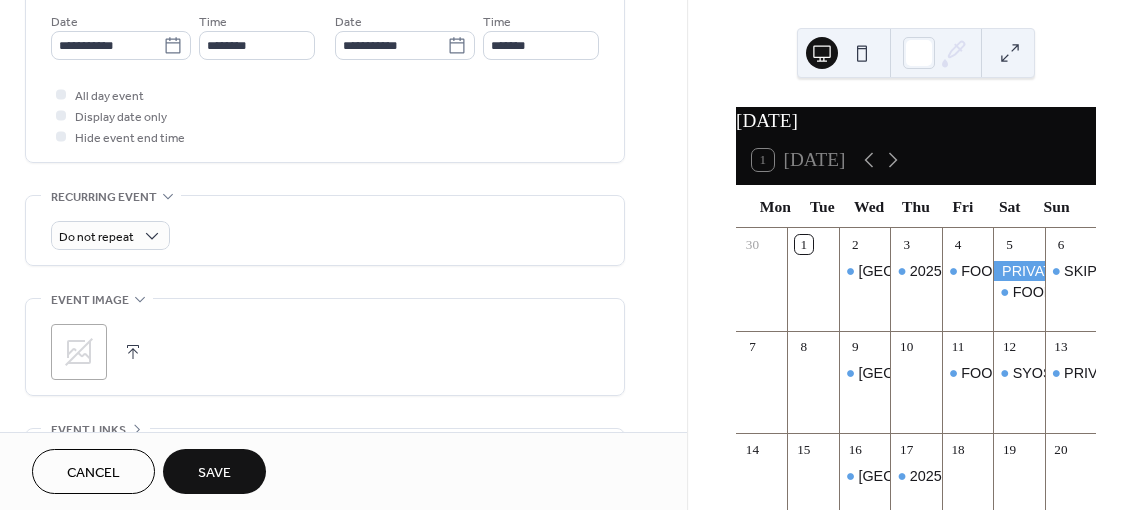 scroll, scrollTop: 800, scrollLeft: 0, axis: vertical 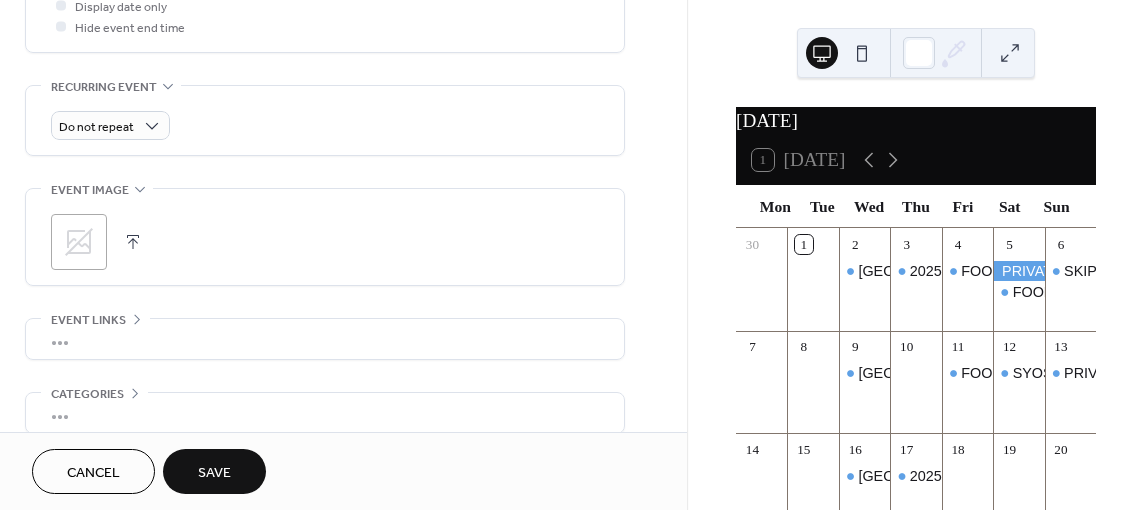 drag, startPoint x: 173, startPoint y: 480, endPoint x: 273, endPoint y: 476, distance: 100.07997 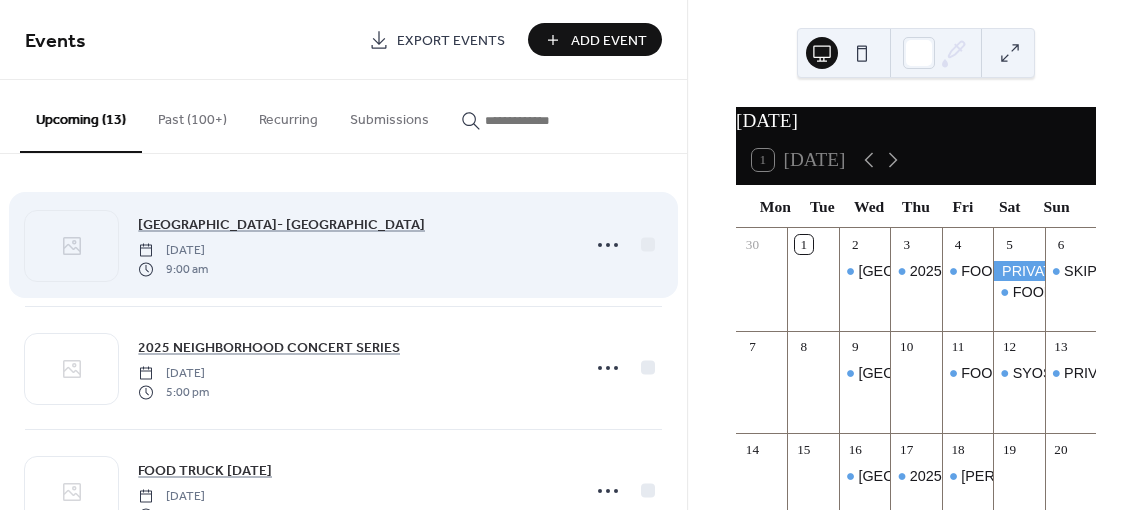 click on "Add Event" at bounding box center (609, 41) 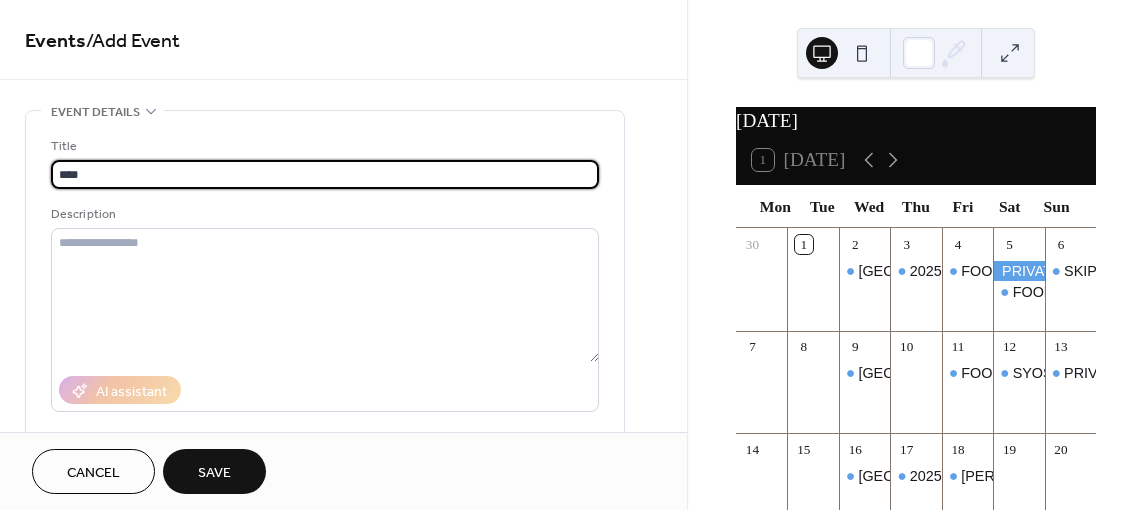 type on "**********" 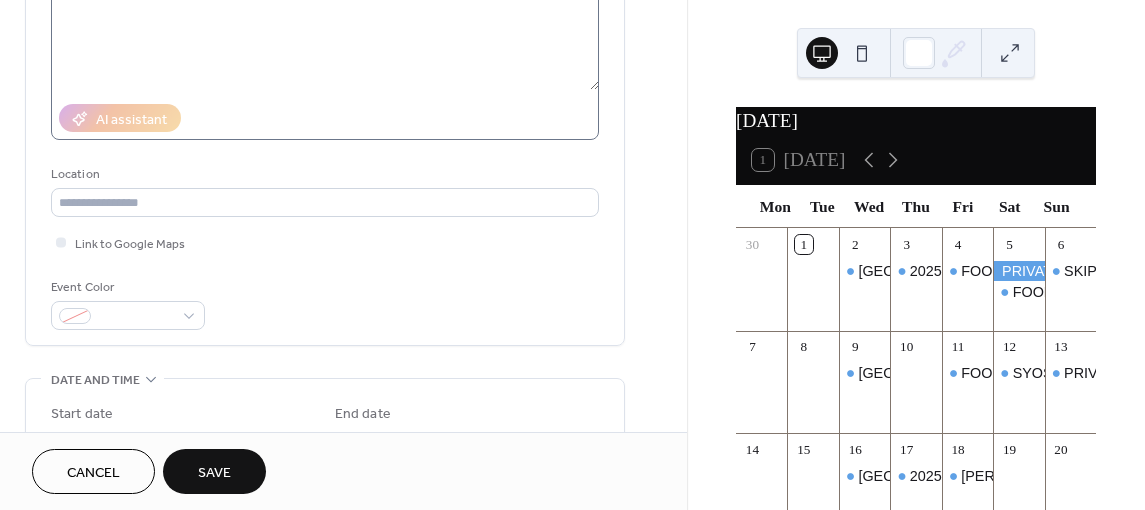 scroll, scrollTop: 300, scrollLeft: 0, axis: vertical 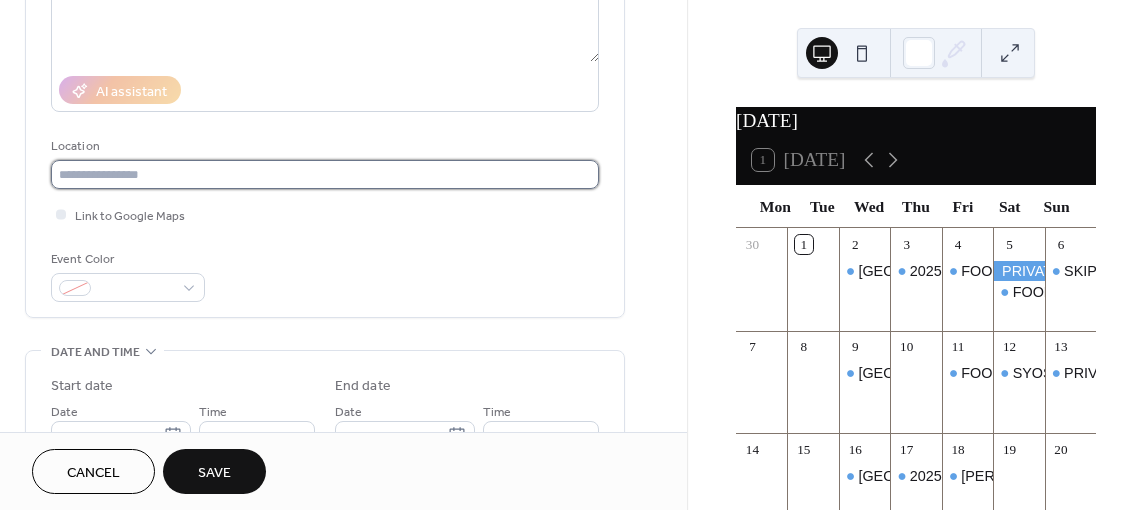 click at bounding box center [325, 174] 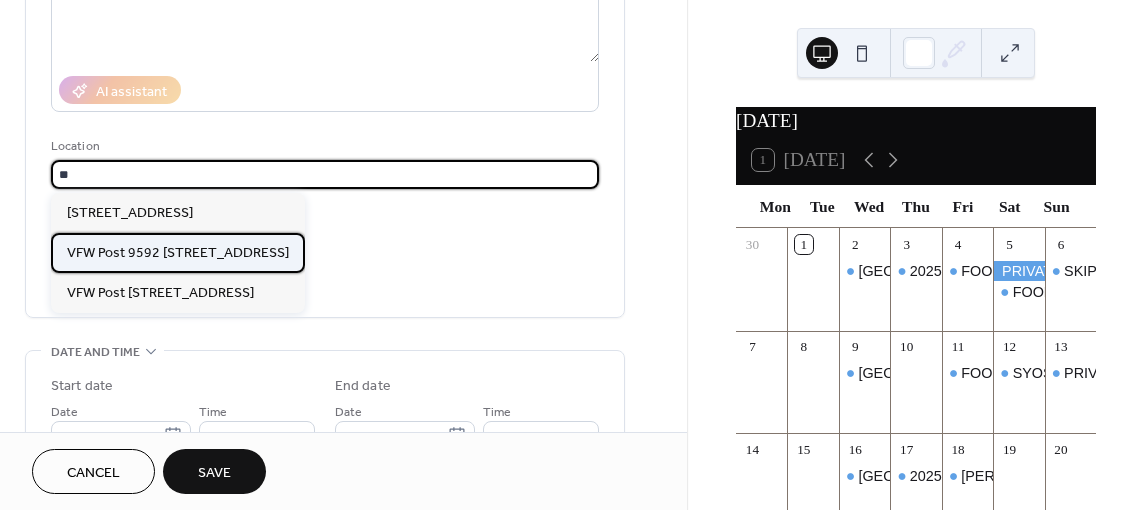 click on "VFW Post 9592 [STREET_ADDRESS]" at bounding box center [178, 252] 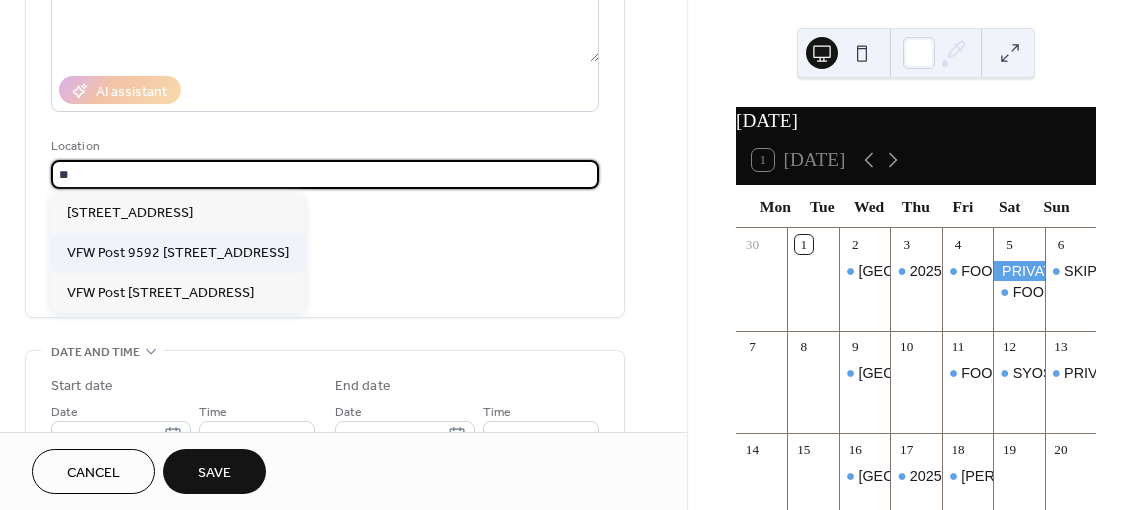 type on "**********" 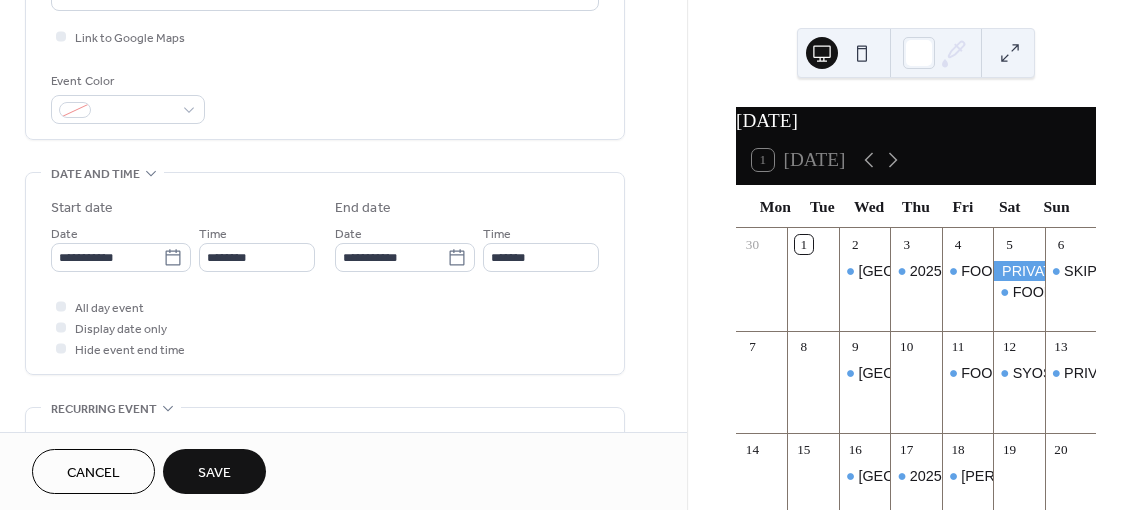 scroll, scrollTop: 500, scrollLeft: 0, axis: vertical 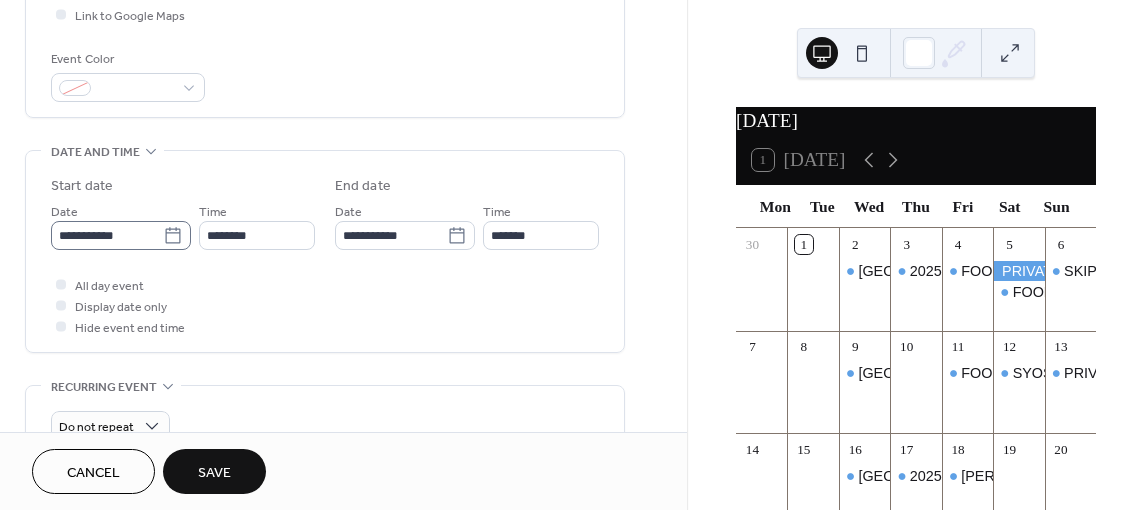 click 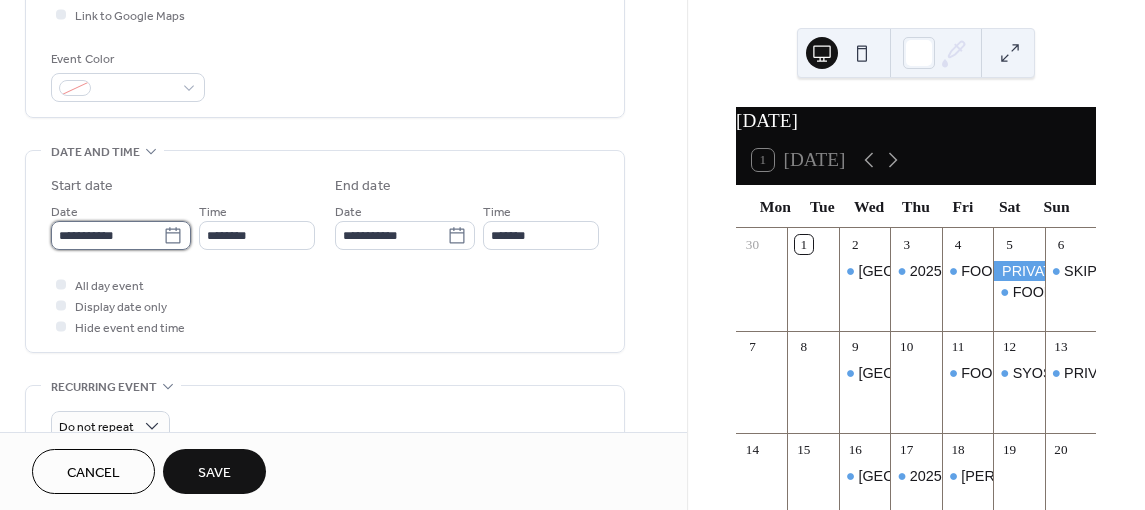click on "**********" at bounding box center (107, 235) 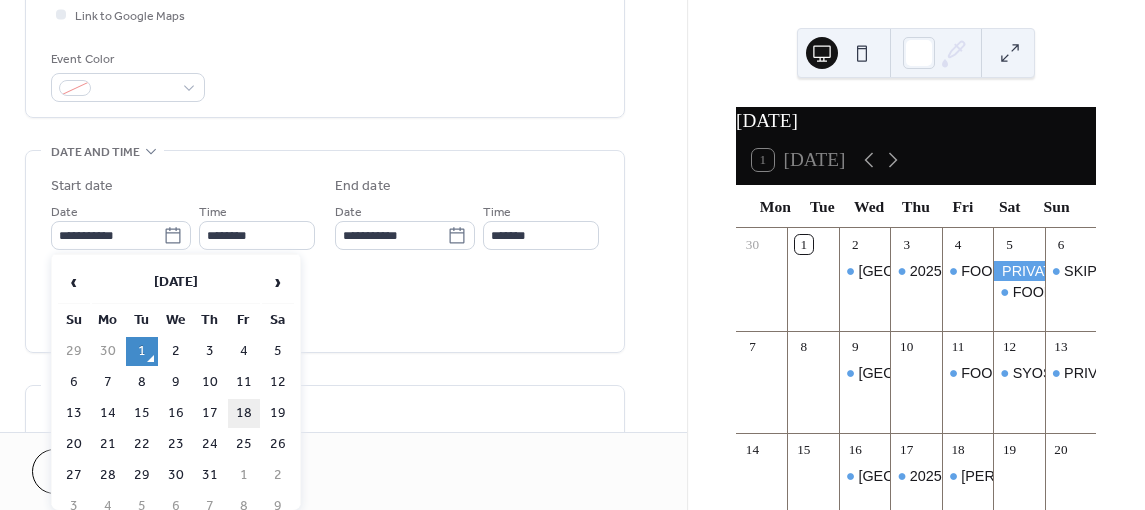 click on "18" at bounding box center [244, 413] 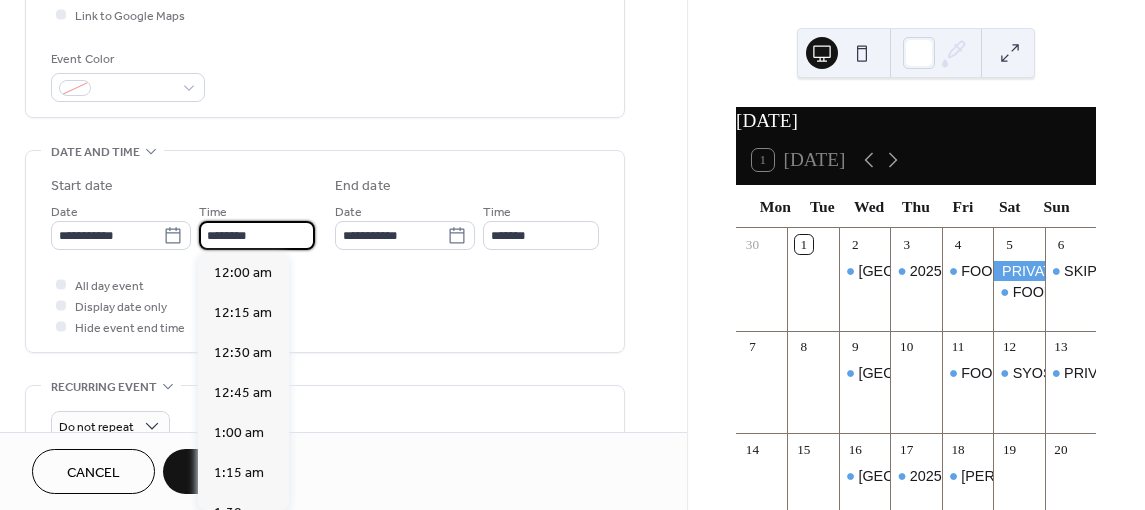 click on "********" at bounding box center [257, 235] 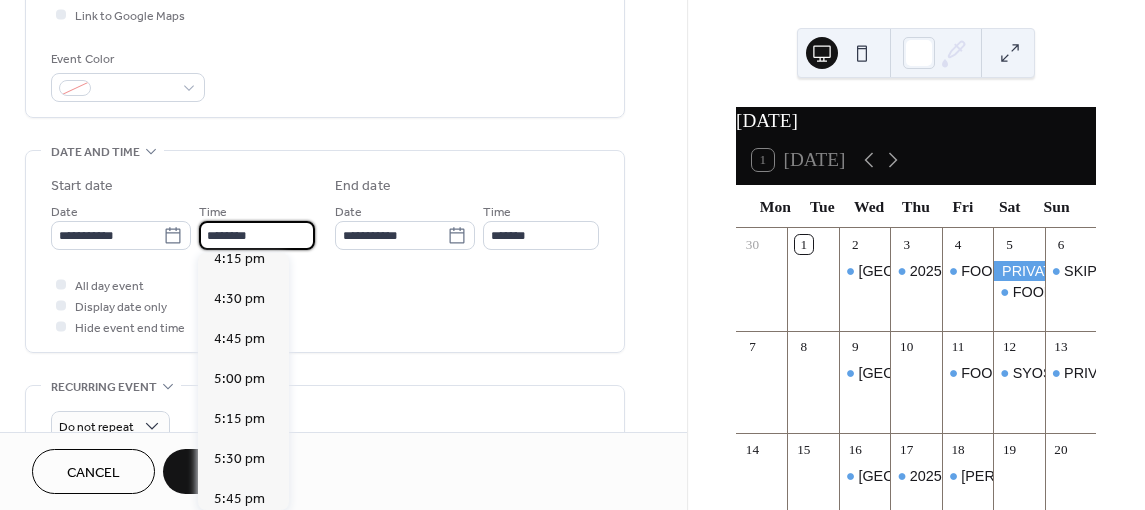 scroll, scrollTop: 2636, scrollLeft: 0, axis: vertical 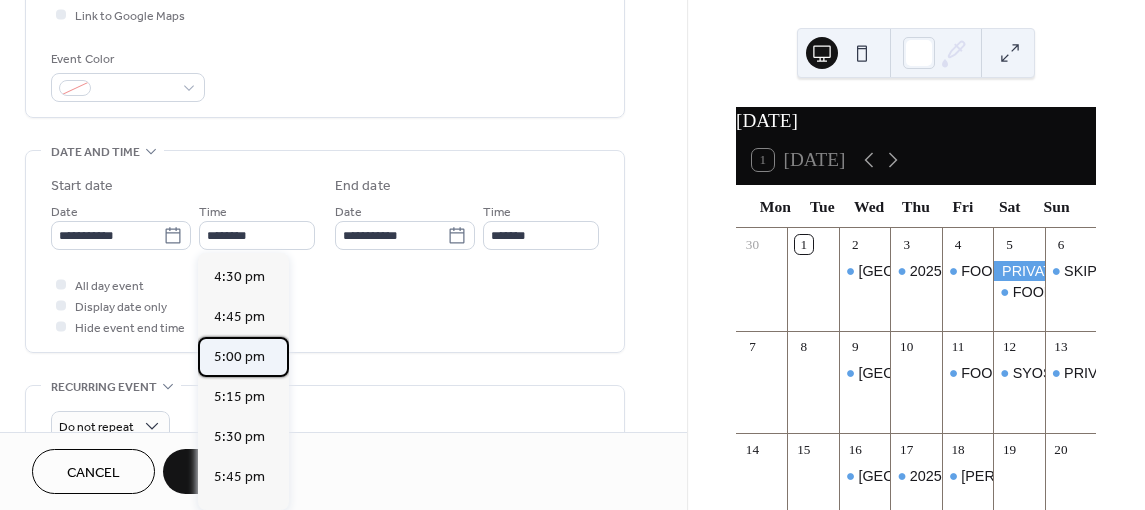 click on "5:00 pm" at bounding box center (239, 357) 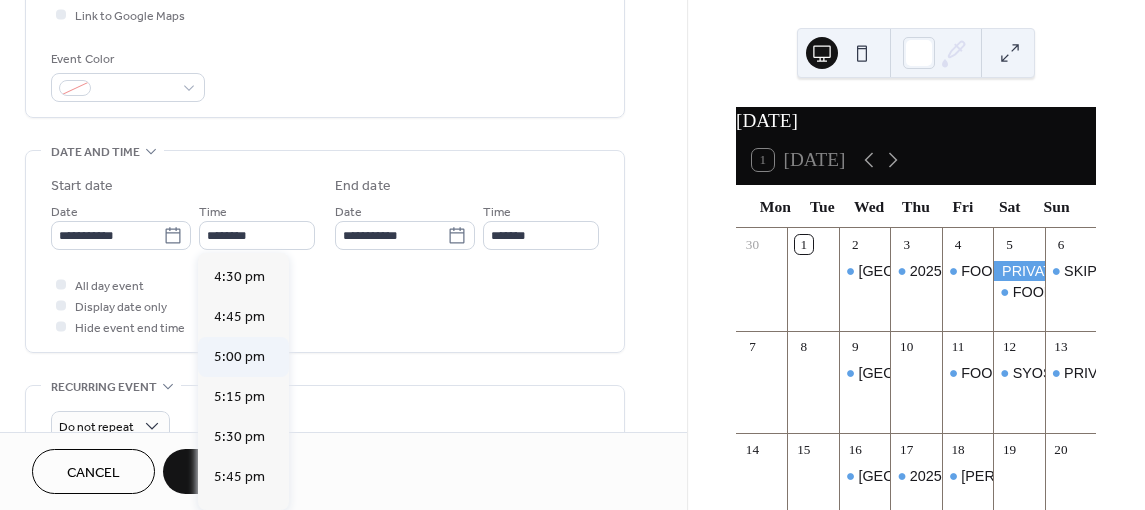 type on "*******" 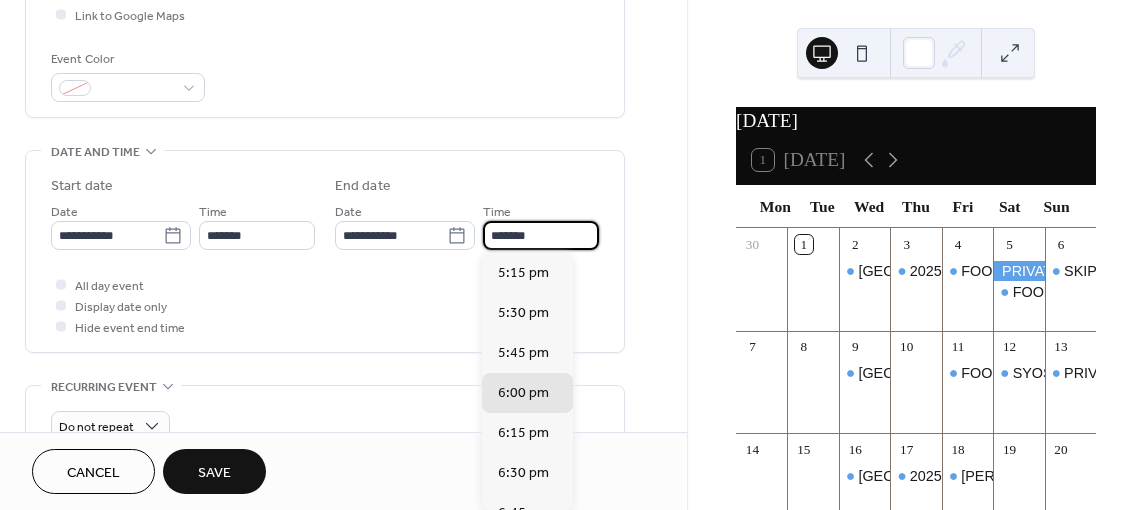 click on "*******" at bounding box center [541, 235] 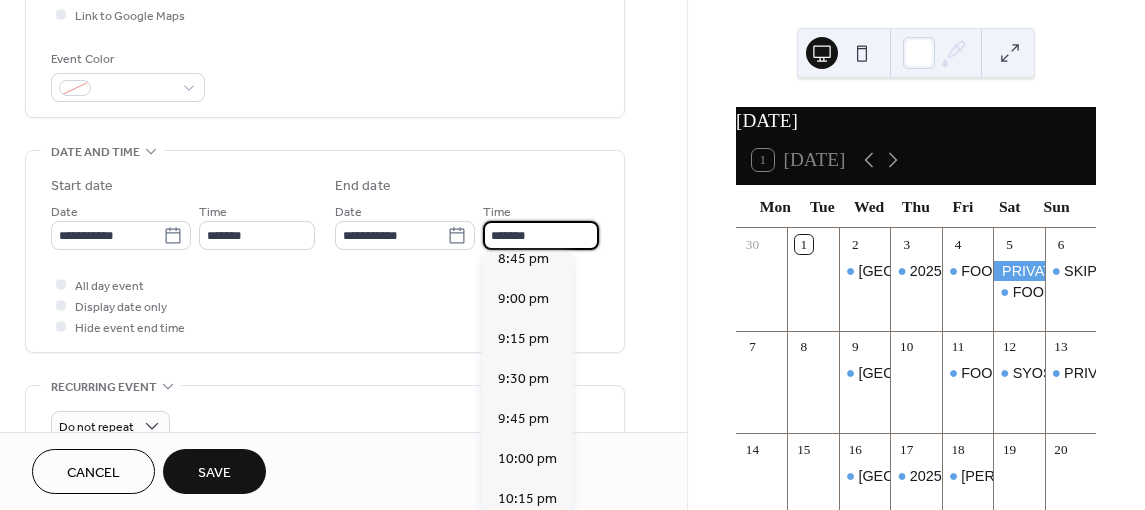 scroll, scrollTop: 600, scrollLeft: 0, axis: vertical 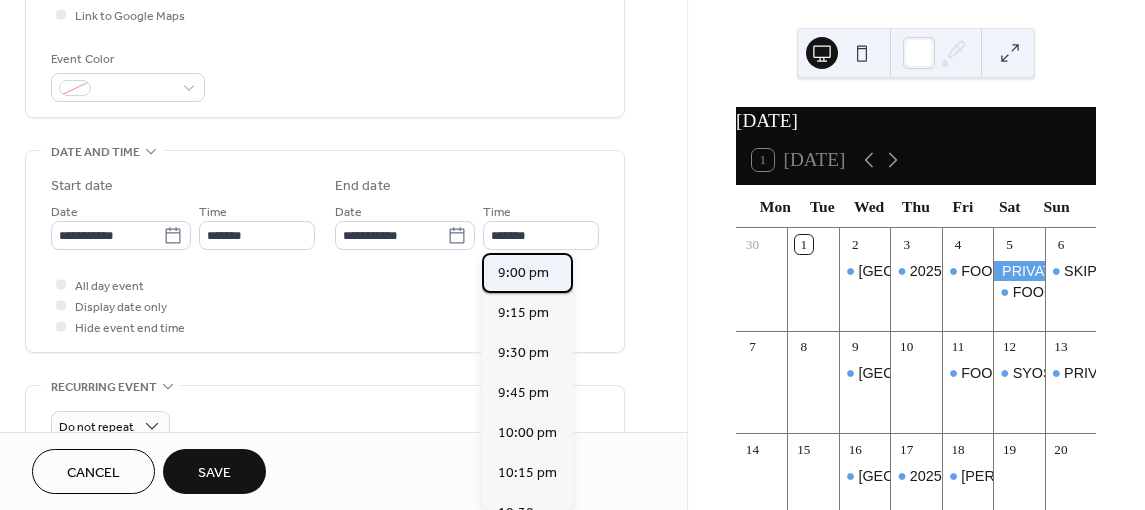 click on "9:00 pm" at bounding box center (523, 273) 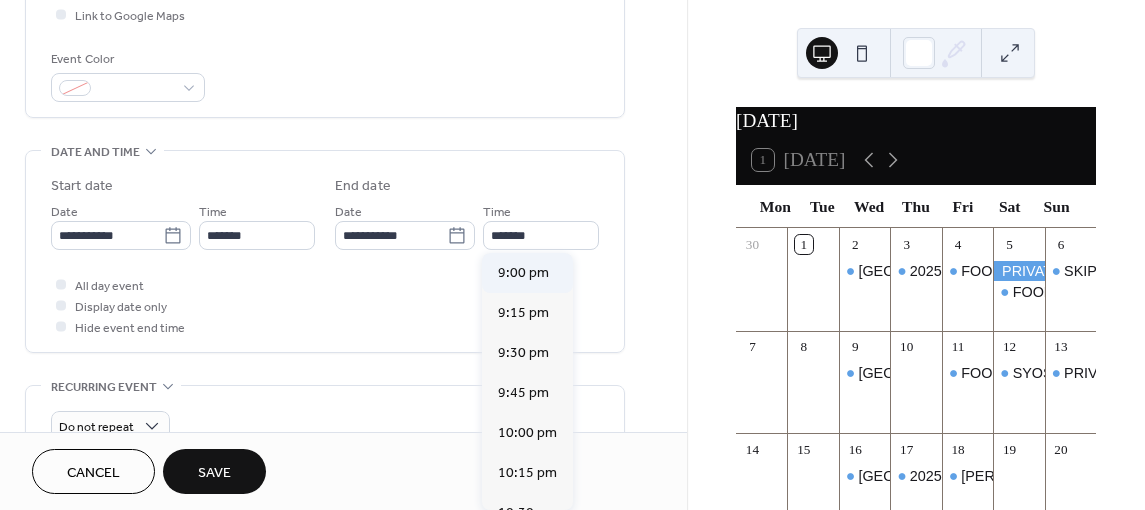 type on "*******" 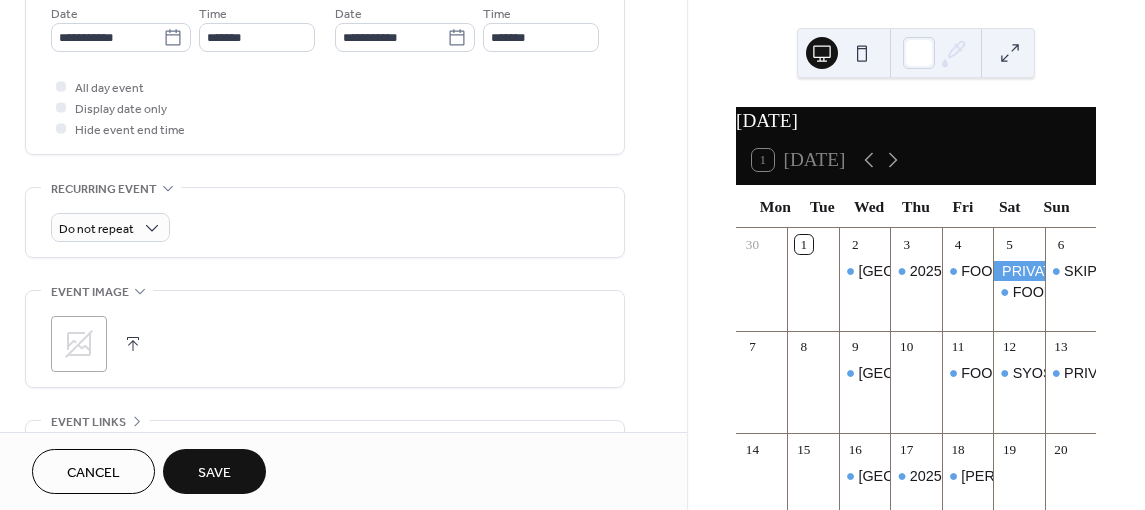 scroll, scrollTop: 700, scrollLeft: 0, axis: vertical 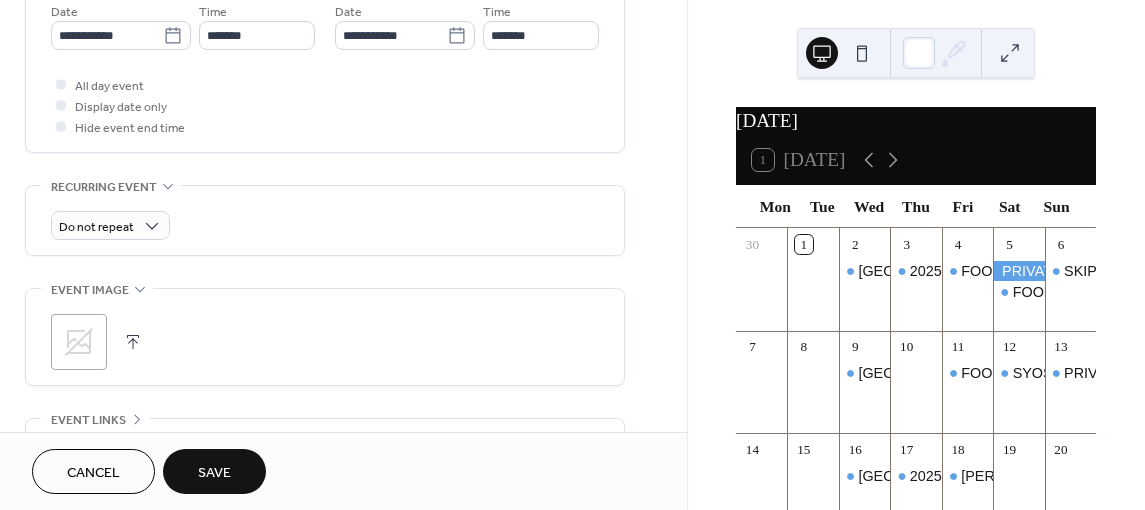 click on "Save" at bounding box center (214, 473) 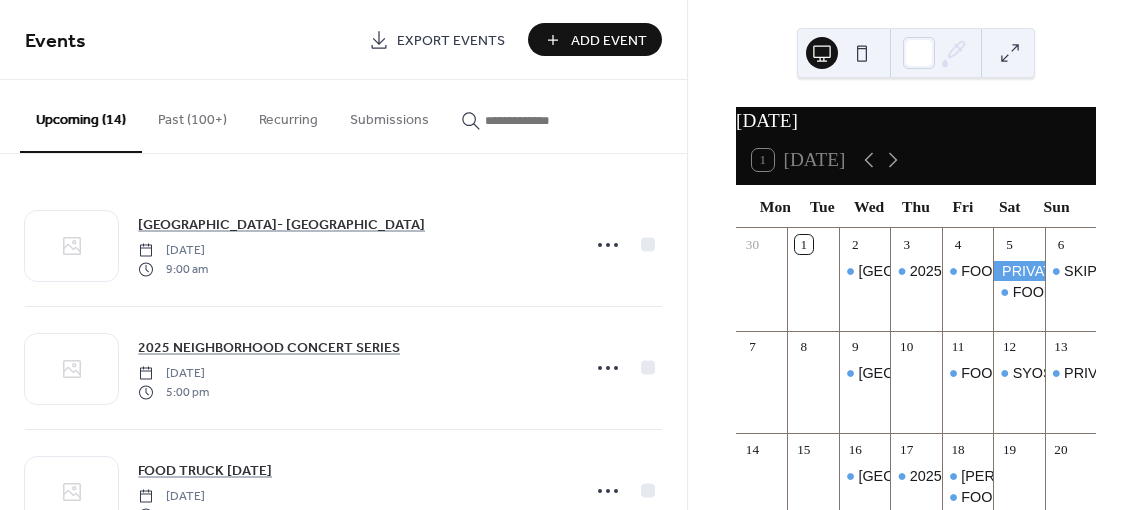 click on "Add Event" at bounding box center (609, 41) 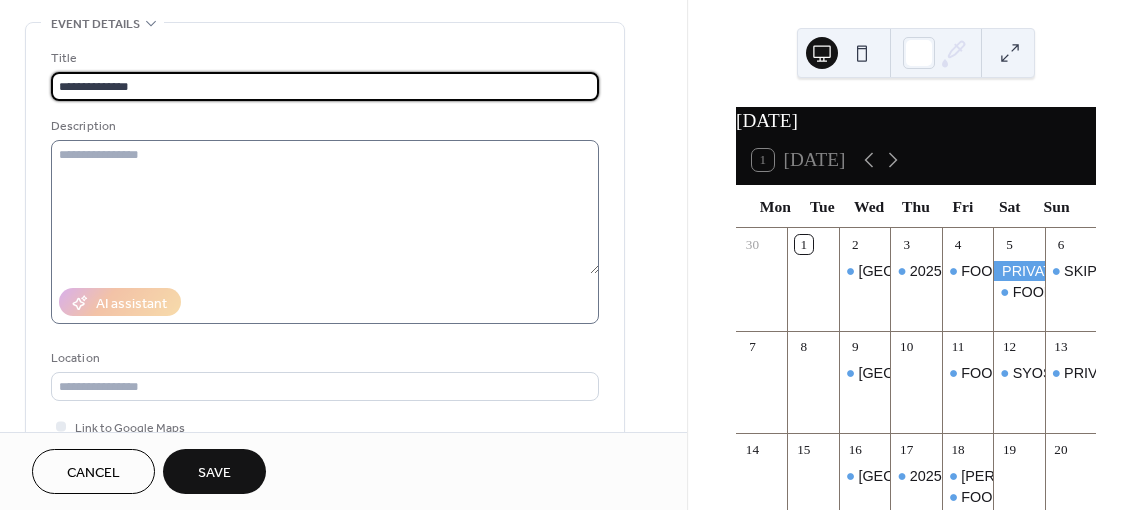 scroll, scrollTop: 200, scrollLeft: 0, axis: vertical 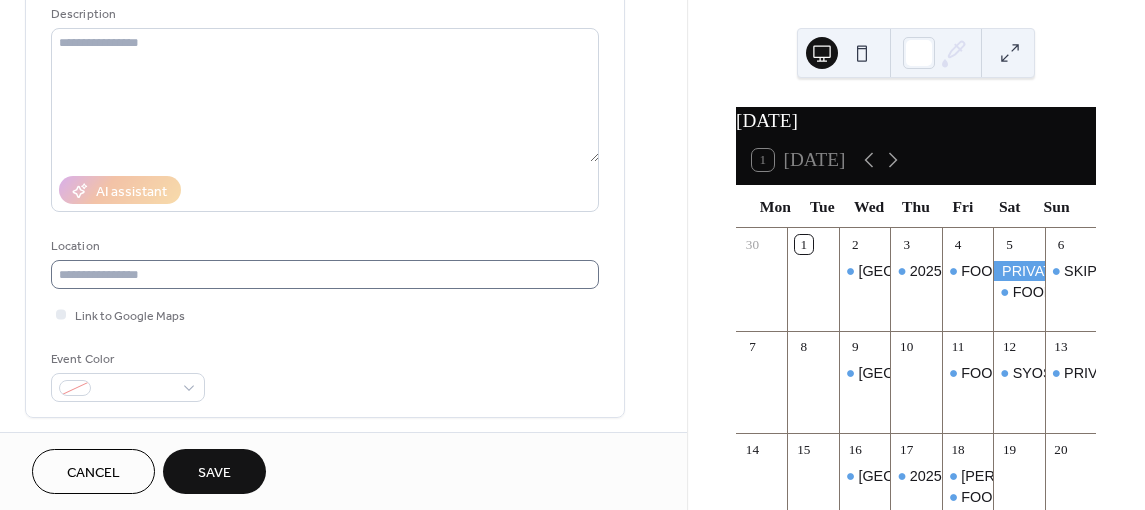 type on "**********" 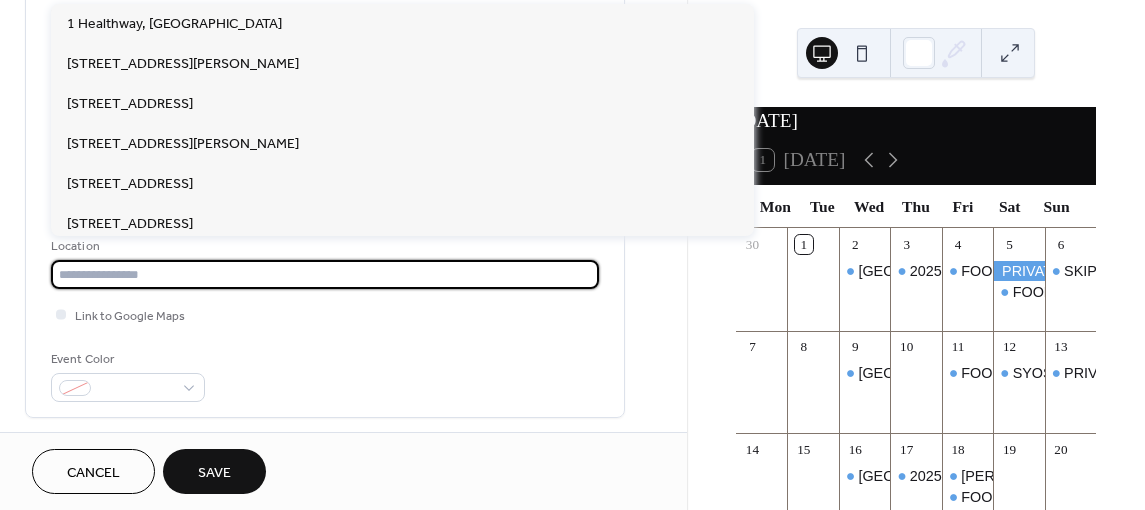 click at bounding box center (325, 274) 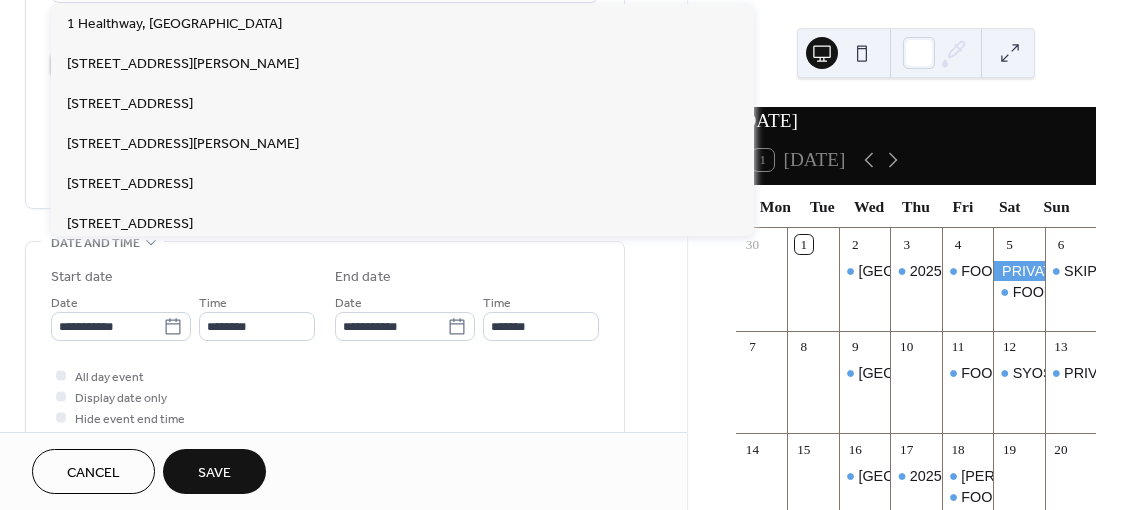 scroll, scrollTop: 500, scrollLeft: 0, axis: vertical 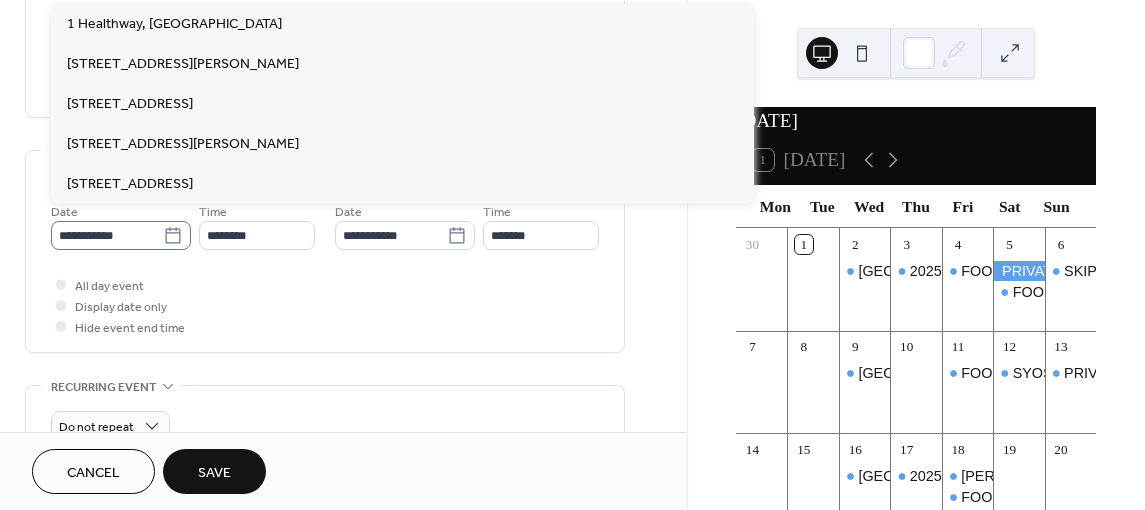 click 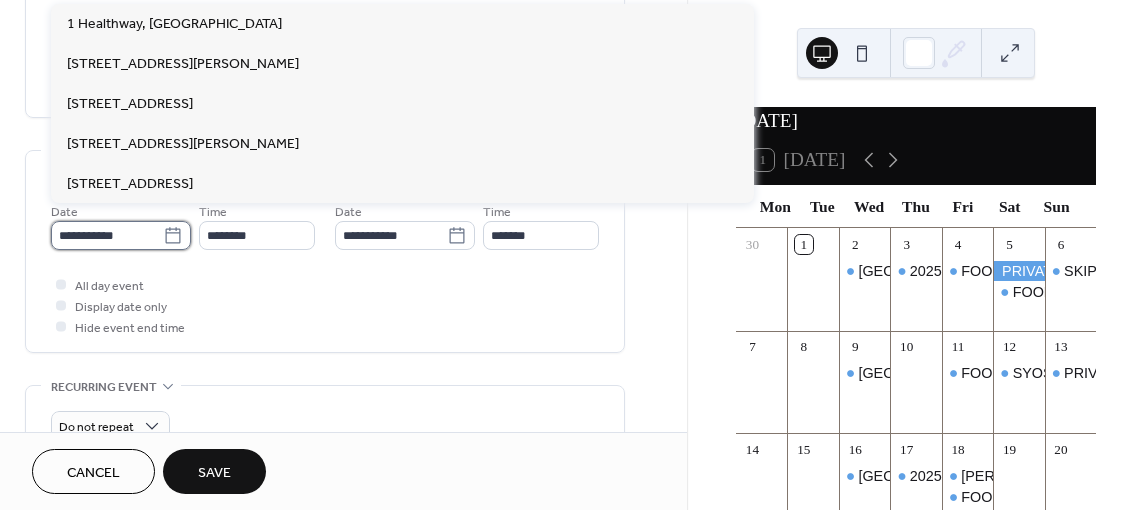 click on "**********" at bounding box center (107, 235) 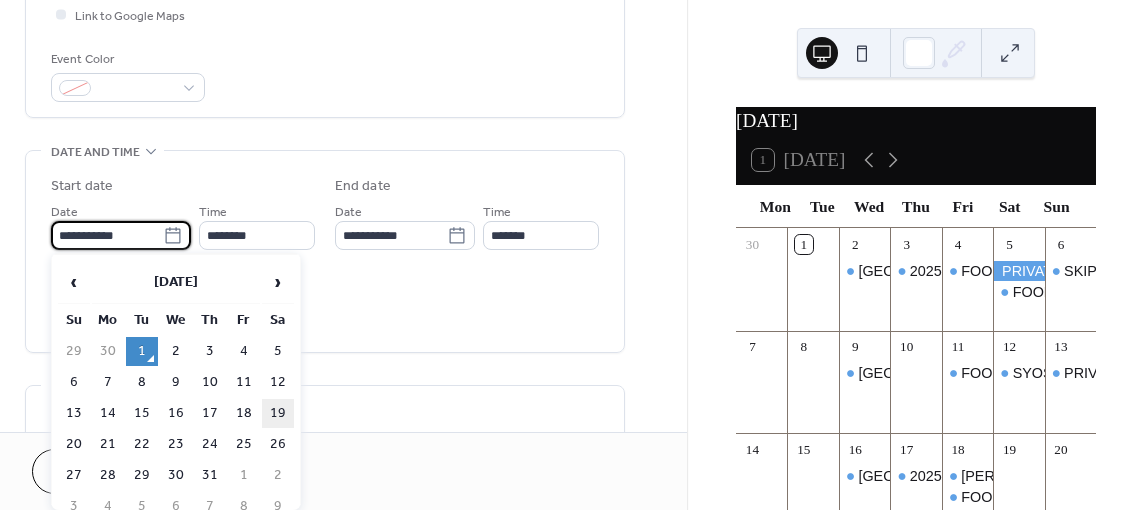 click on "19" at bounding box center [278, 413] 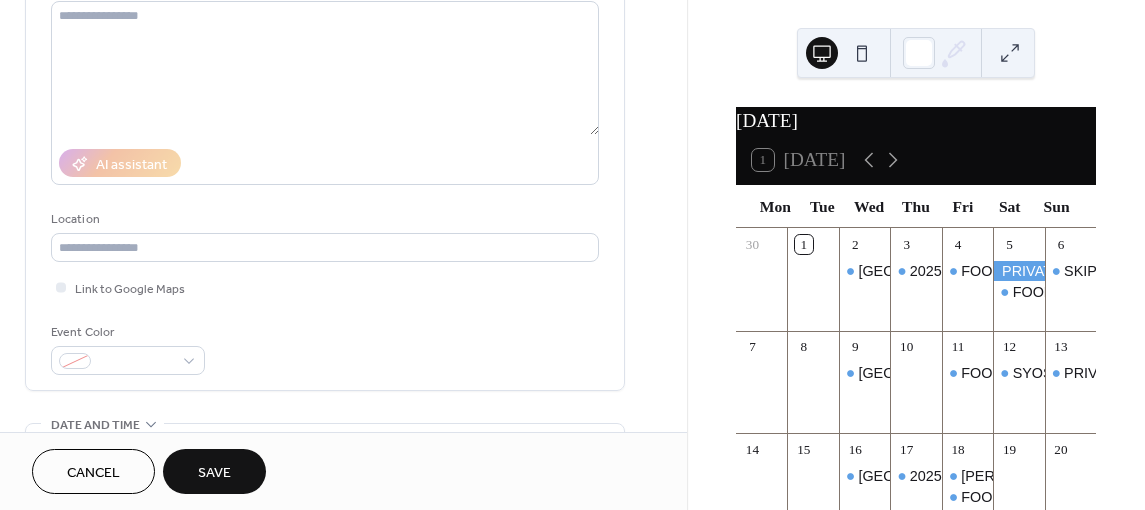 scroll, scrollTop: 100, scrollLeft: 0, axis: vertical 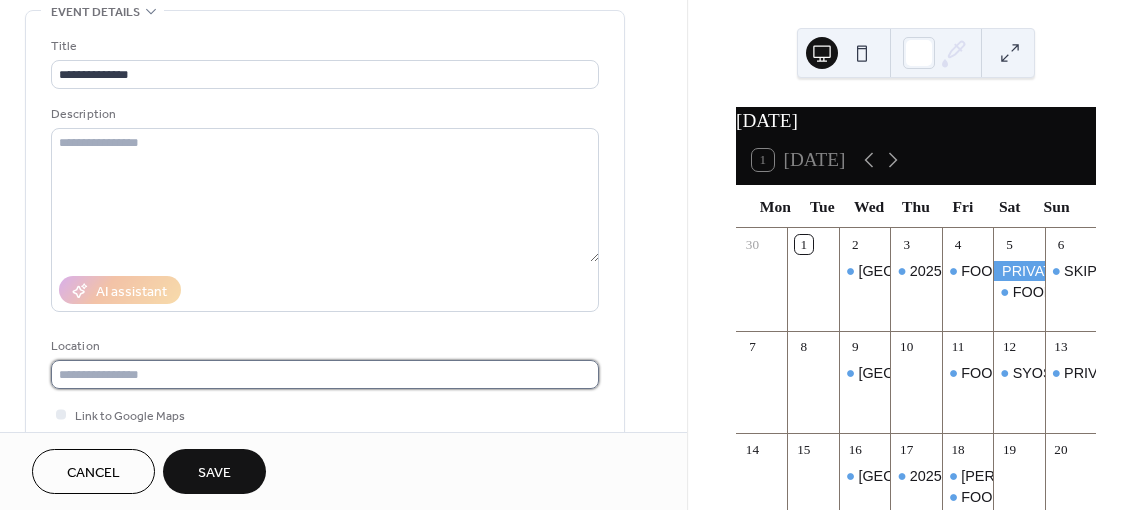 click at bounding box center [325, 374] 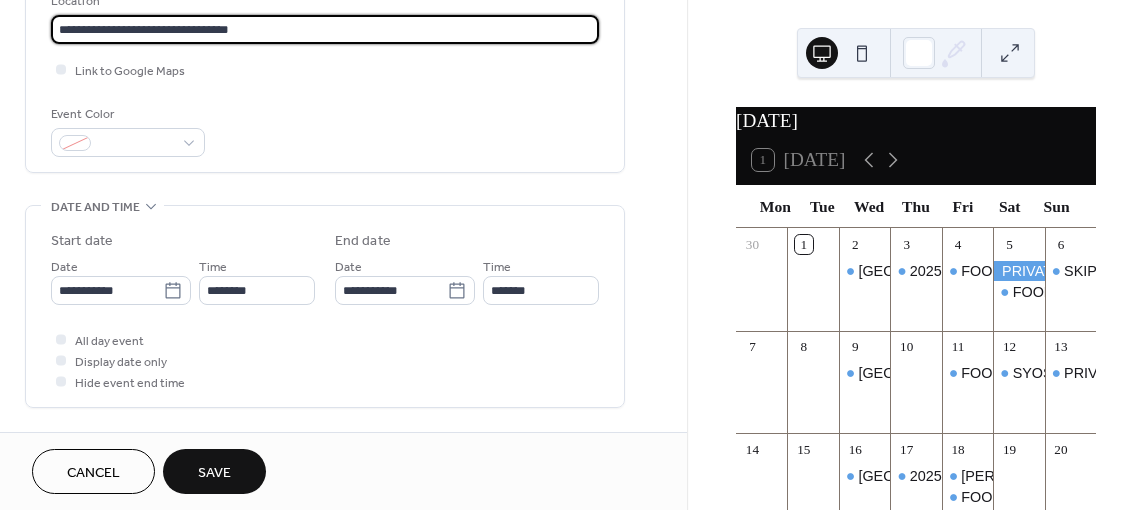 scroll, scrollTop: 500, scrollLeft: 0, axis: vertical 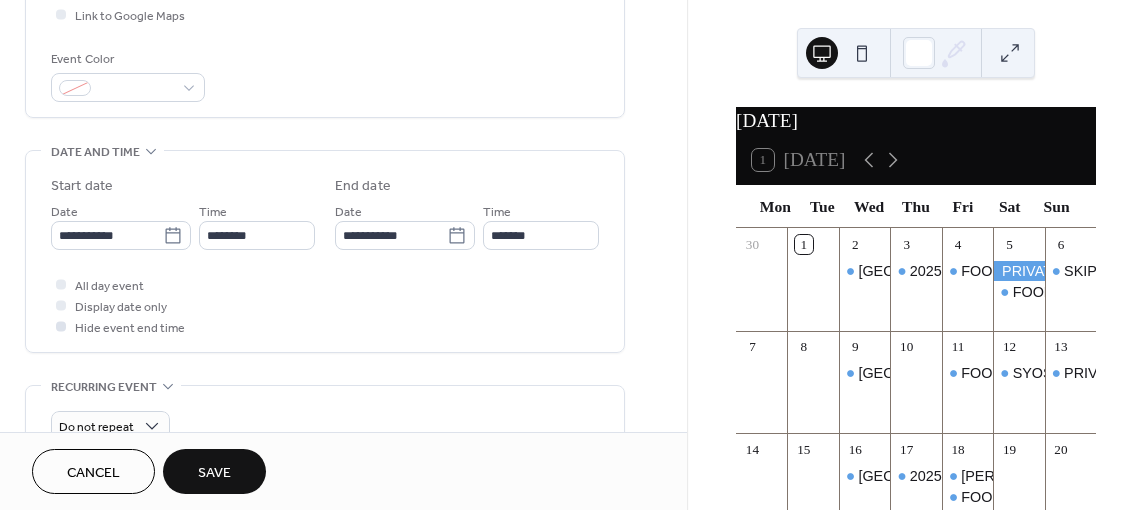 type on "**********" 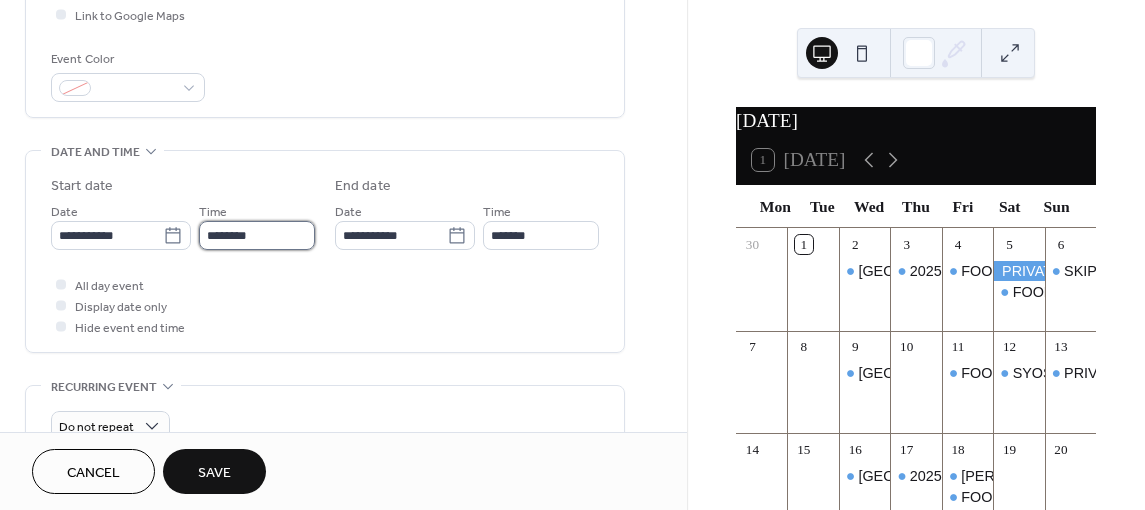 click on "********" at bounding box center [257, 235] 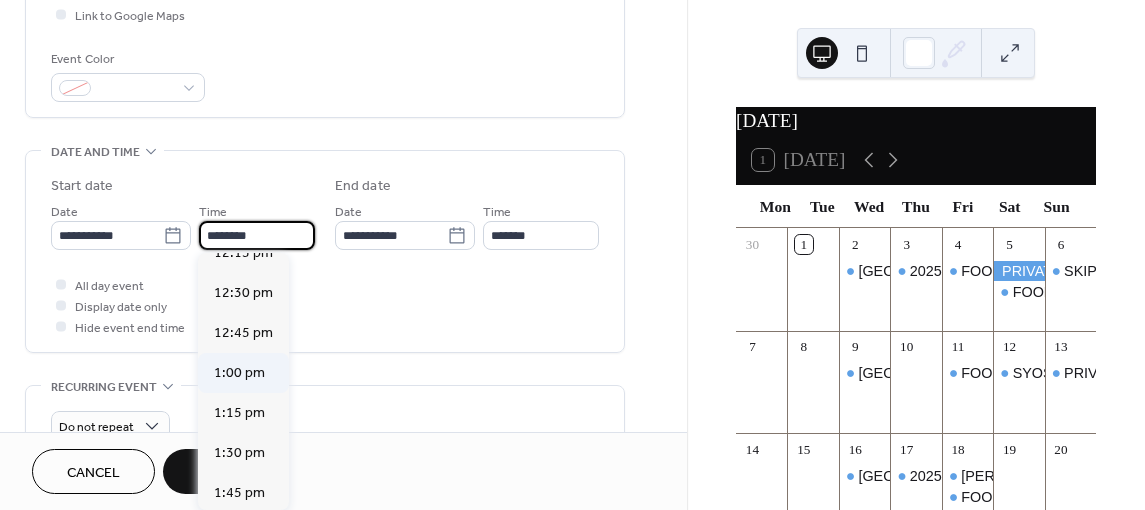 scroll, scrollTop: 2136, scrollLeft: 0, axis: vertical 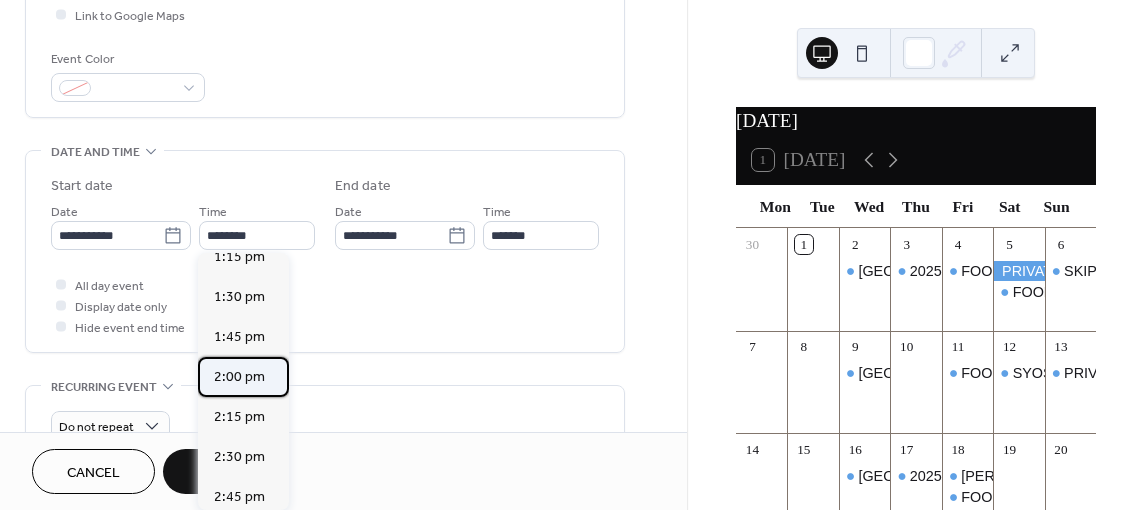 click on "2:00 pm" at bounding box center [239, 377] 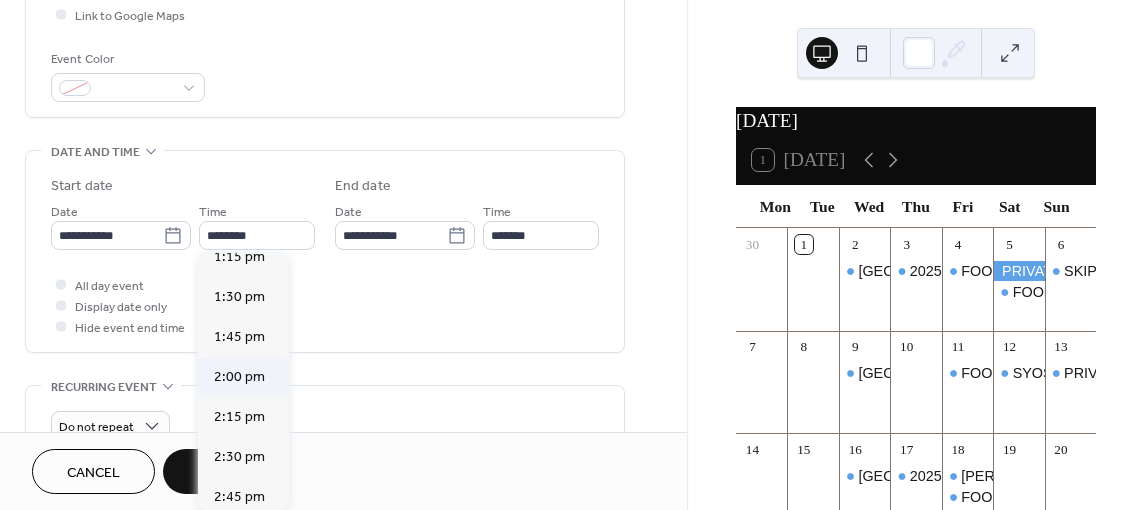 type on "*******" 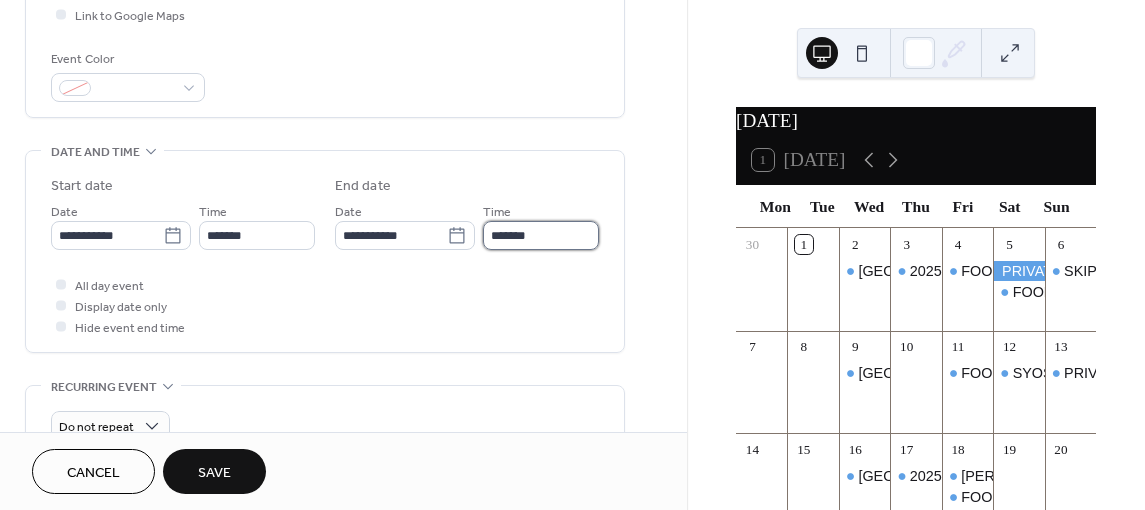 click on "*******" at bounding box center (541, 235) 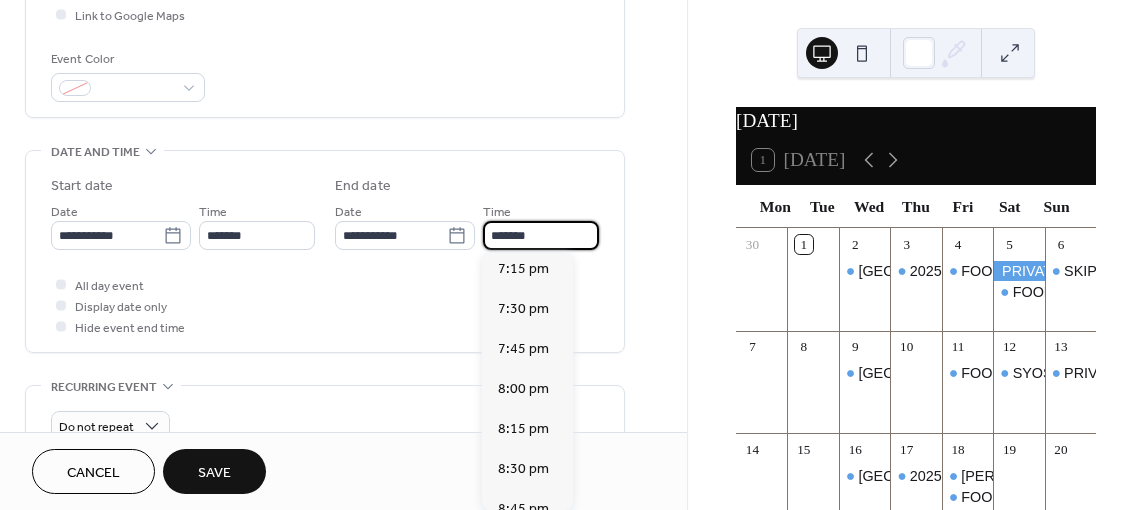 scroll, scrollTop: 800, scrollLeft: 0, axis: vertical 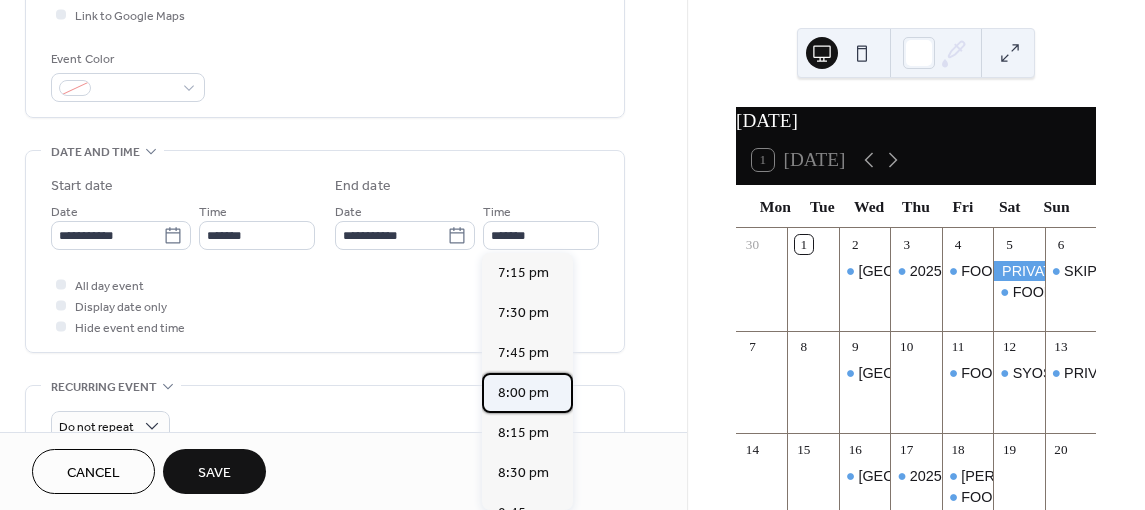 click on "8:00 pm" at bounding box center (523, 393) 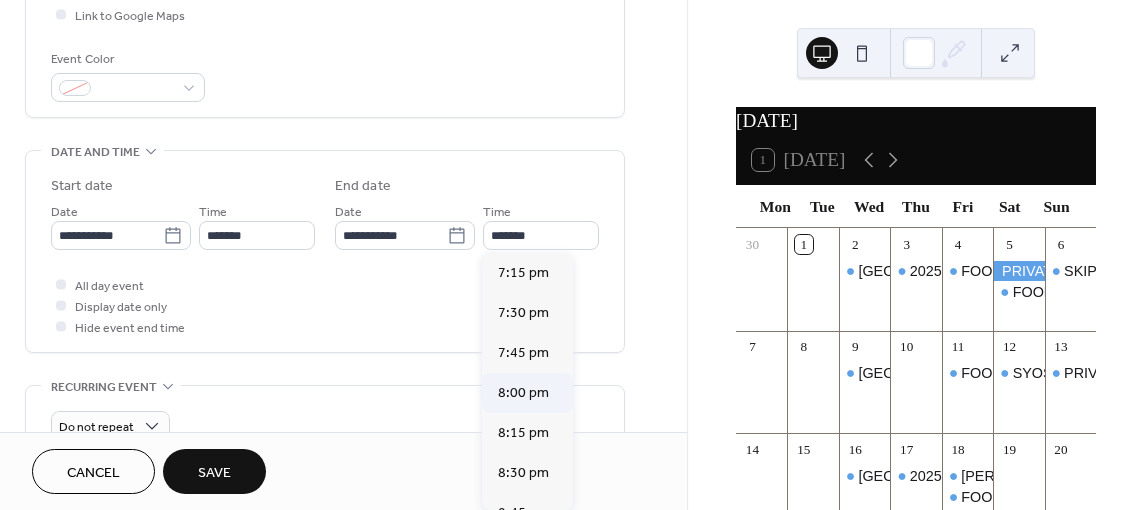 type on "*******" 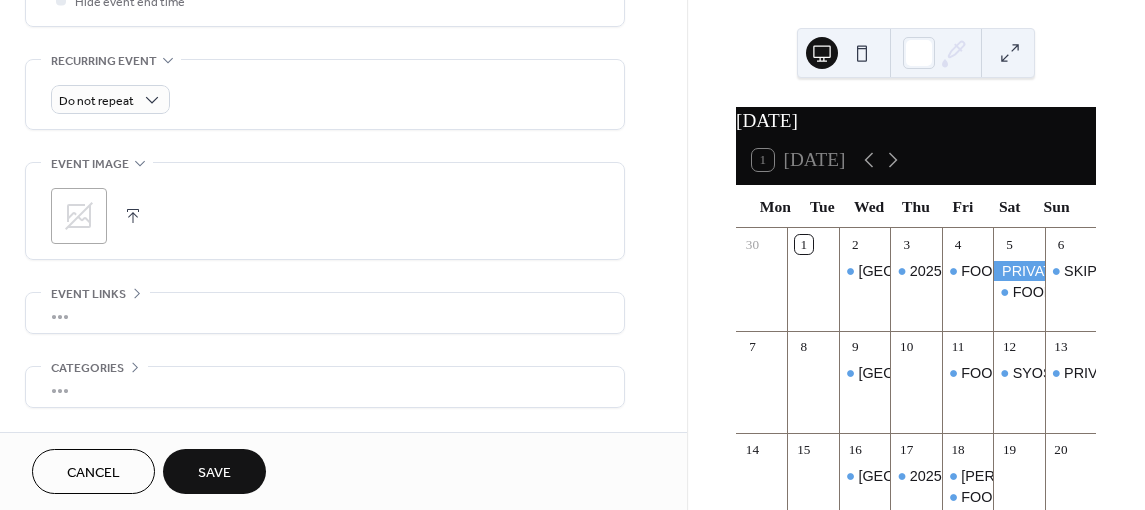 scroll, scrollTop: 890, scrollLeft: 0, axis: vertical 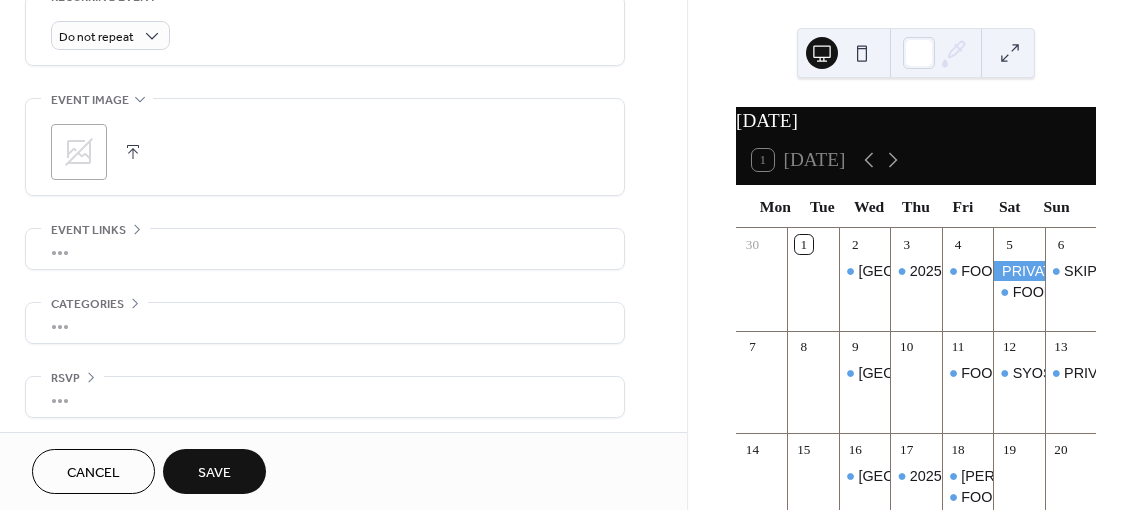 click on "Save" at bounding box center (214, 473) 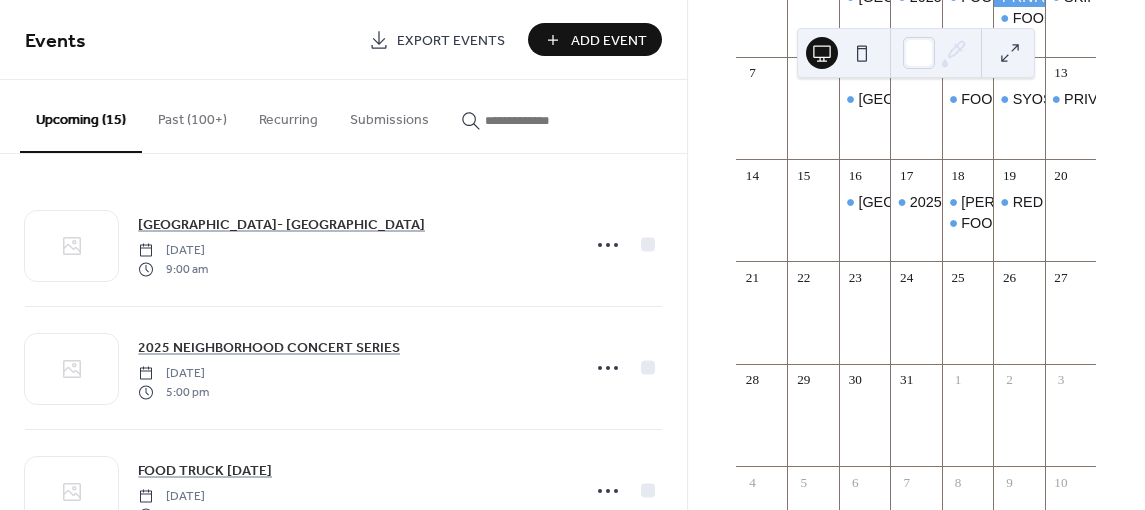 scroll, scrollTop: 300, scrollLeft: 0, axis: vertical 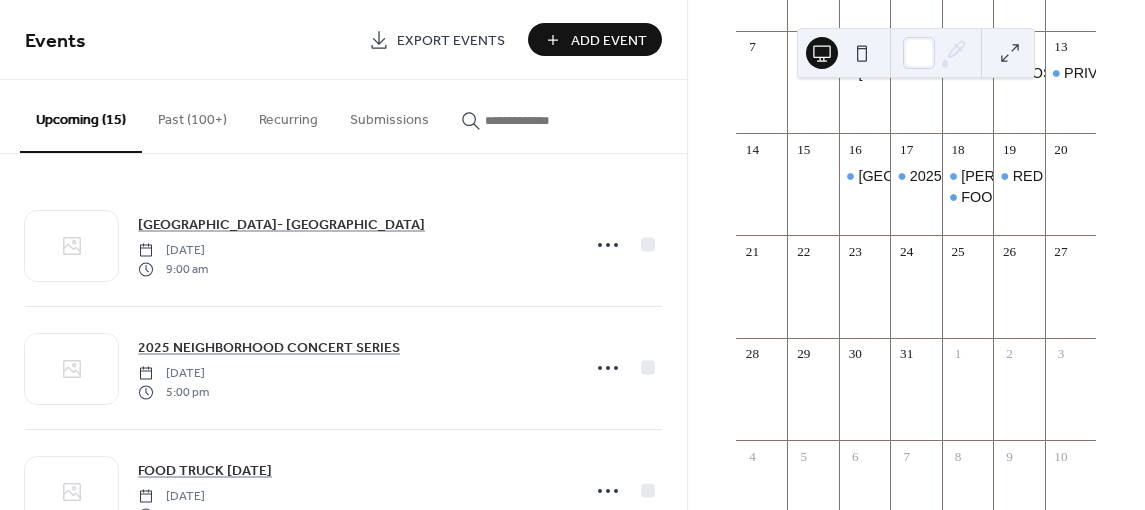 click on "Add Event" at bounding box center [609, 41] 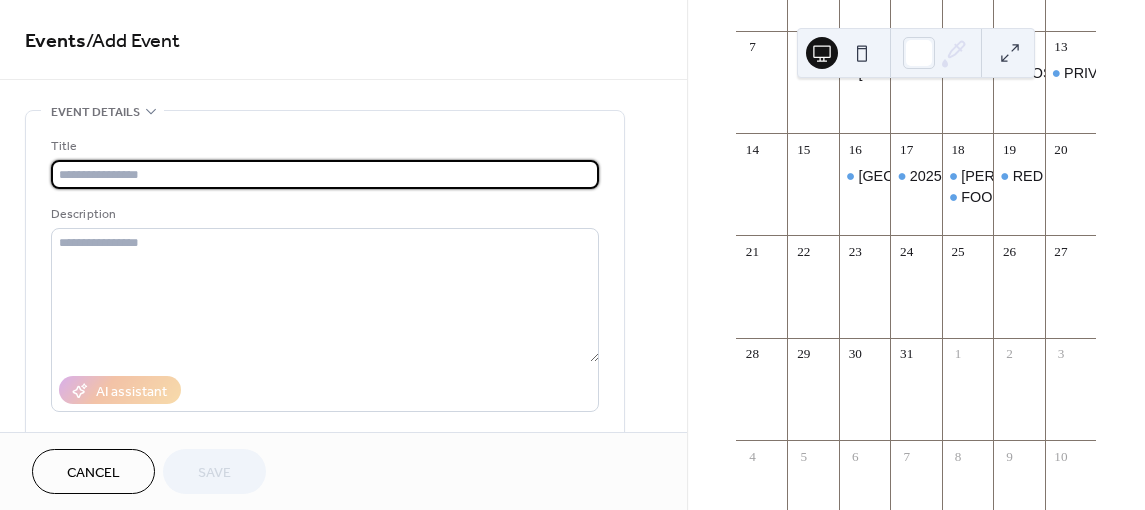 click at bounding box center [325, 174] 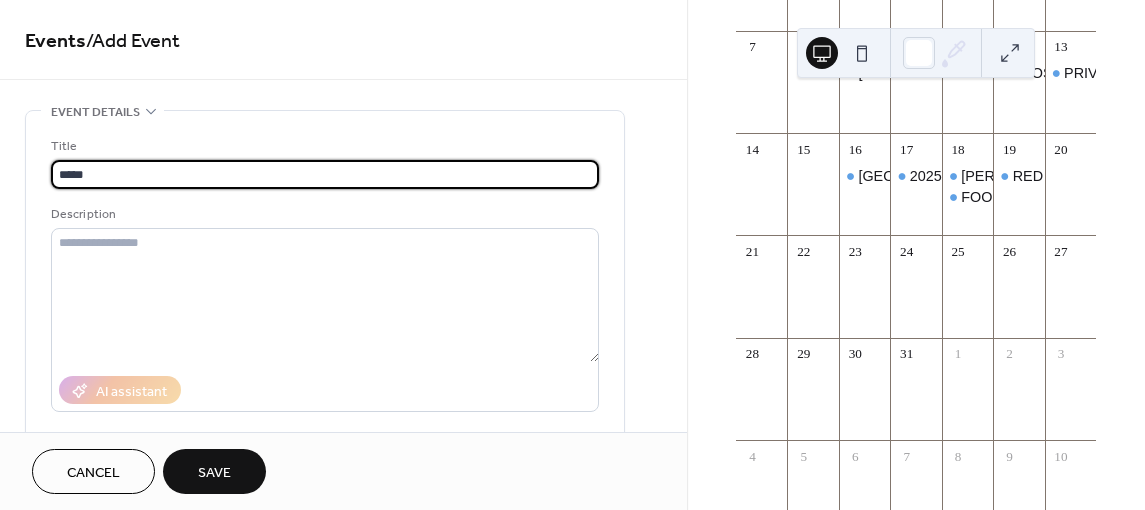 click on "*****" at bounding box center (325, 174) 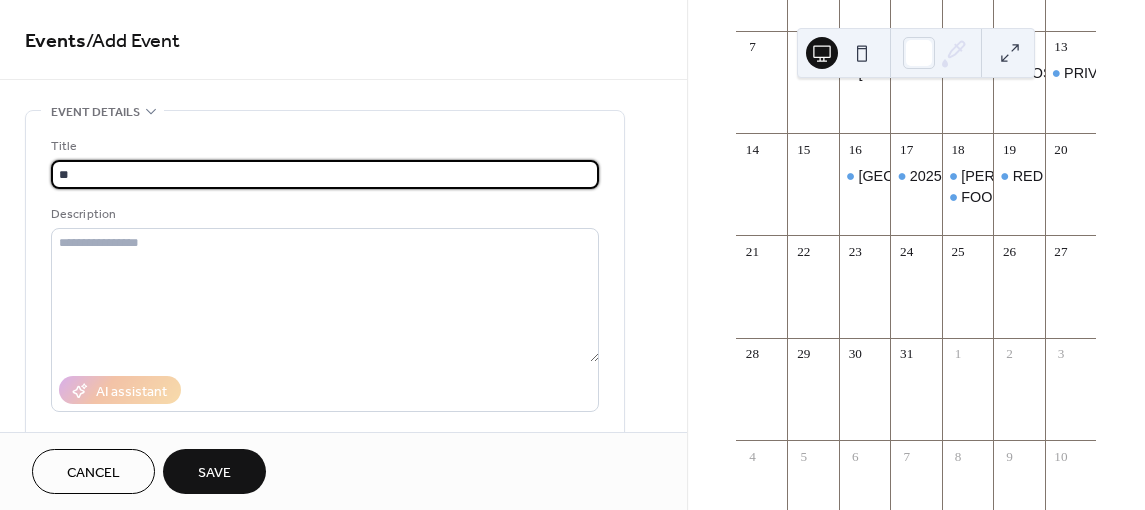type on "*" 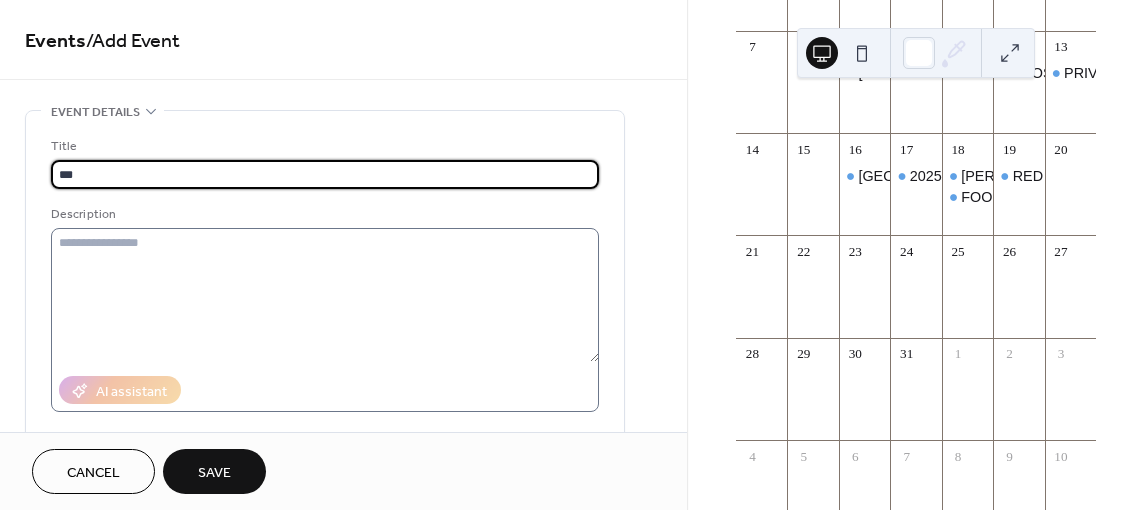 type on "**********" 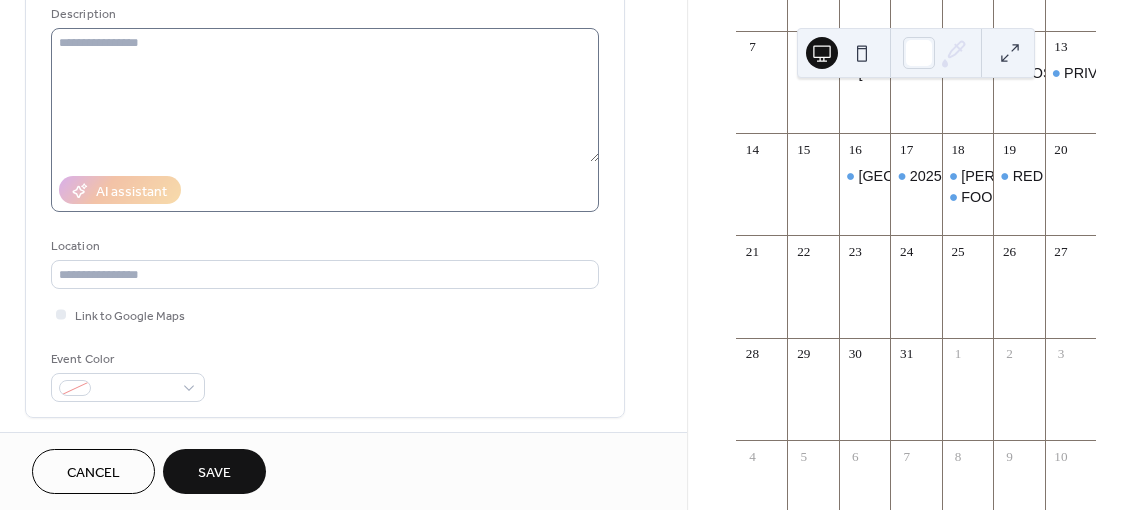 scroll, scrollTop: 300, scrollLeft: 0, axis: vertical 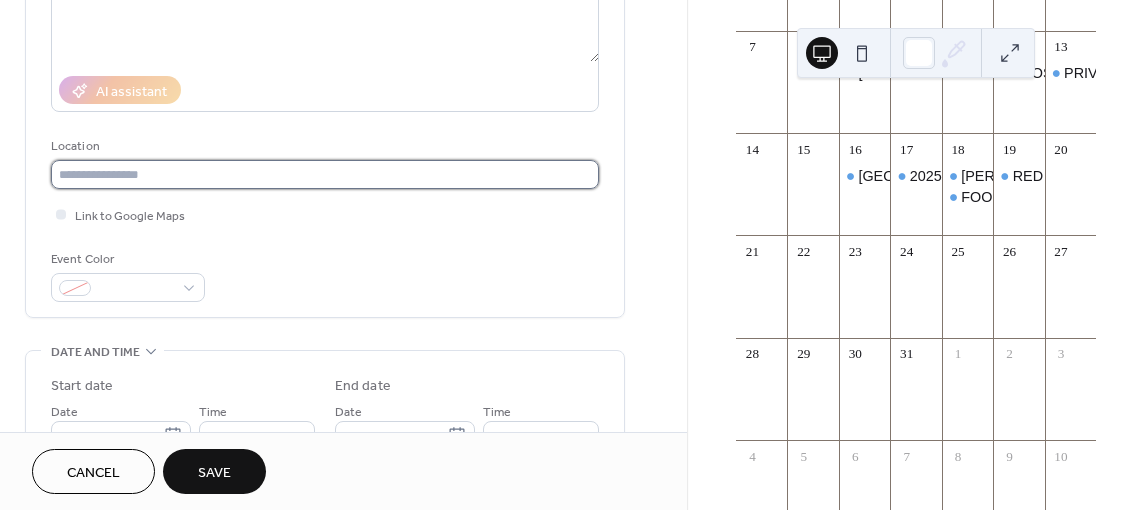 click at bounding box center [325, 174] 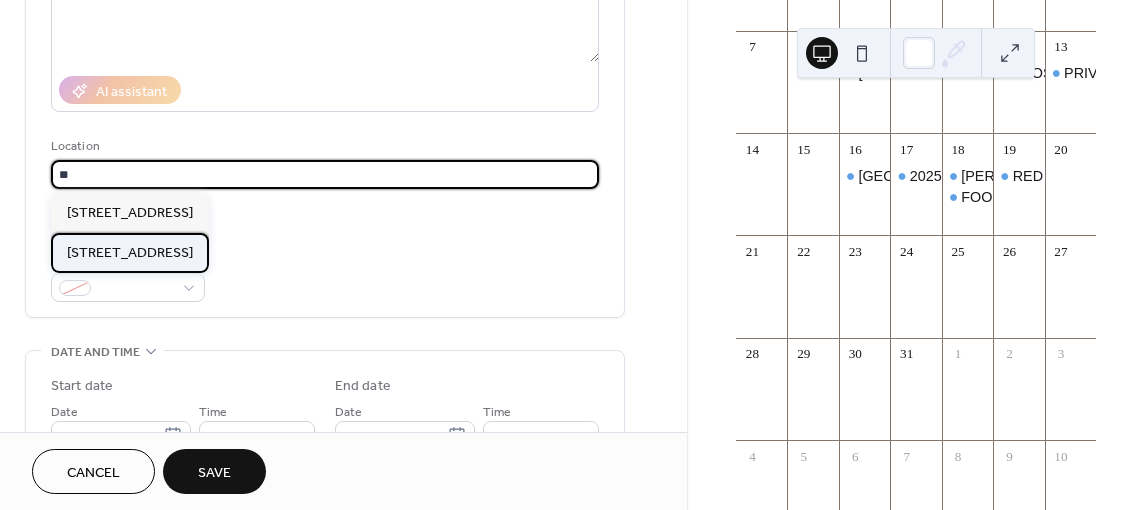 click on "[STREET_ADDRESS]" at bounding box center [130, 252] 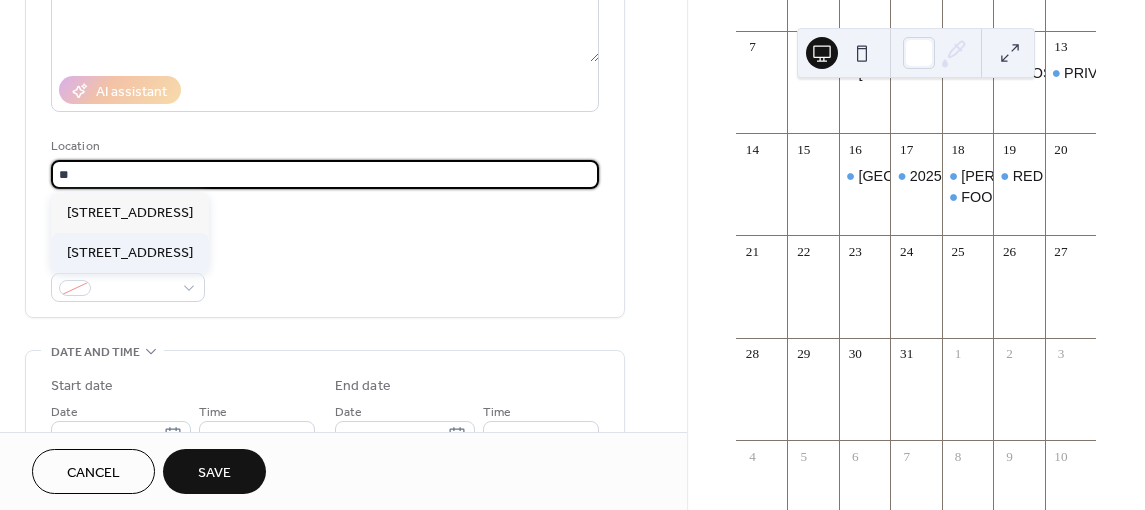 type on "**********" 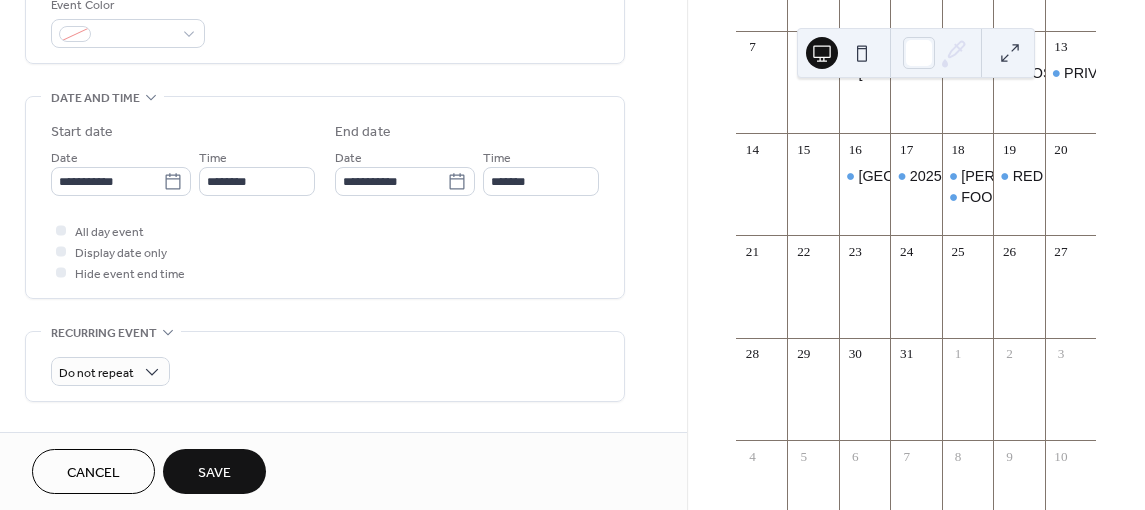 scroll, scrollTop: 600, scrollLeft: 0, axis: vertical 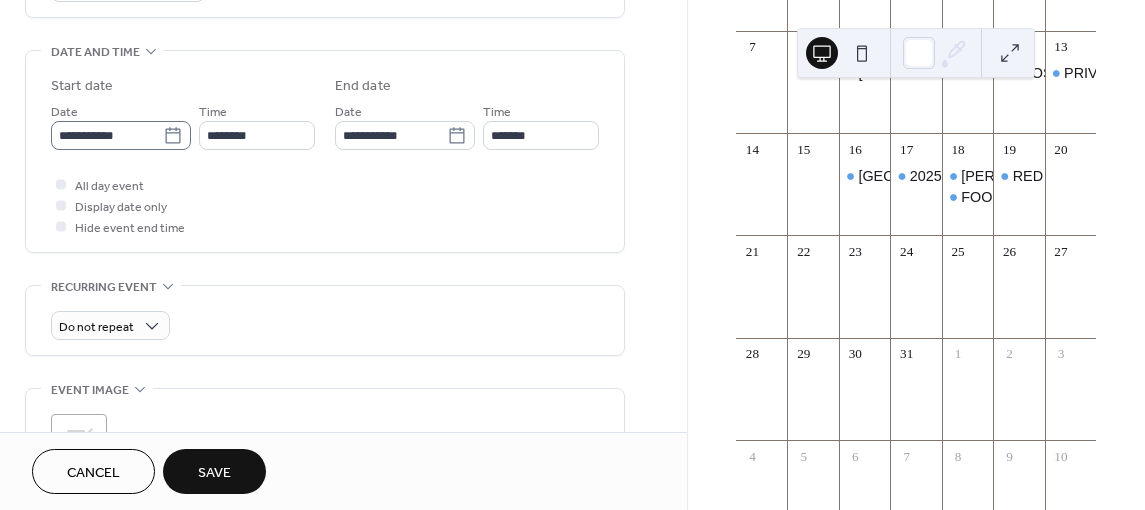 click 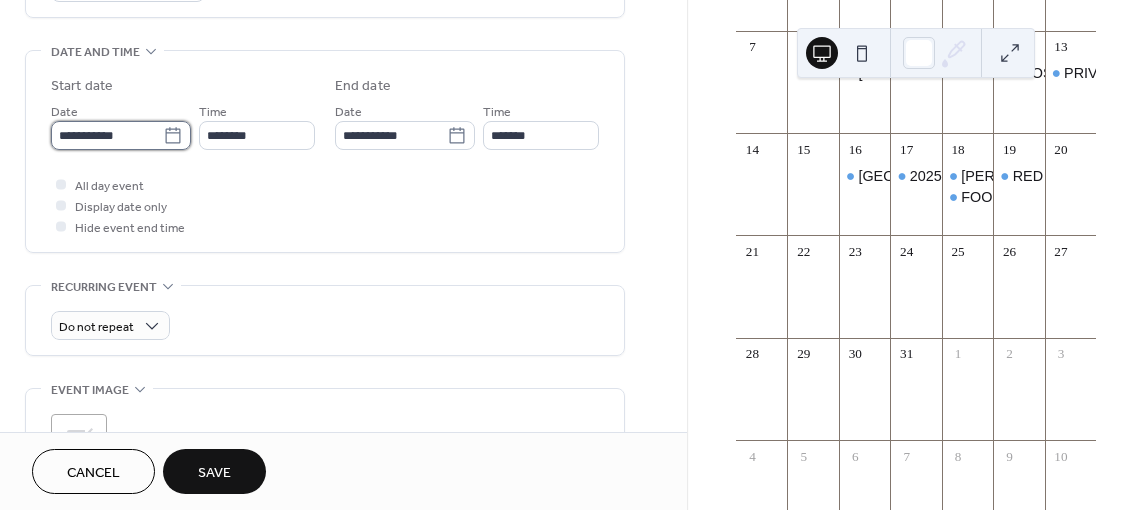 click on "**********" at bounding box center (107, 135) 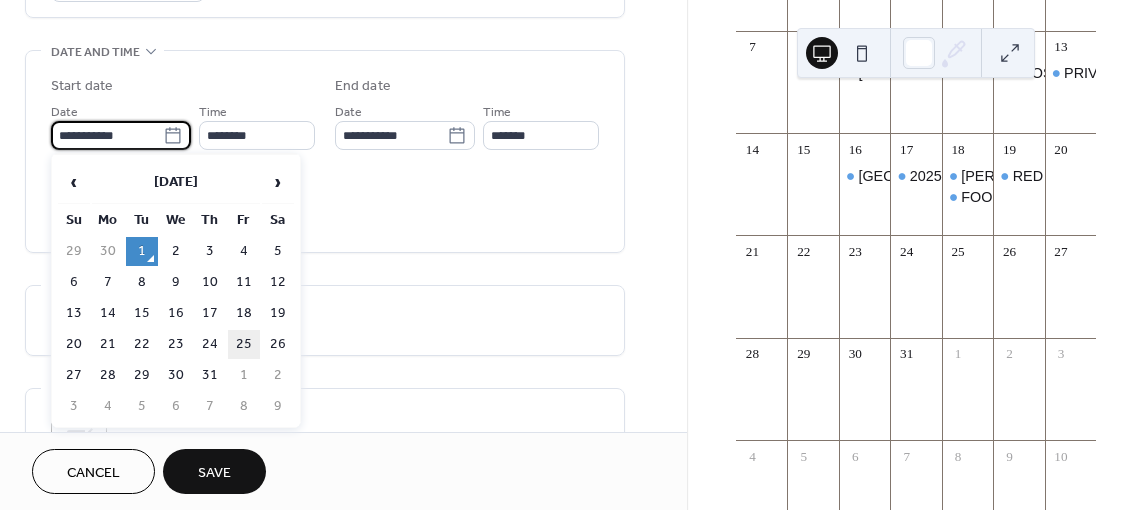 click on "25" at bounding box center [244, 344] 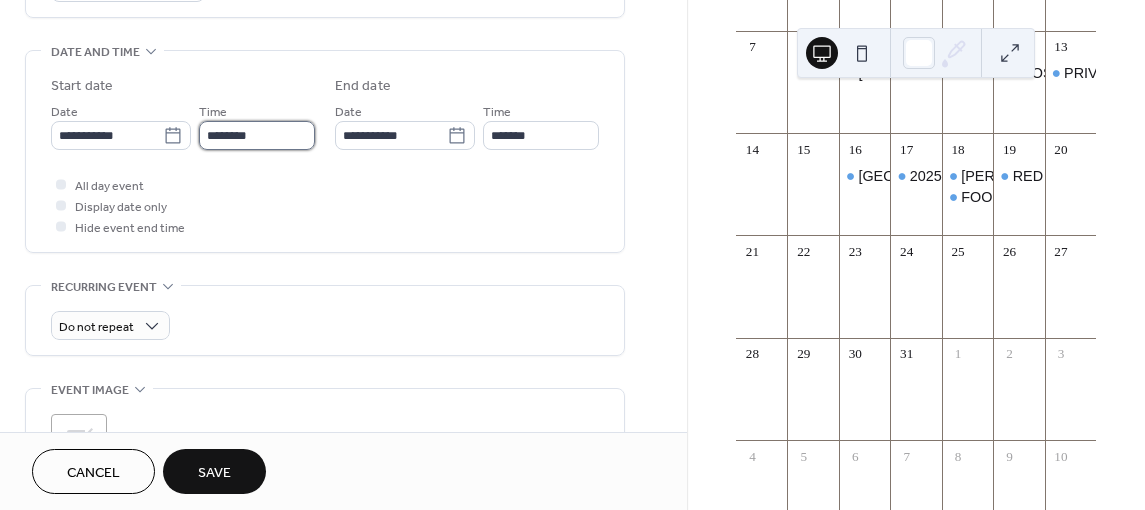 click on "********" at bounding box center (257, 135) 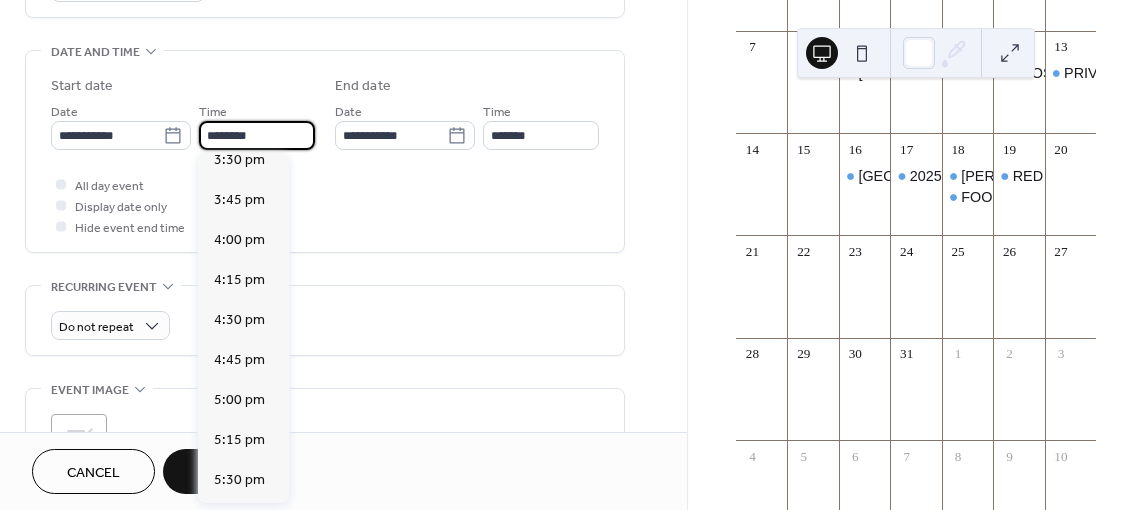 scroll, scrollTop: 2536, scrollLeft: 0, axis: vertical 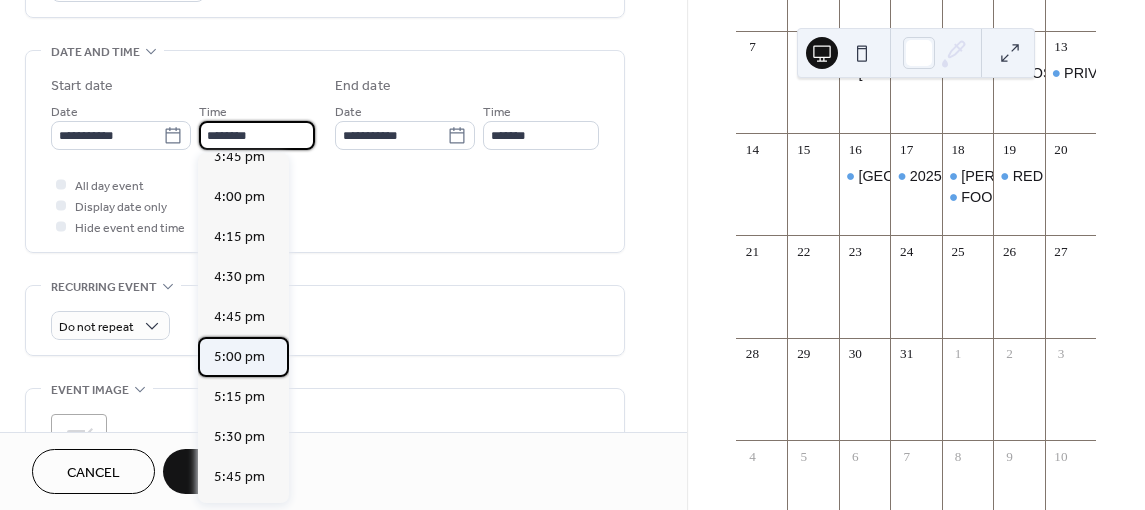 click on "5:00 pm" at bounding box center (239, 357) 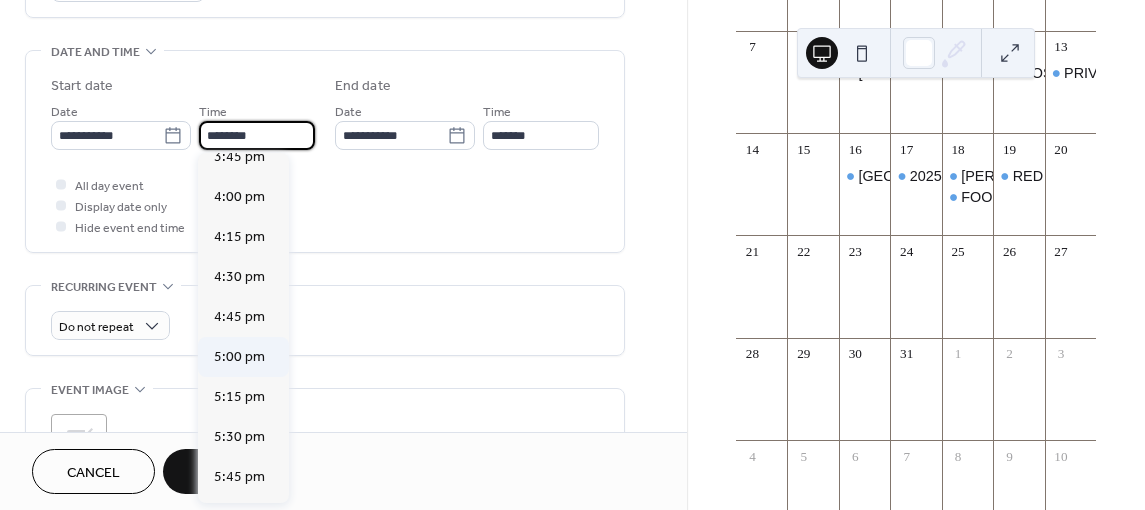 type on "*******" 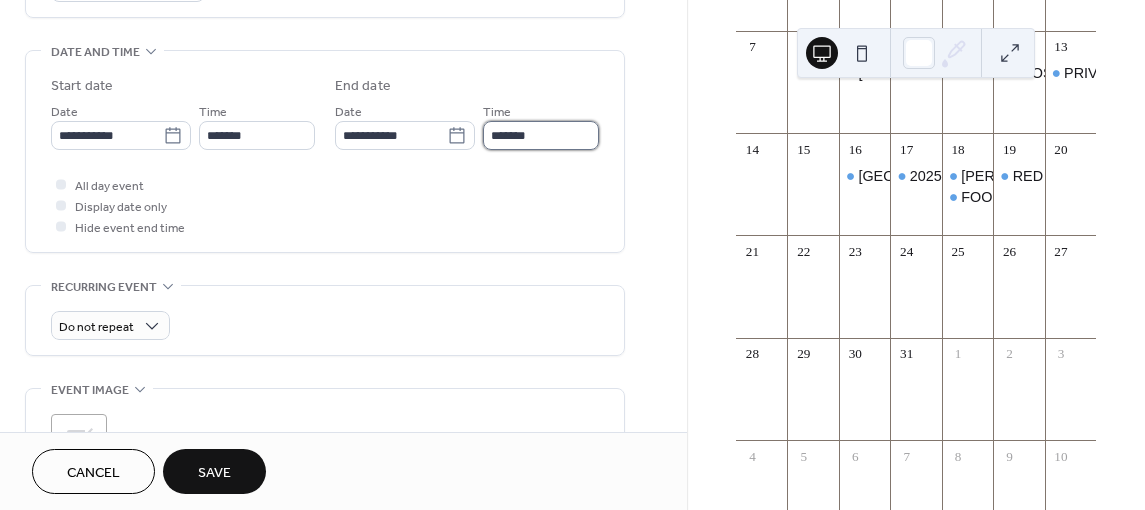 click on "*******" at bounding box center [541, 135] 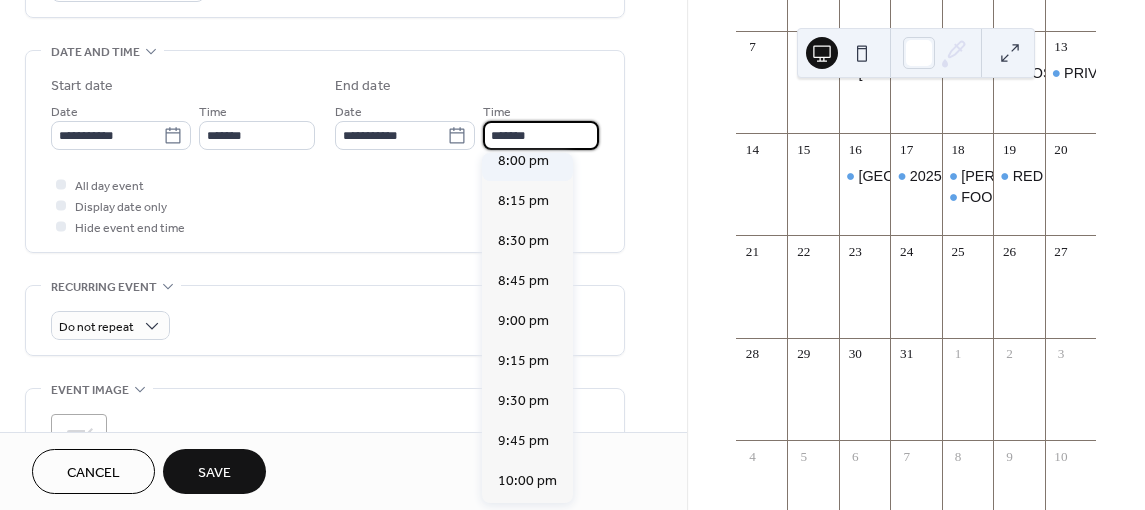 scroll, scrollTop: 500, scrollLeft: 0, axis: vertical 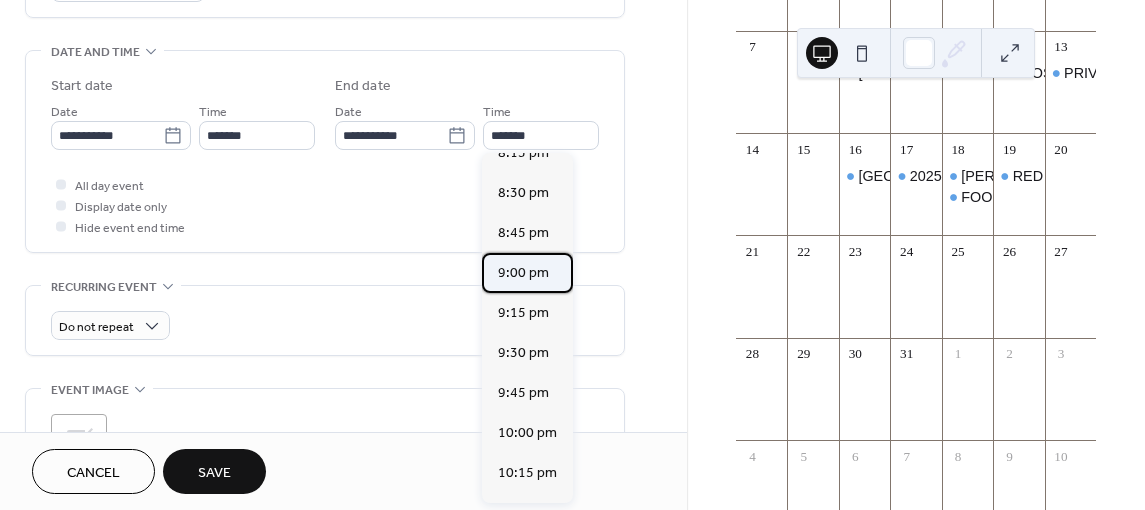 click on "9:00 pm" at bounding box center (523, 273) 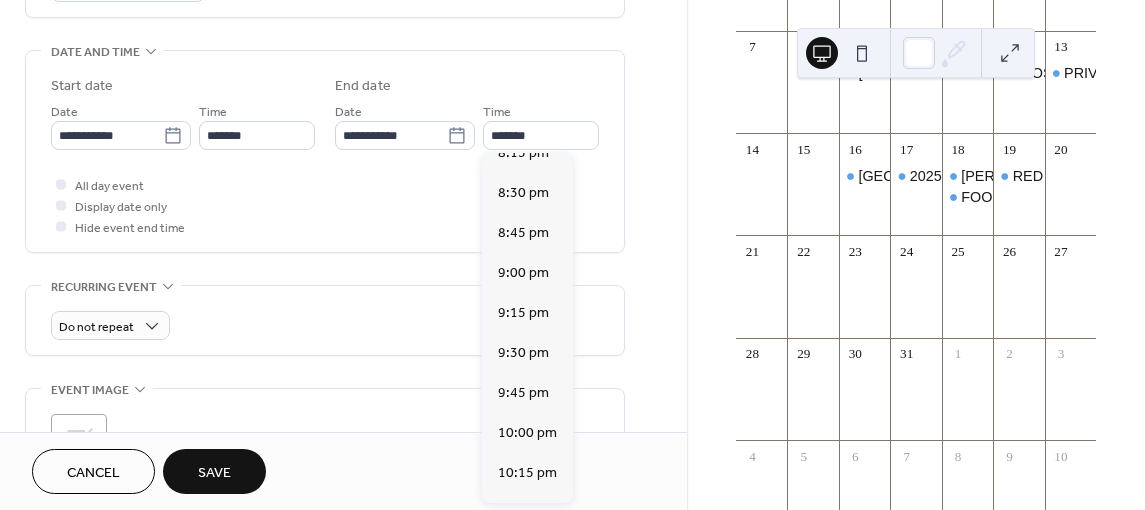 type on "*******" 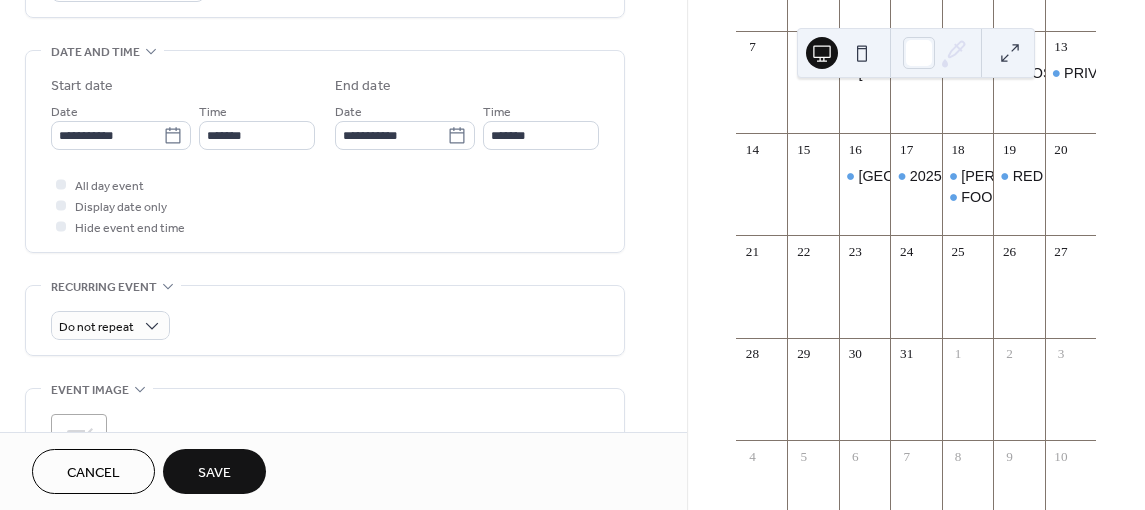 scroll, scrollTop: 890, scrollLeft: 0, axis: vertical 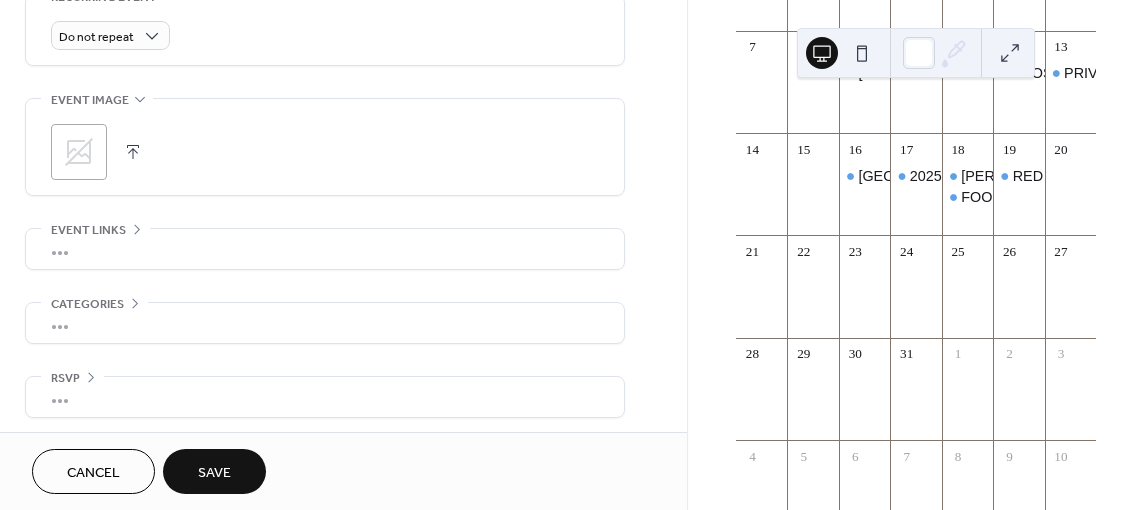 click on "Save" at bounding box center (214, 471) 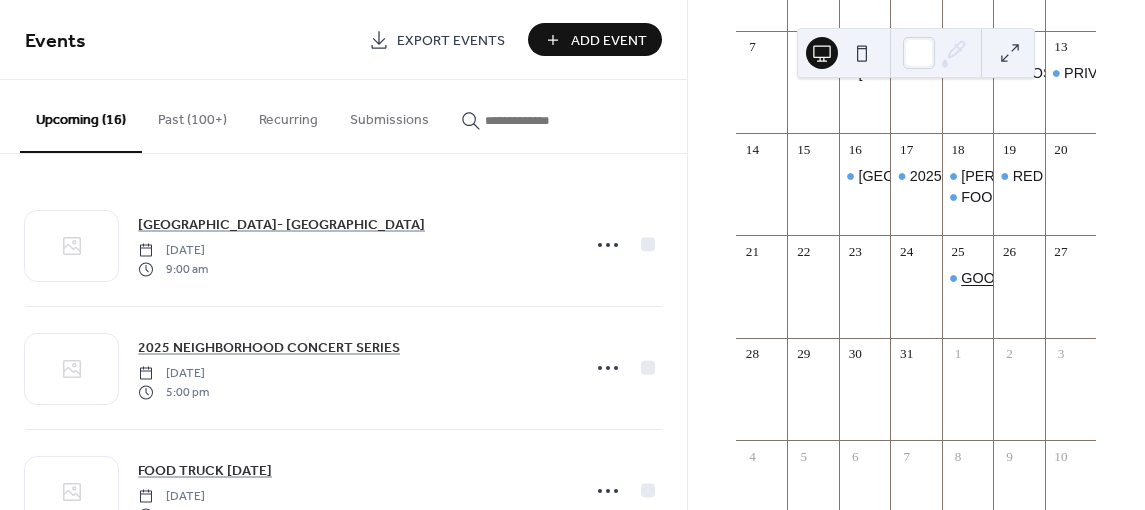 click on "GOOD SHEPHERD PLAINVIEW EVENTS" at bounding box center (1097, 278) 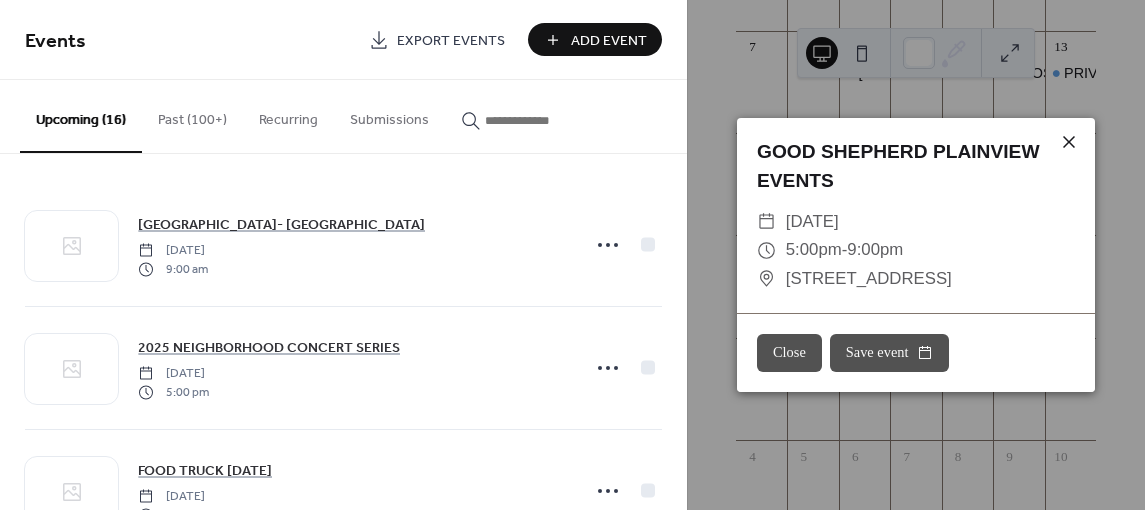 click 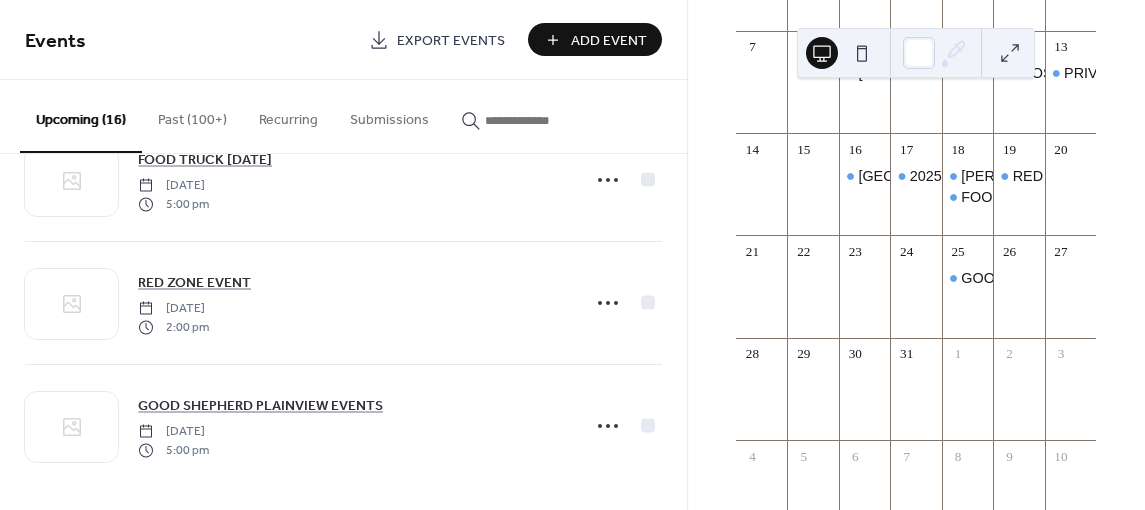 scroll, scrollTop: 1665, scrollLeft: 0, axis: vertical 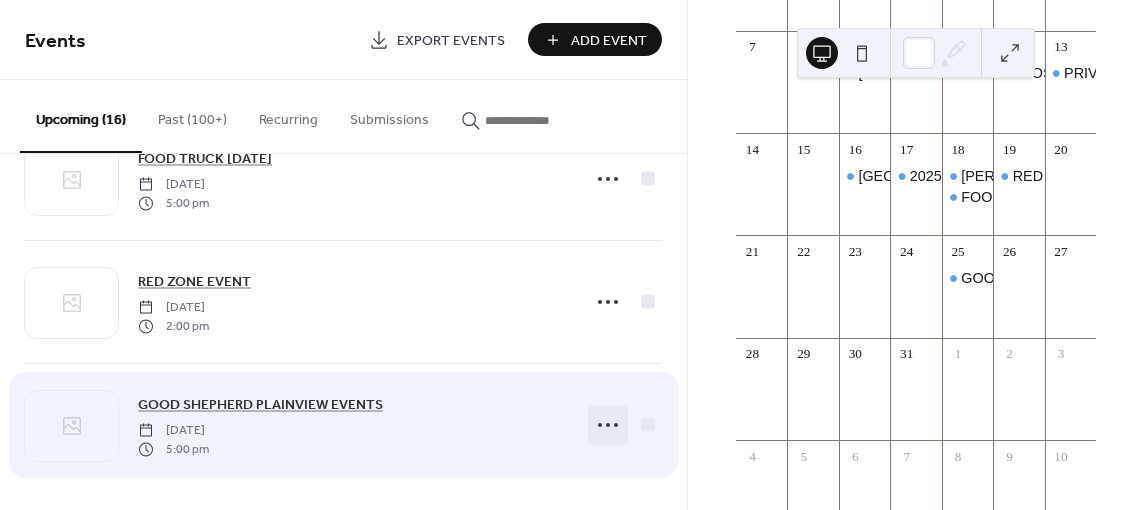 click 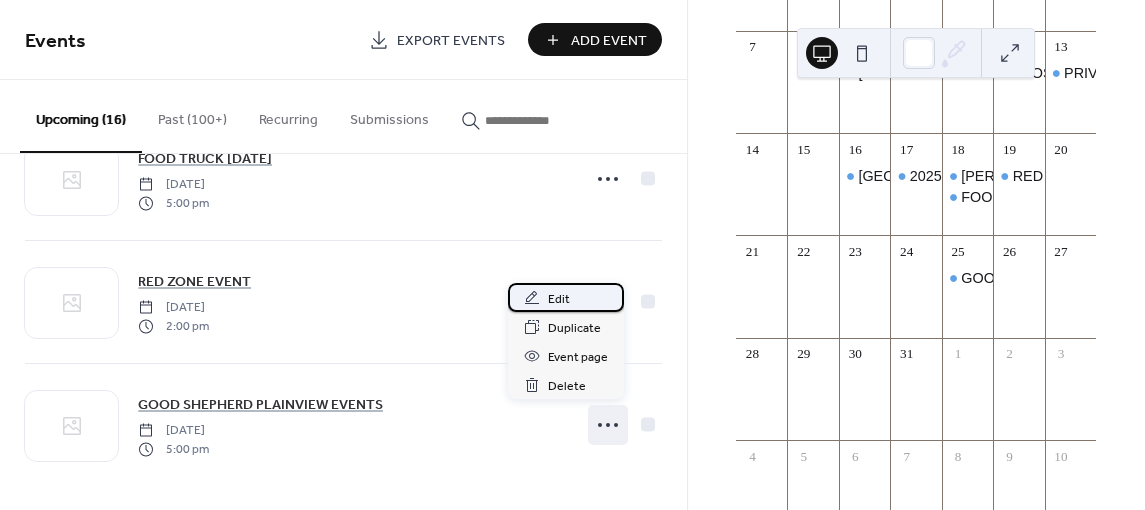 click on "Edit" at bounding box center [566, 297] 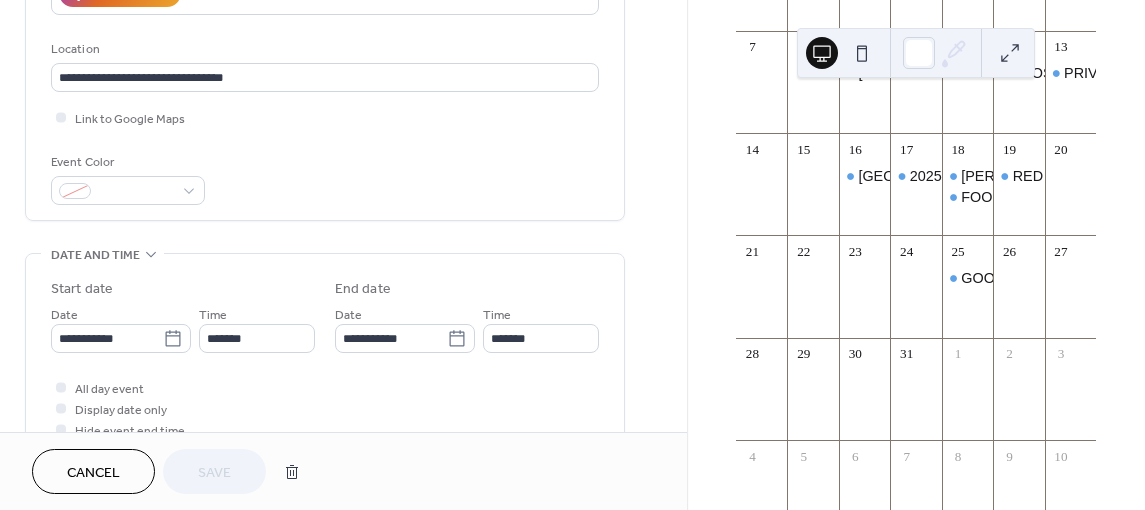 scroll, scrollTop: 400, scrollLeft: 0, axis: vertical 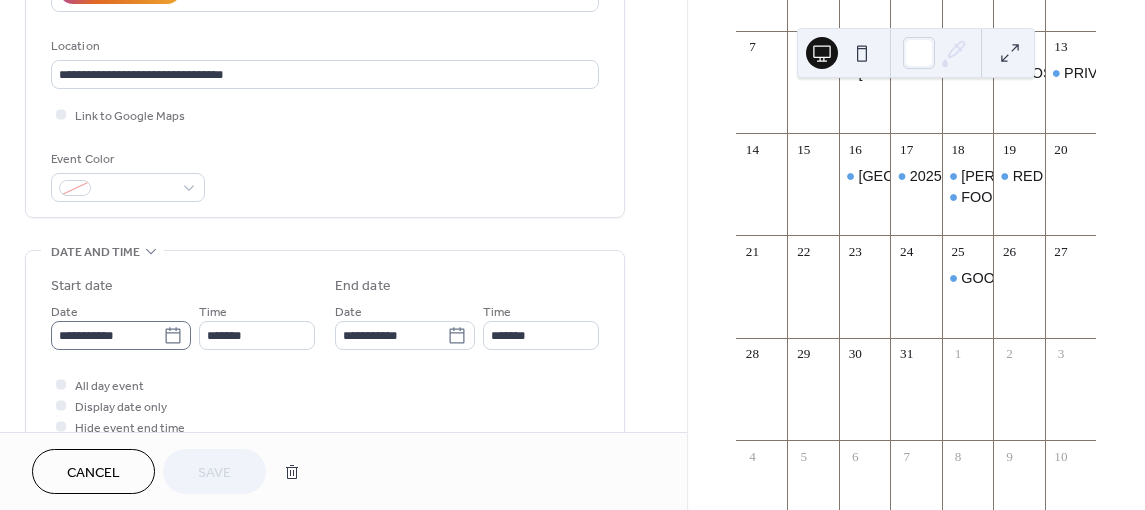 click 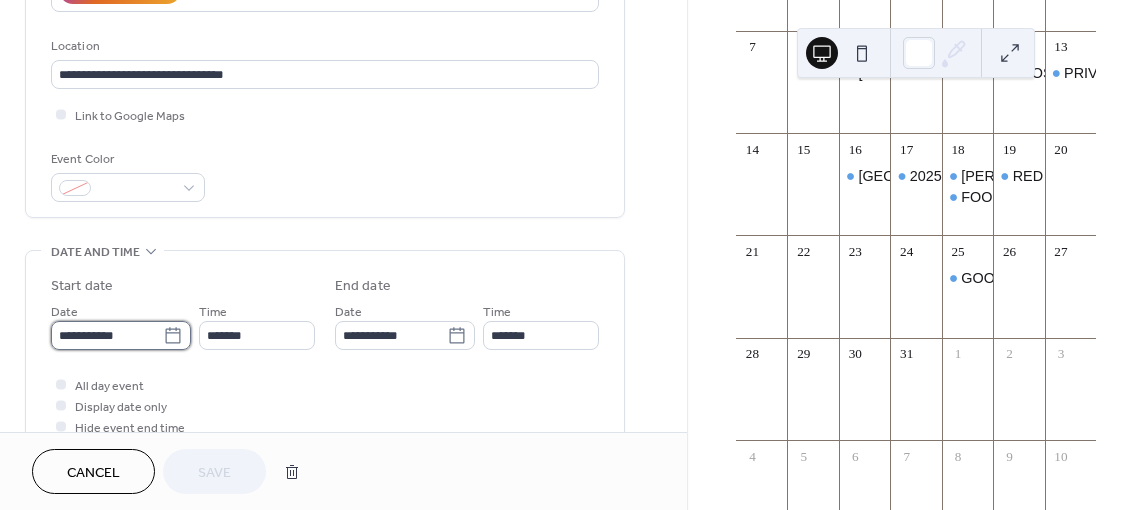 click on "**********" at bounding box center (107, 335) 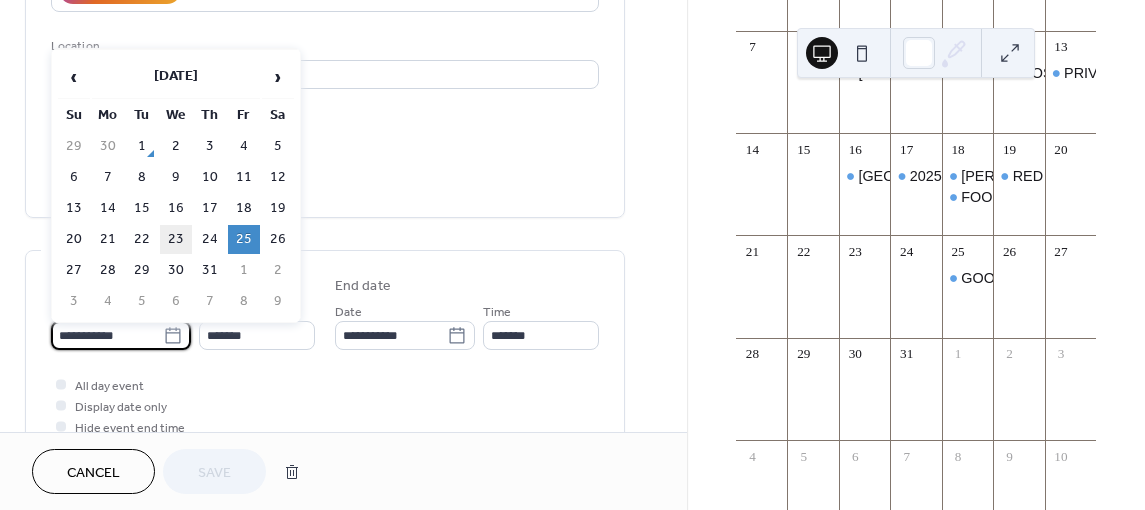 click on "23" at bounding box center (176, 239) 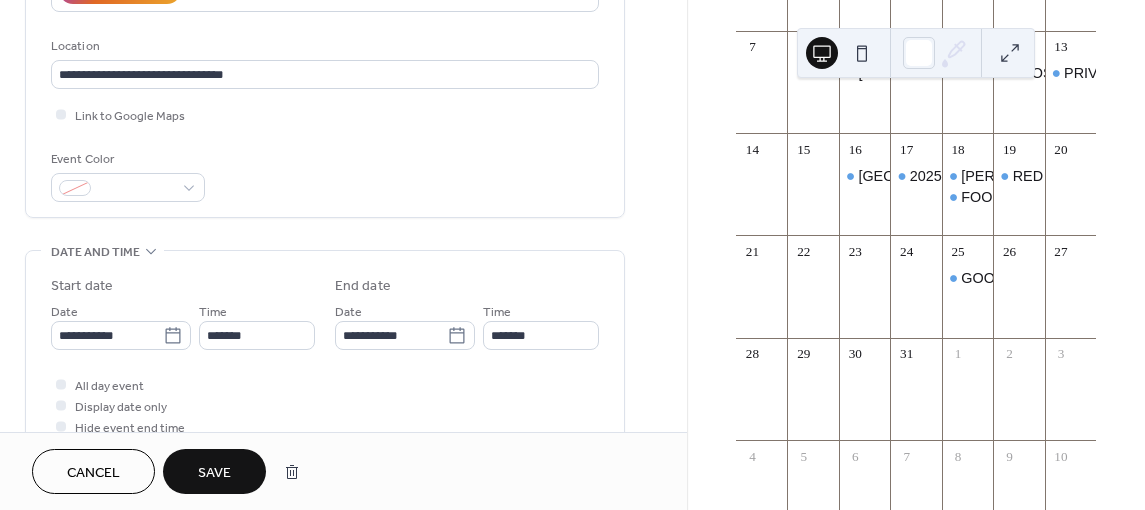 click on "Save" at bounding box center (214, 473) 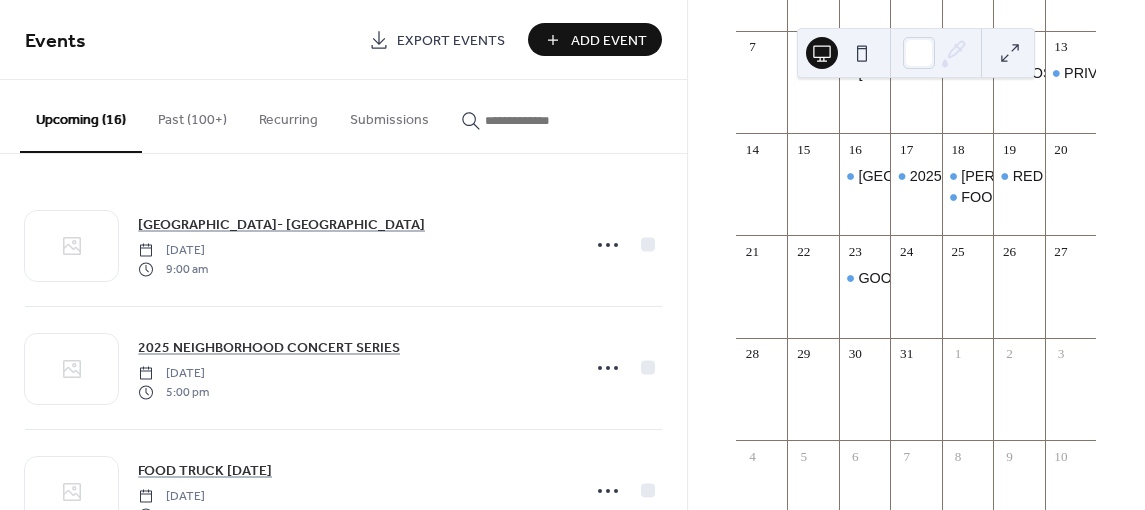 click on "Add Event" at bounding box center (609, 41) 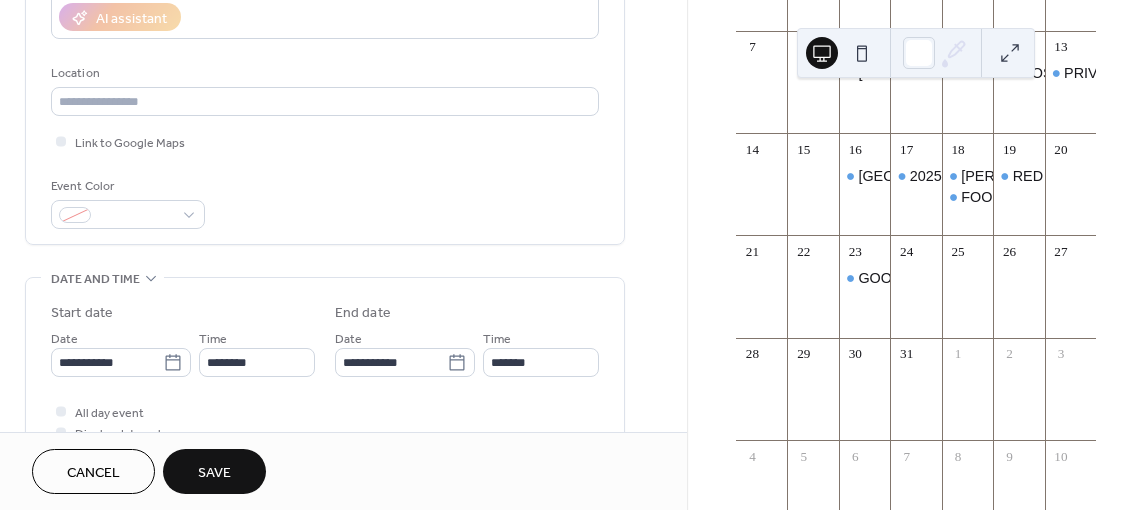 scroll, scrollTop: 400, scrollLeft: 0, axis: vertical 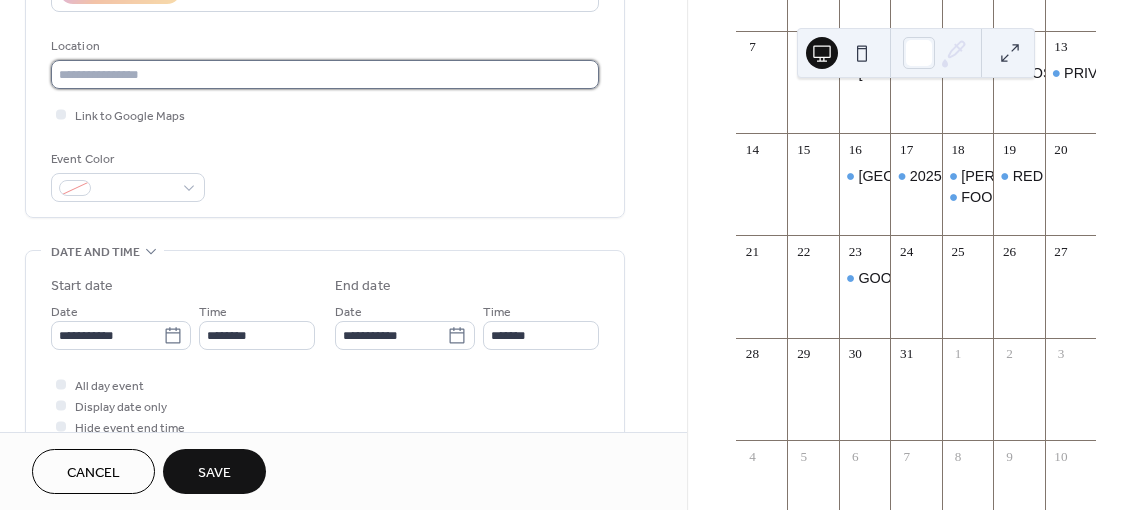 click at bounding box center [325, 74] 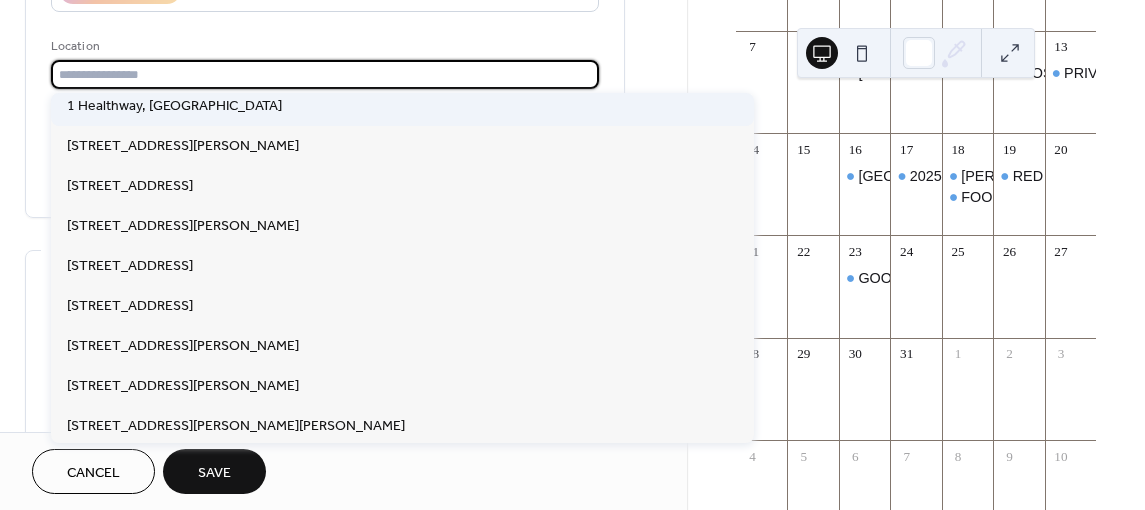 scroll, scrollTop: 0, scrollLeft: 0, axis: both 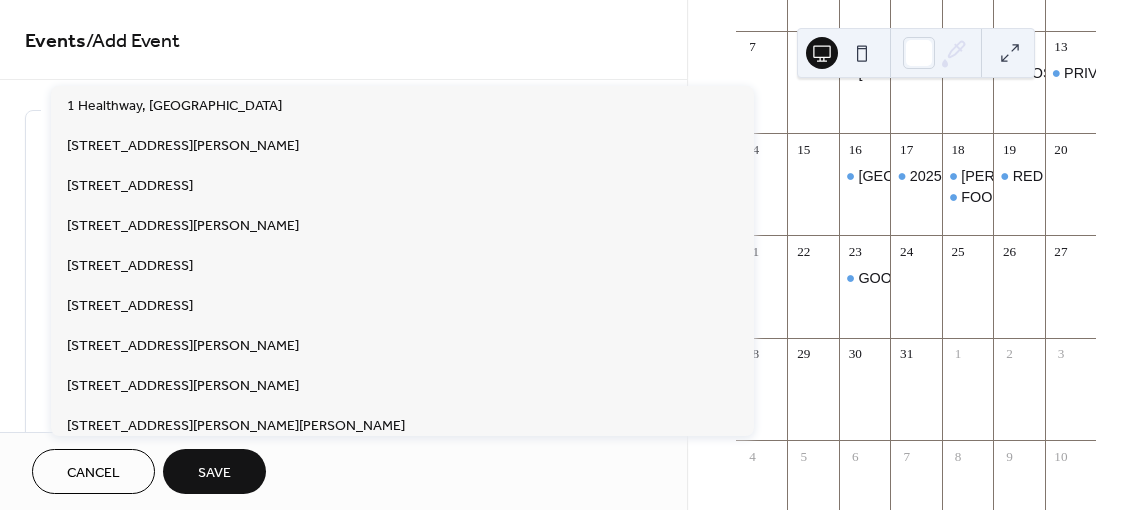 click on "Events  /  Add Event" at bounding box center (343, 41) 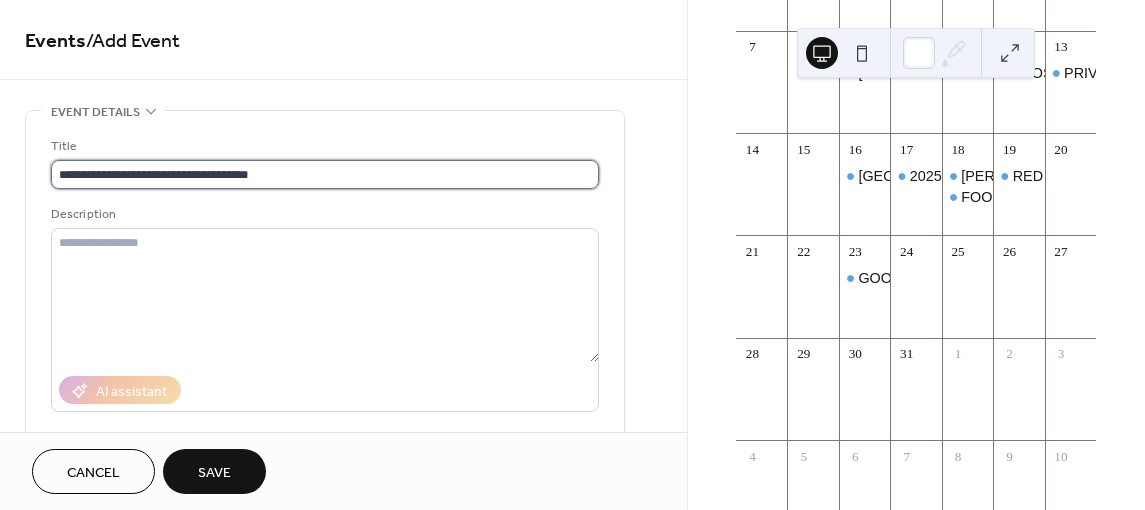 click on "**********" at bounding box center [325, 174] 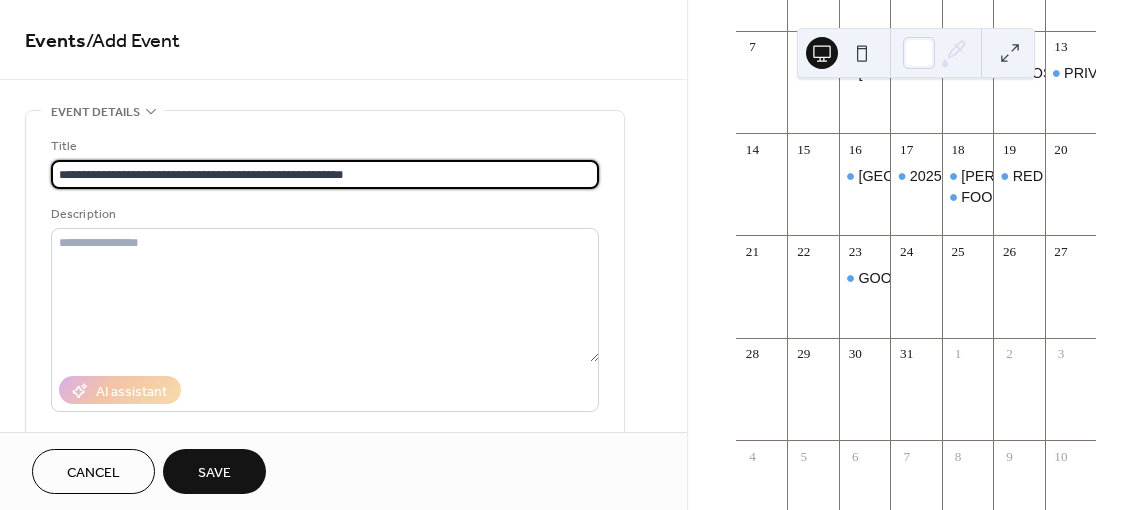 type on "**********" 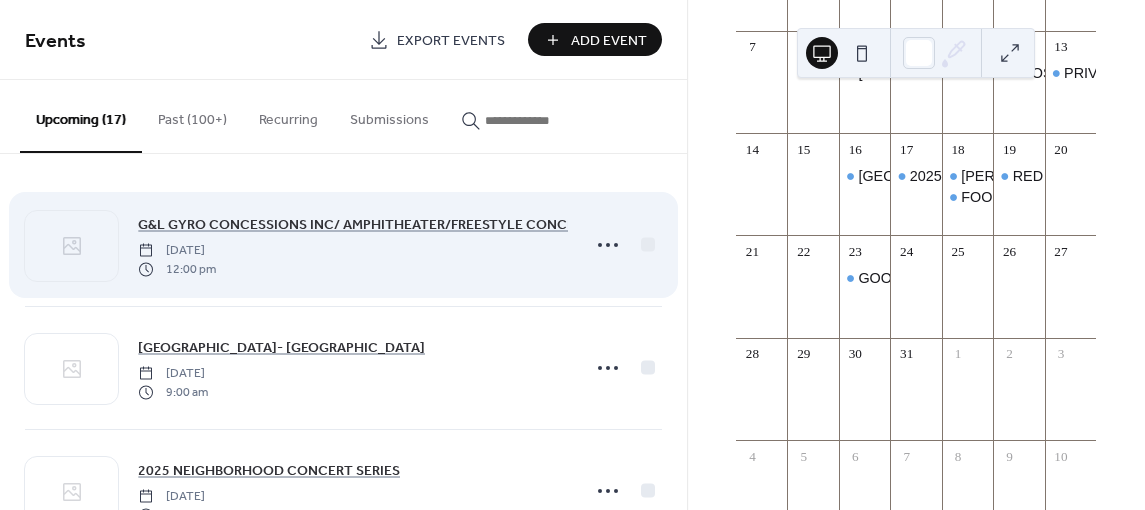 click on "G&L GYRO CONCESSIONS INC/ AMPHITHEATER/FREESTYLE CONCERT [DATE] 12:00 pm" at bounding box center [353, 245] 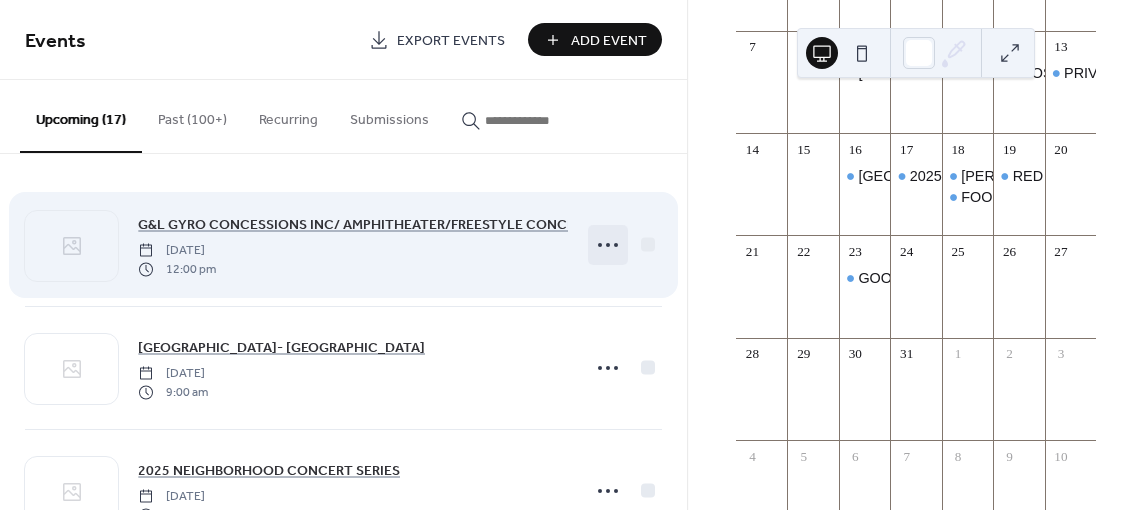 click 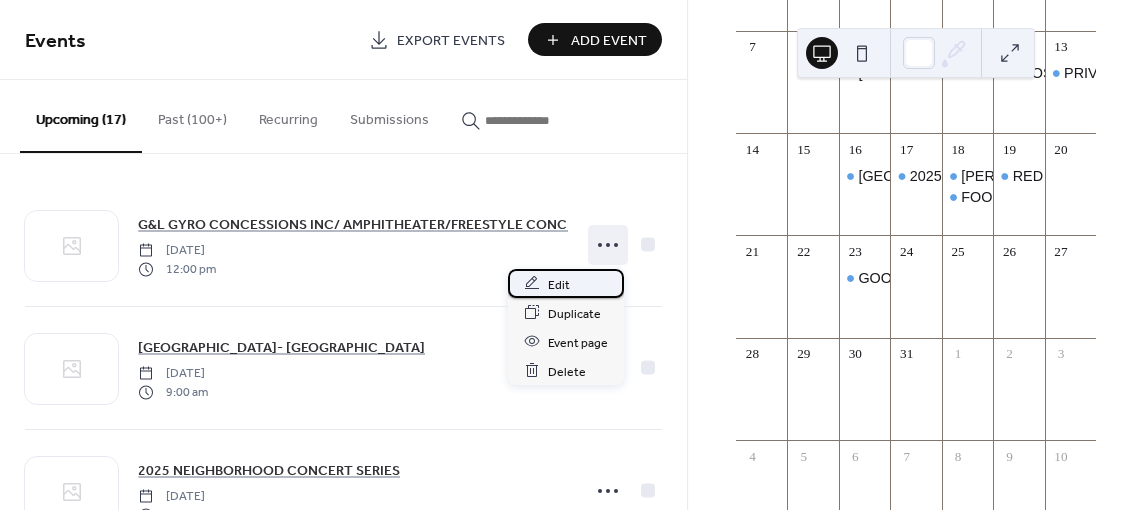 click on "Edit" at bounding box center (559, 284) 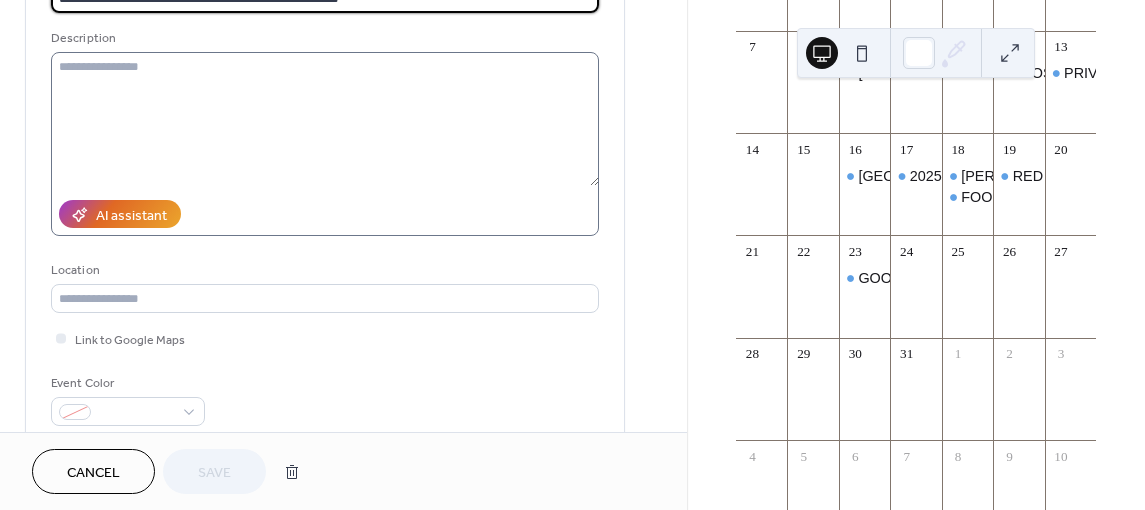 scroll, scrollTop: 200, scrollLeft: 0, axis: vertical 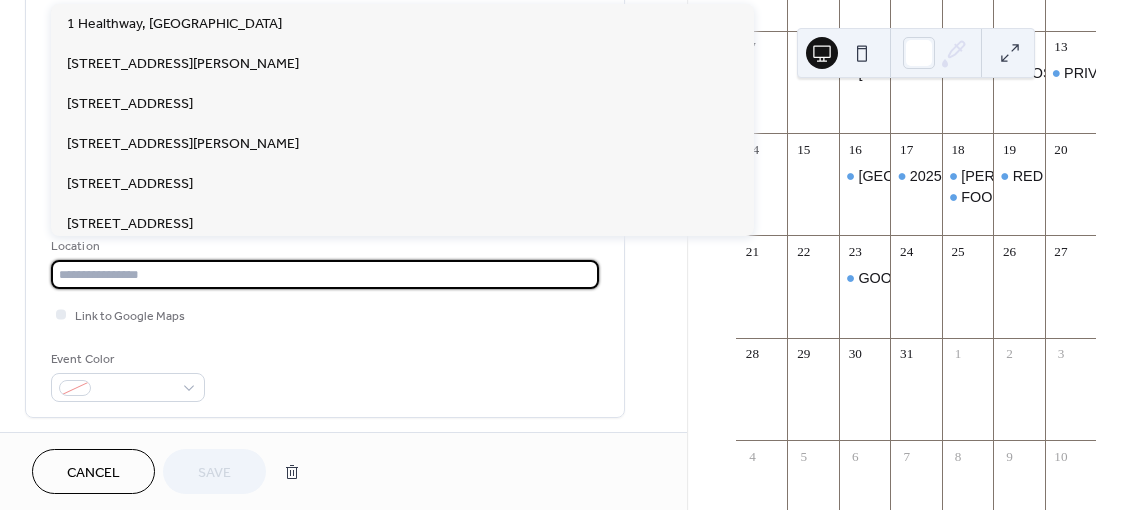 click at bounding box center (325, 274) 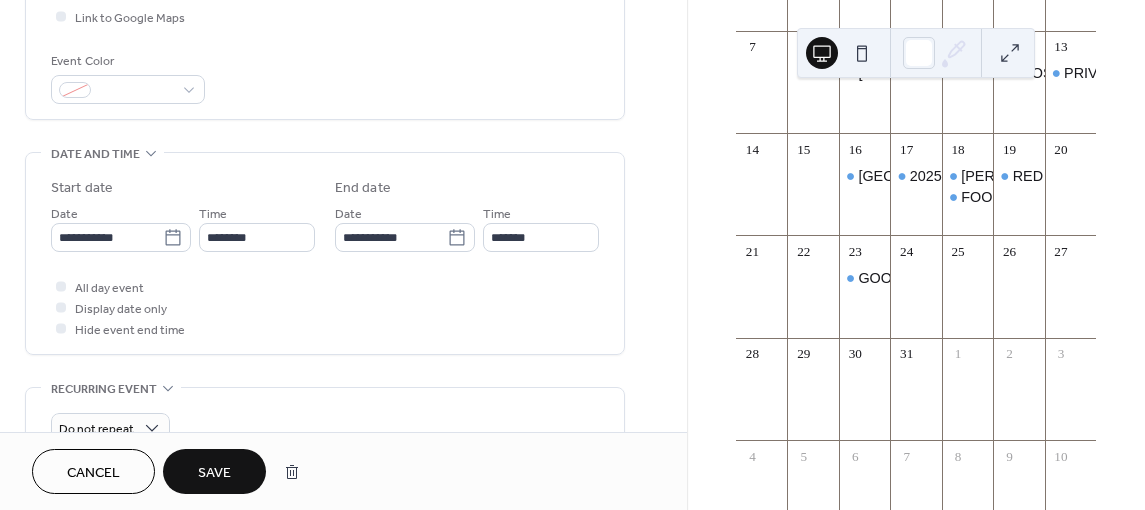 scroll, scrollTop: 500, scrollLeft: 0, axis: vertical 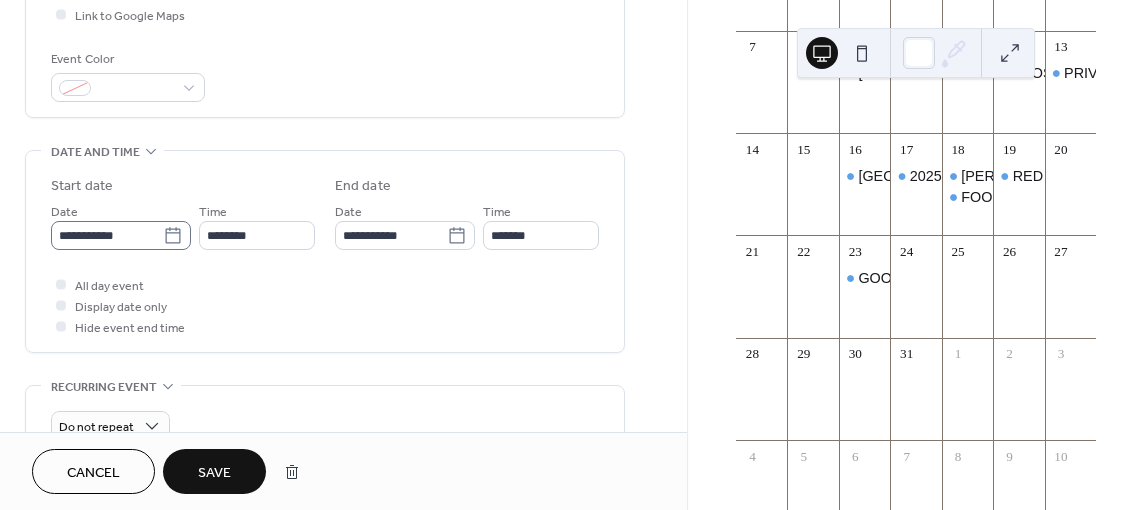 type on "**********" 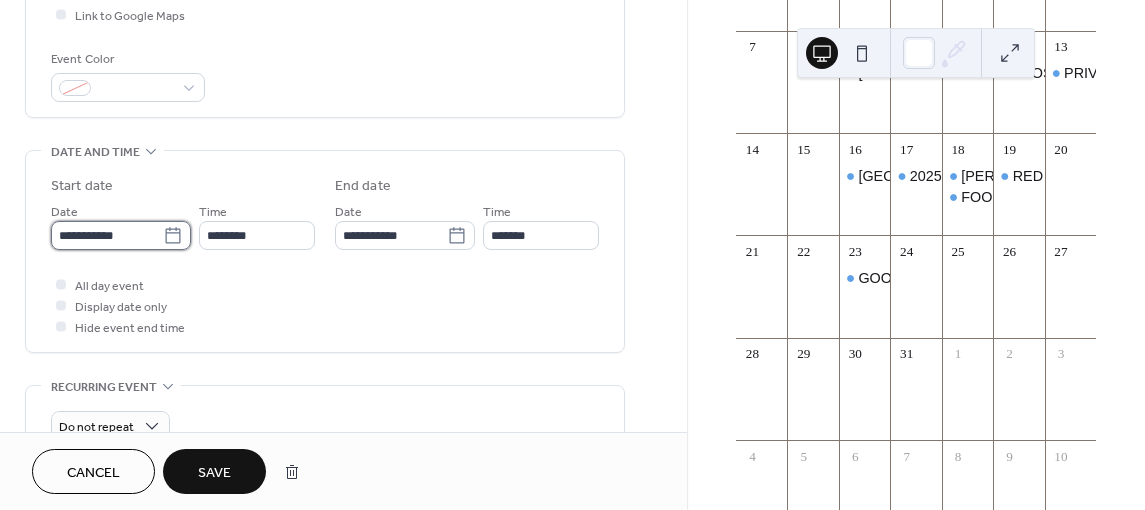 click on "**********" at bounding box center [107, 235] 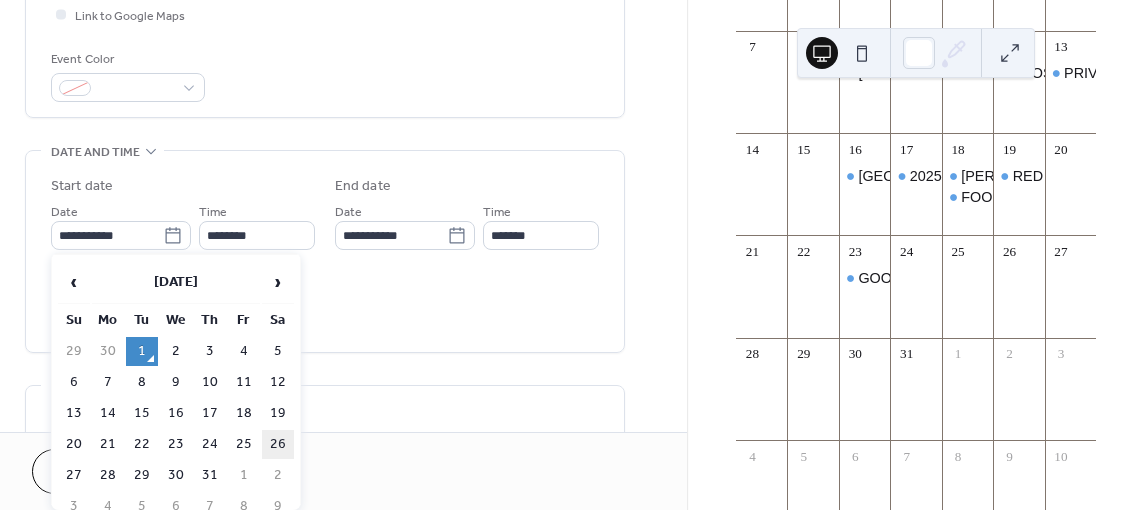 click on "26" at bounding box center (278, 444) 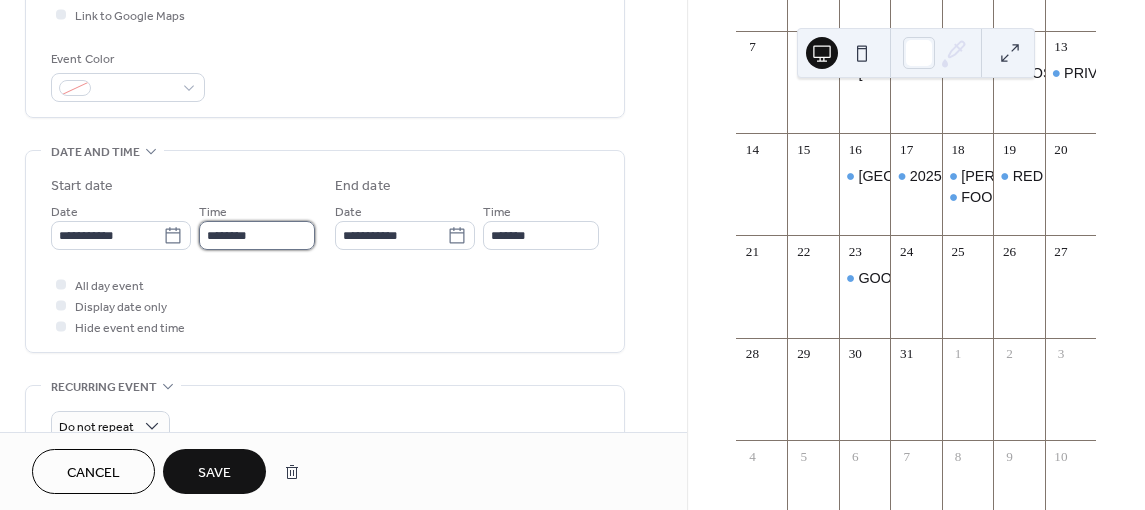 click on "********" at bounding box center [257, 235] 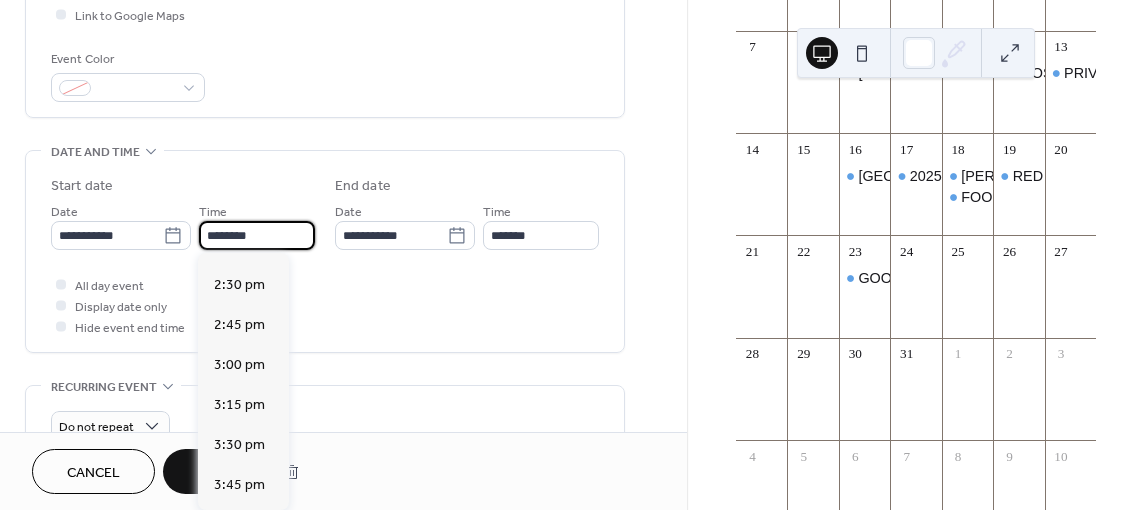 scroll, scrollTop: 2336, scrollLeft: 0, axis: vertical 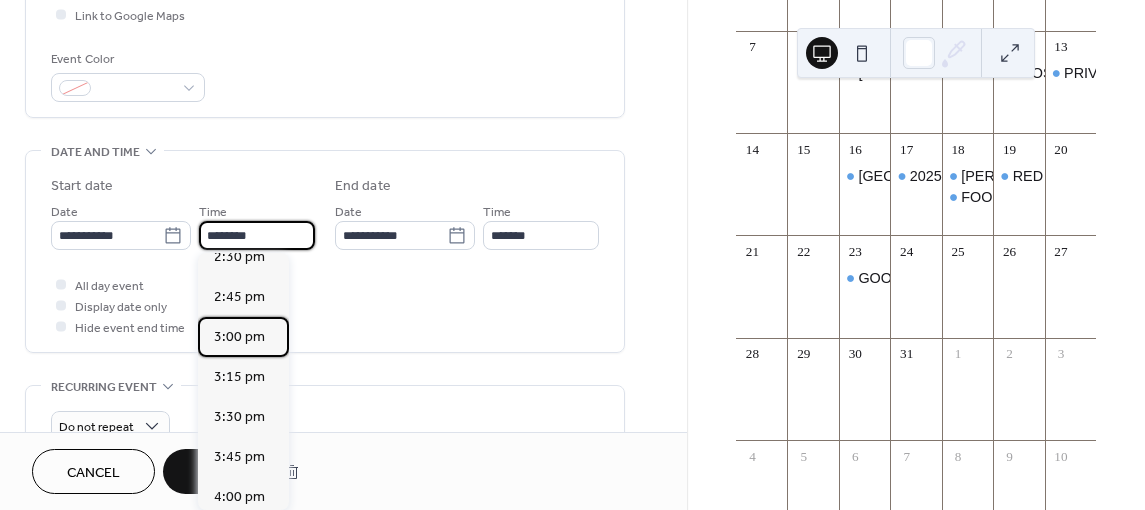 click on "3:00 pm" at bounding box center [239, 337] 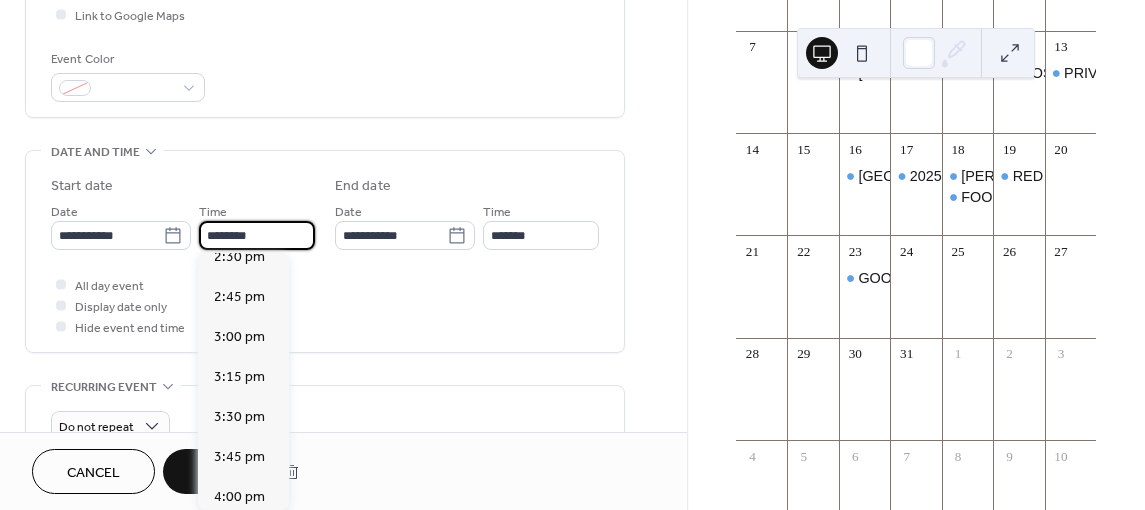 type on "*******" 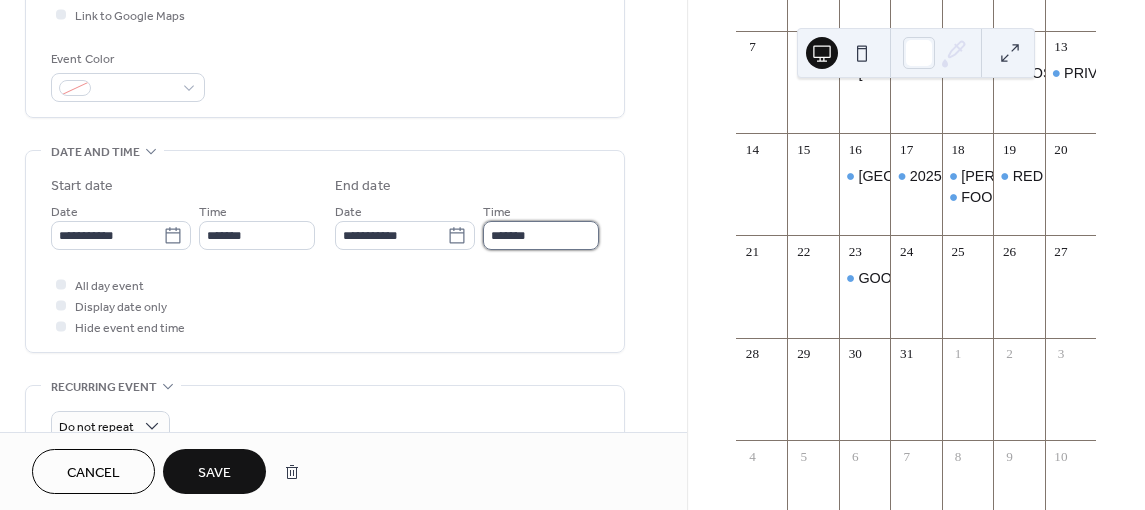 click on "*******" at bounding box center [541, 235] 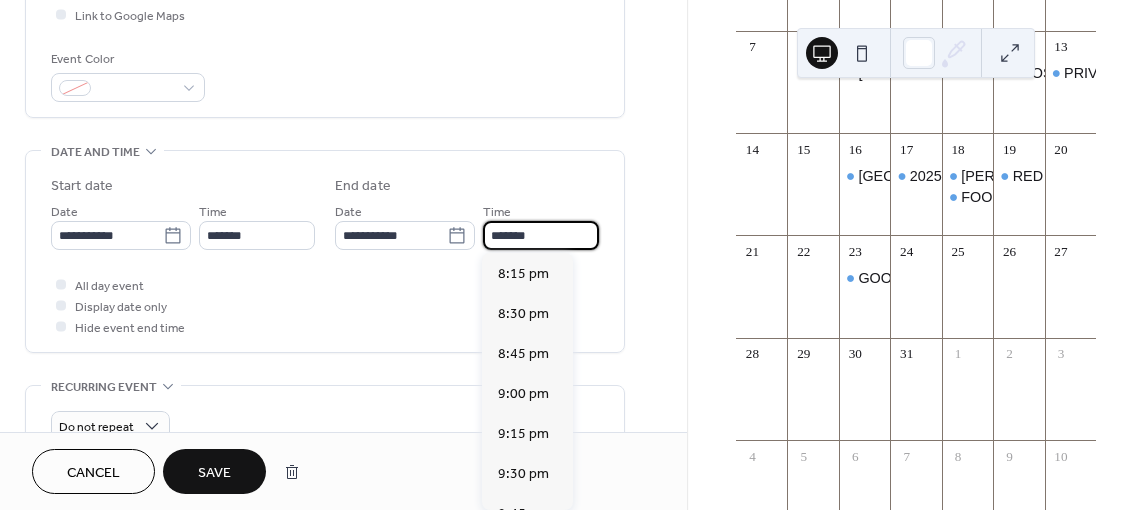 scroll, scrollTop: 800, scrollLeft: 0, axis: vertical 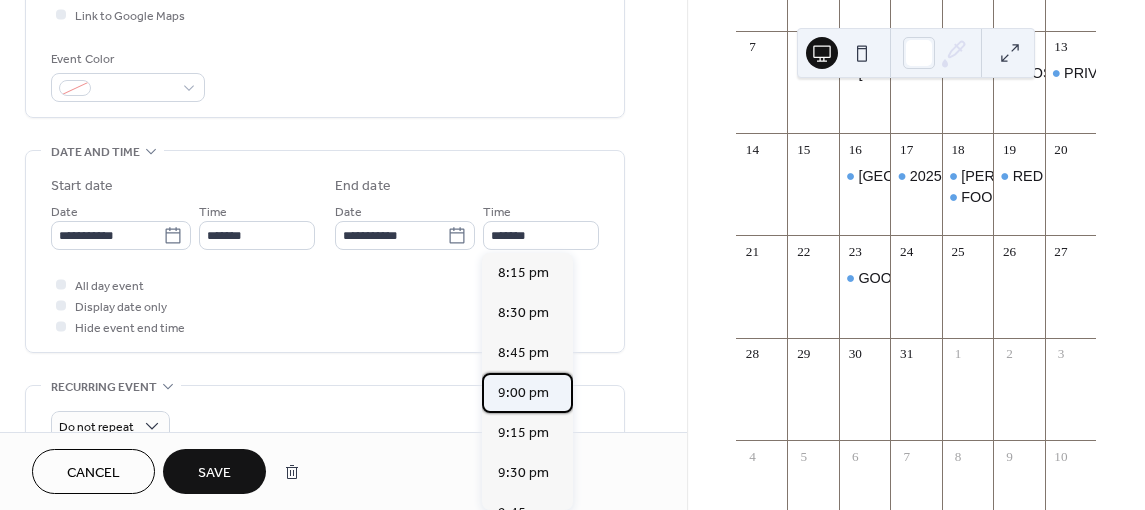 click on "9:00 pm" at bounding box center [523, 393] 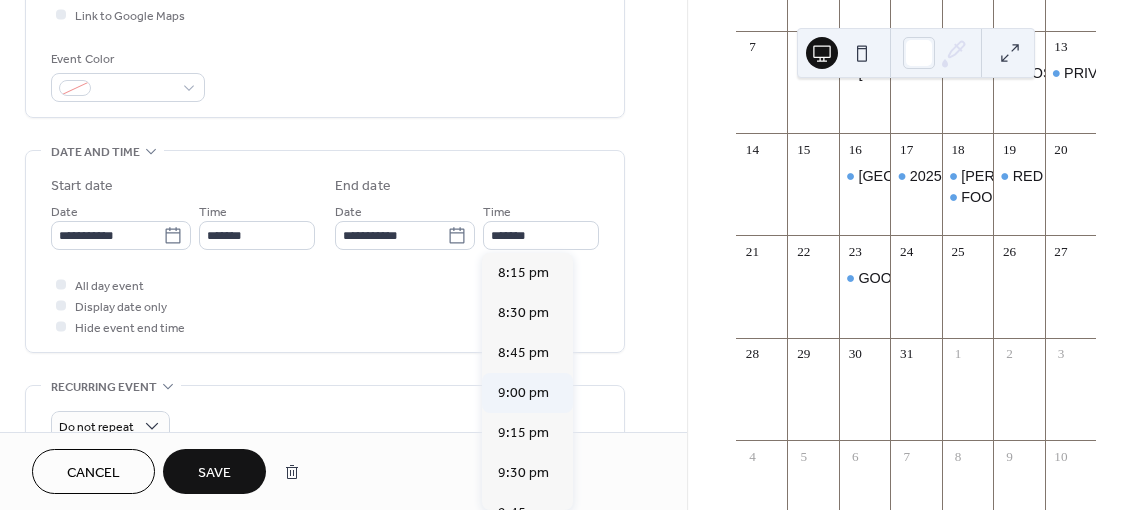type on "*******" 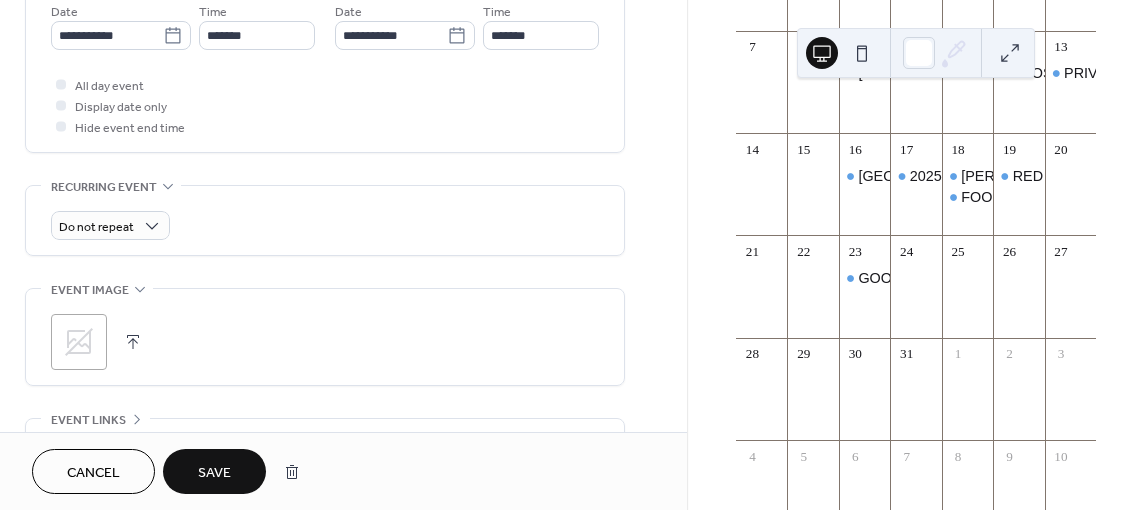 scroll, scrollTop: 890, scrollLeft: 0, axis: vertical 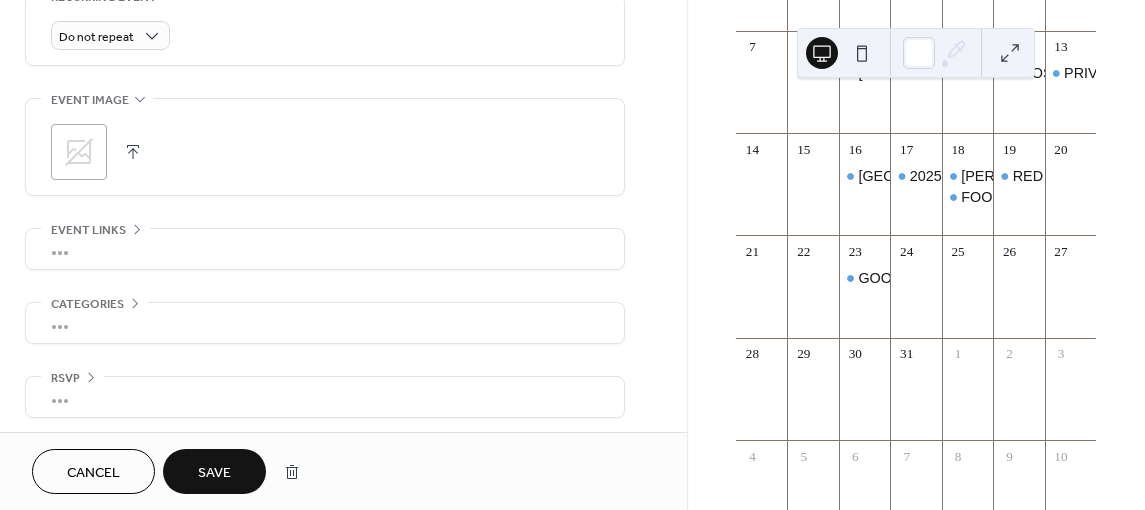 click on "Save" at bounding box center [214, 473] 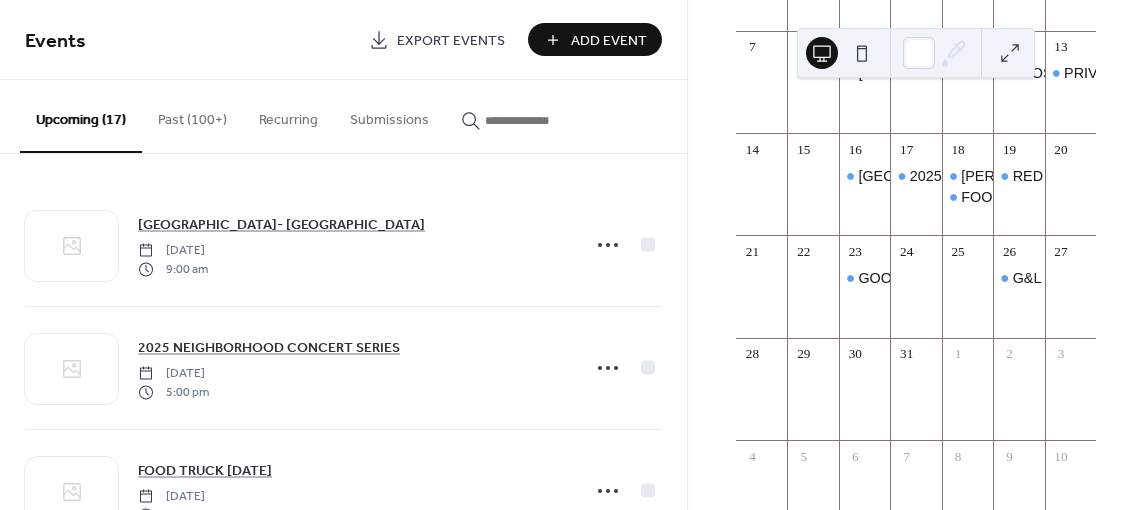 click on "Add Event" at bounding box center (609, 41) 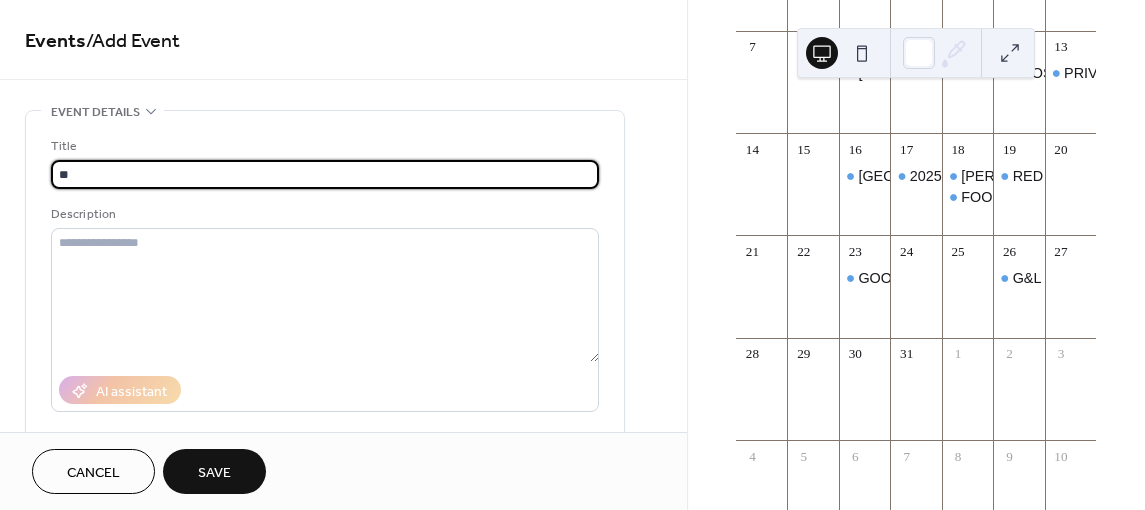 type on "**********" 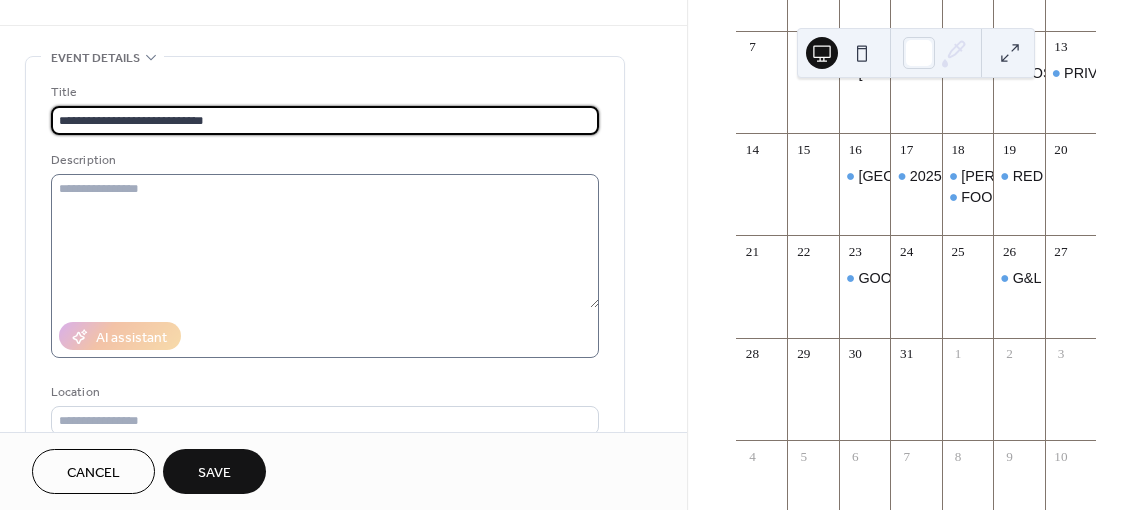 scroll, scrollTop: 200, scrollLeft: 0, axis: vertical 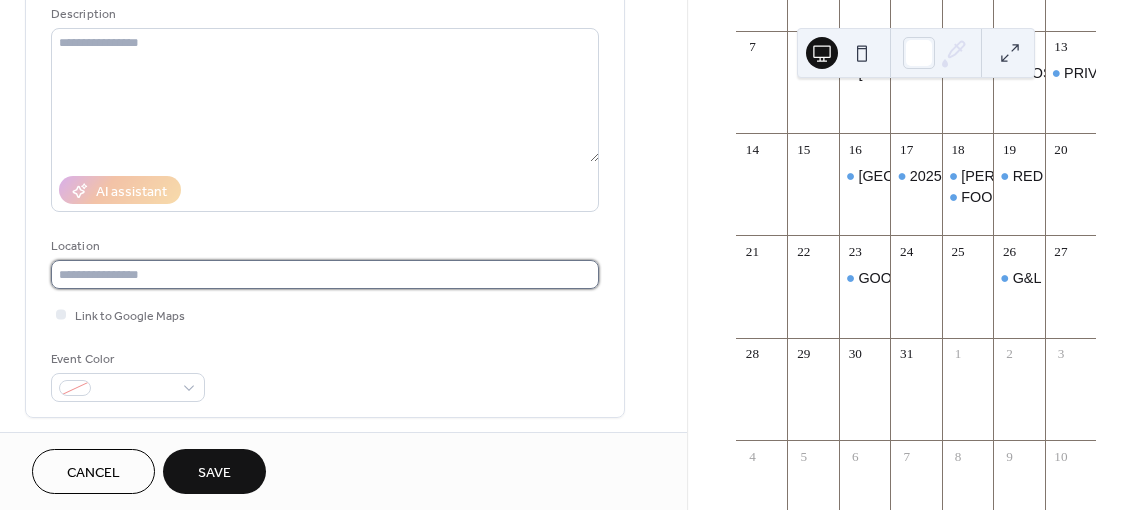 click at bounding box center [325, 274] 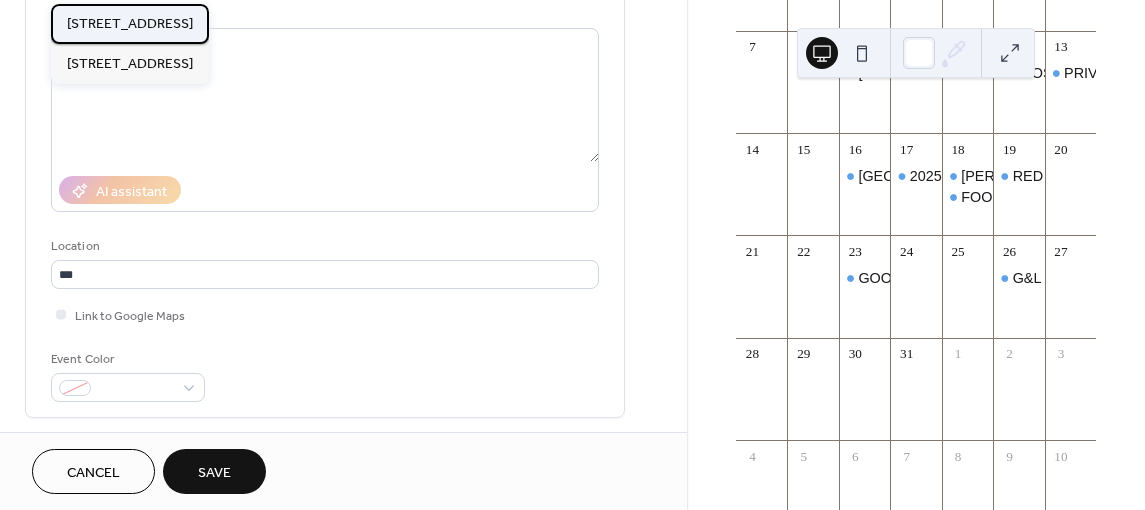 click on "[STREET_ADDRESS]" at bounding box center [130, 24] 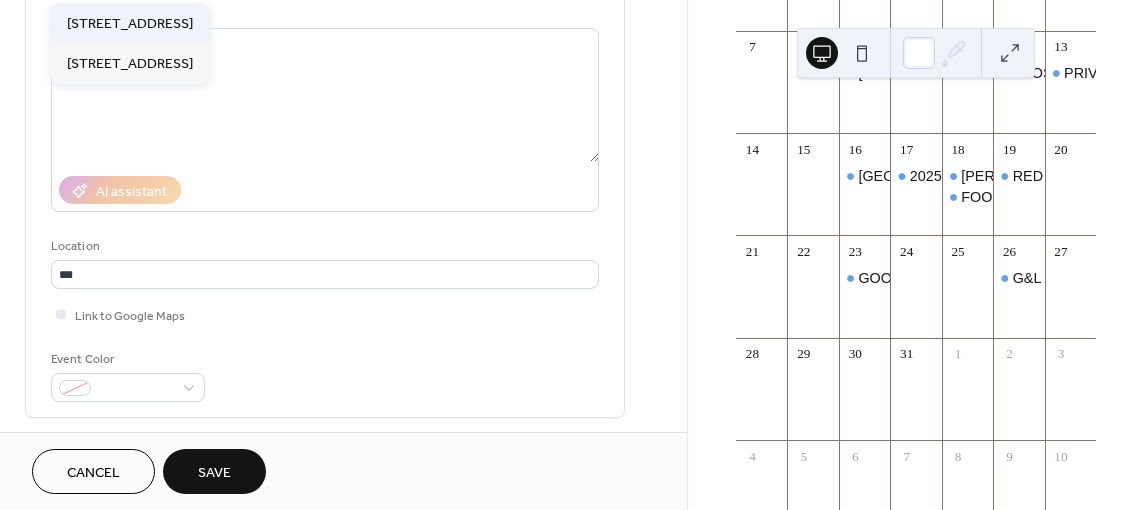 type on "**********" 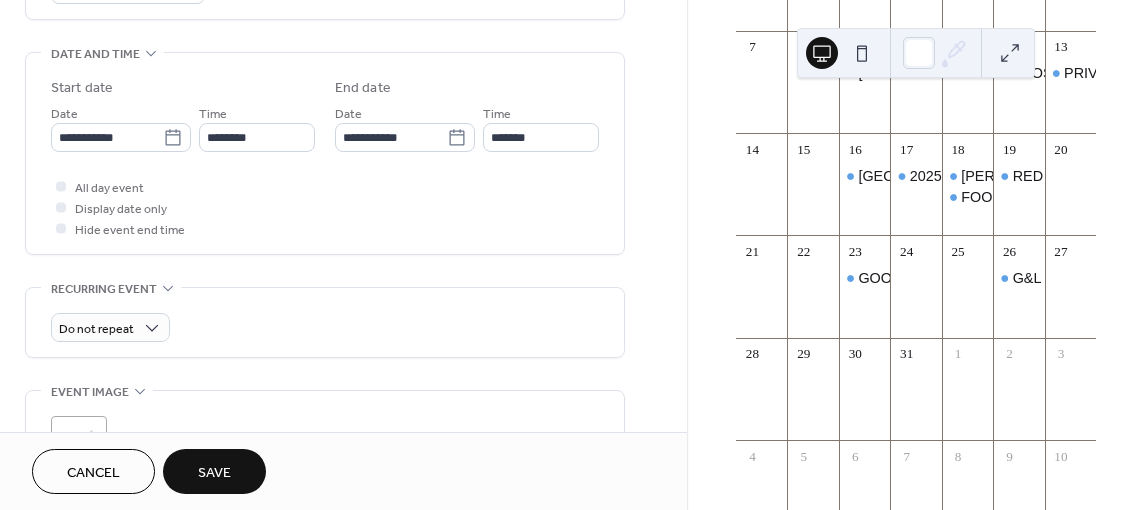 scroll, scrollTop: 600, scrollLeft: 0, axis: vertical 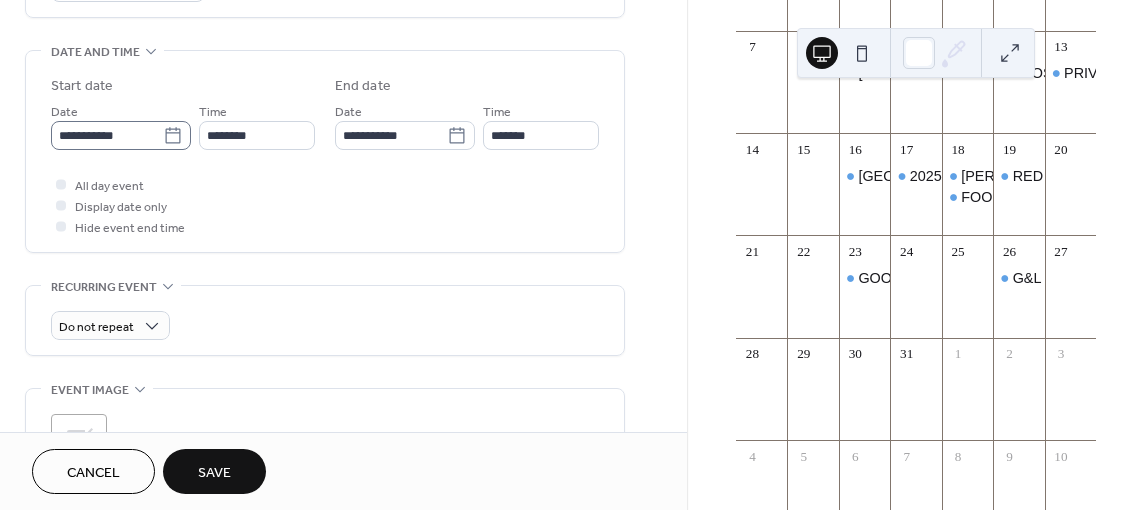 click 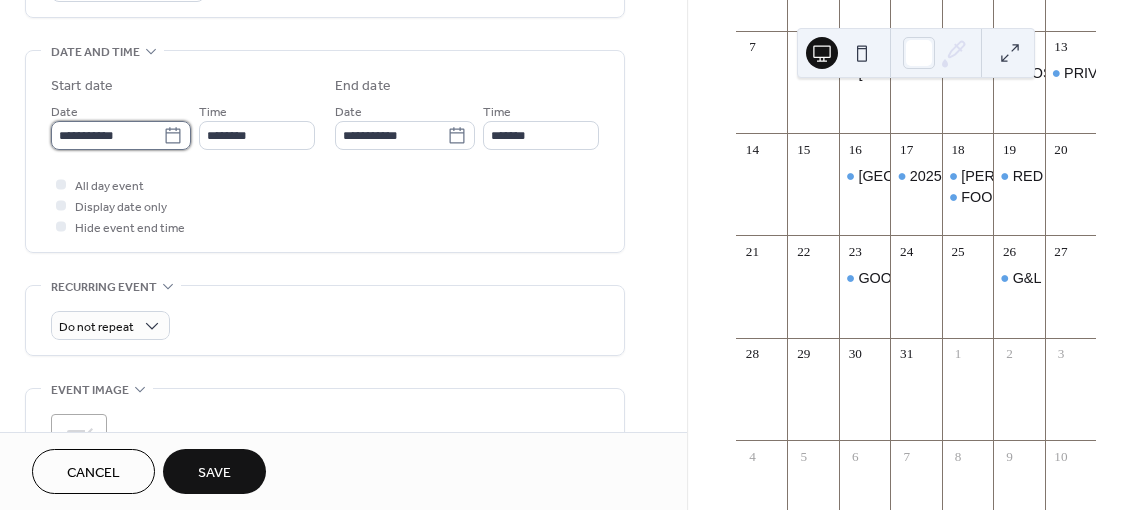 click on "**********" at bounding box center [107, 135] 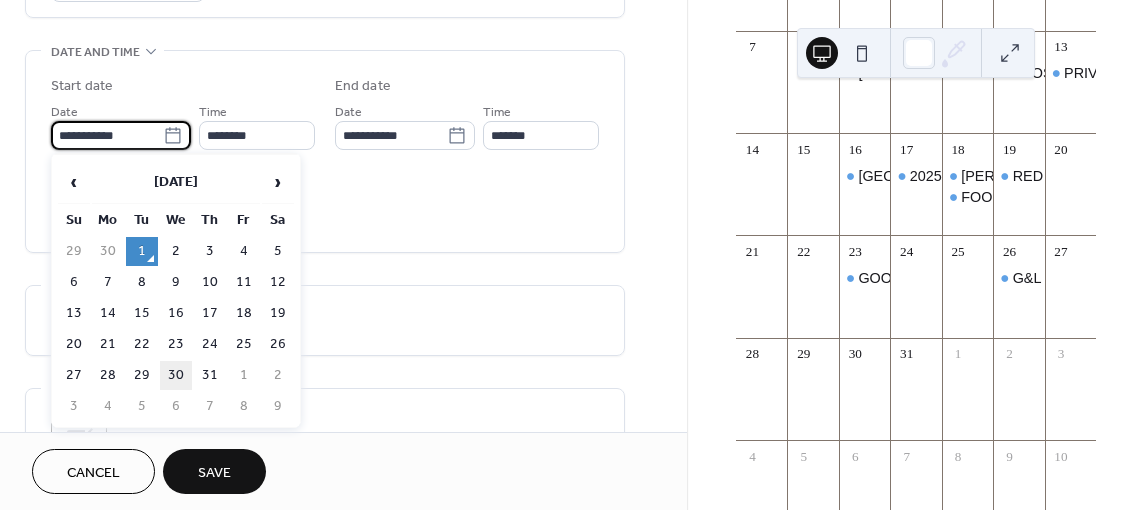 click on "30" at bounding box center (176, 375) 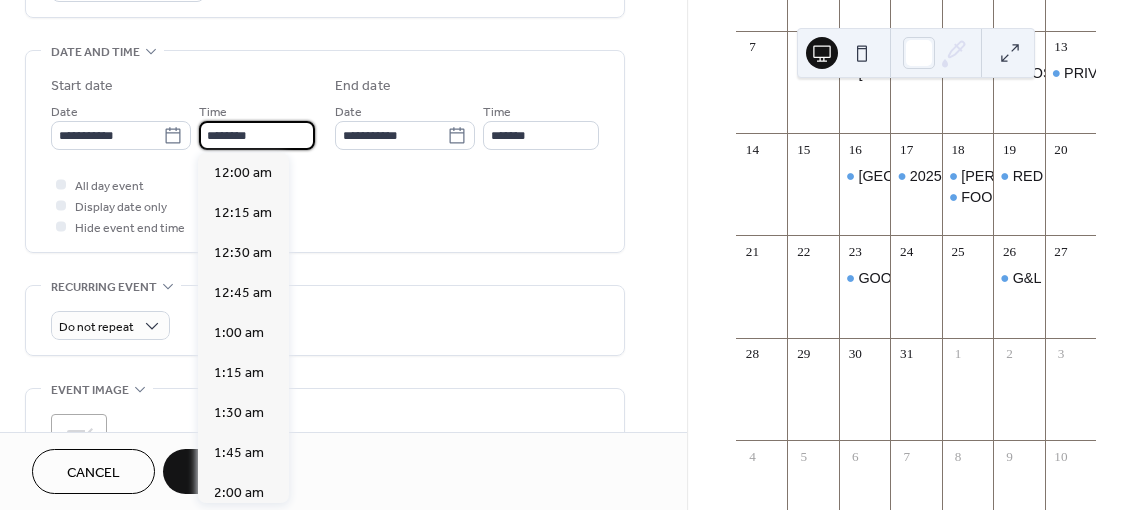 click on "********" at bounding box center (257, 135) 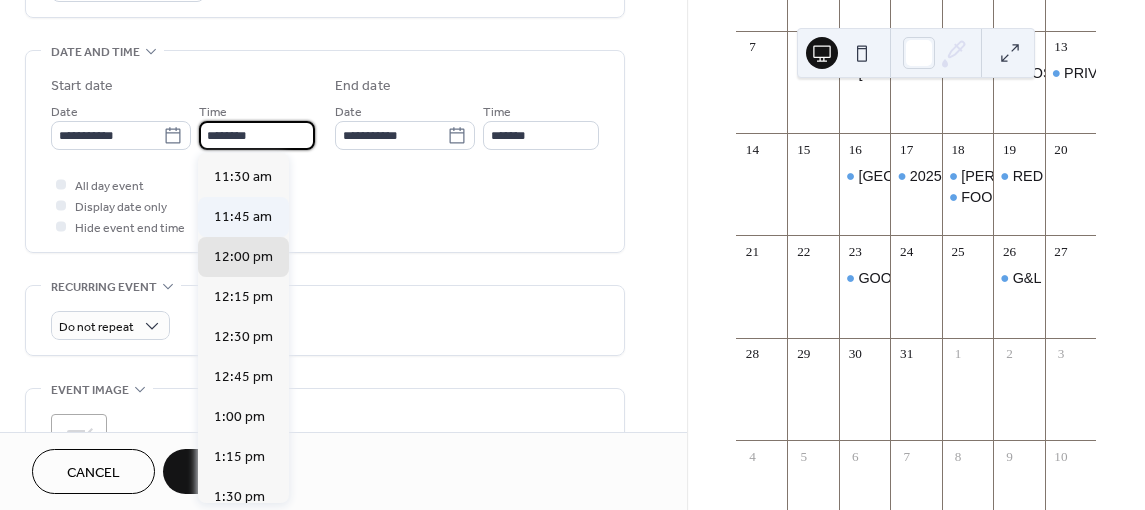 scroll, scrollTop: 1736, scrollLeft: 0, axis: vertical 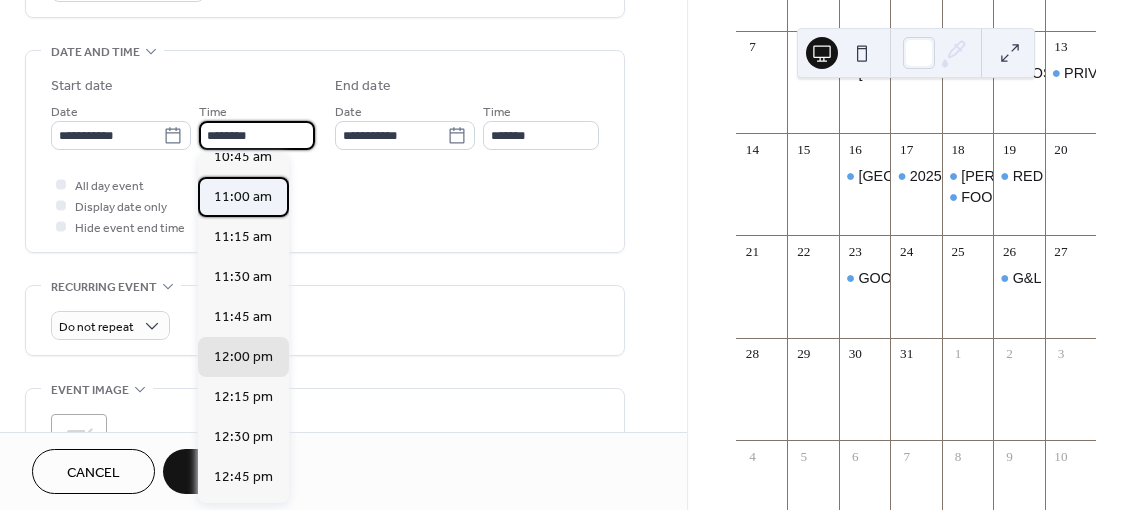 click on "11:00 am" at bounding box center (243, 197) 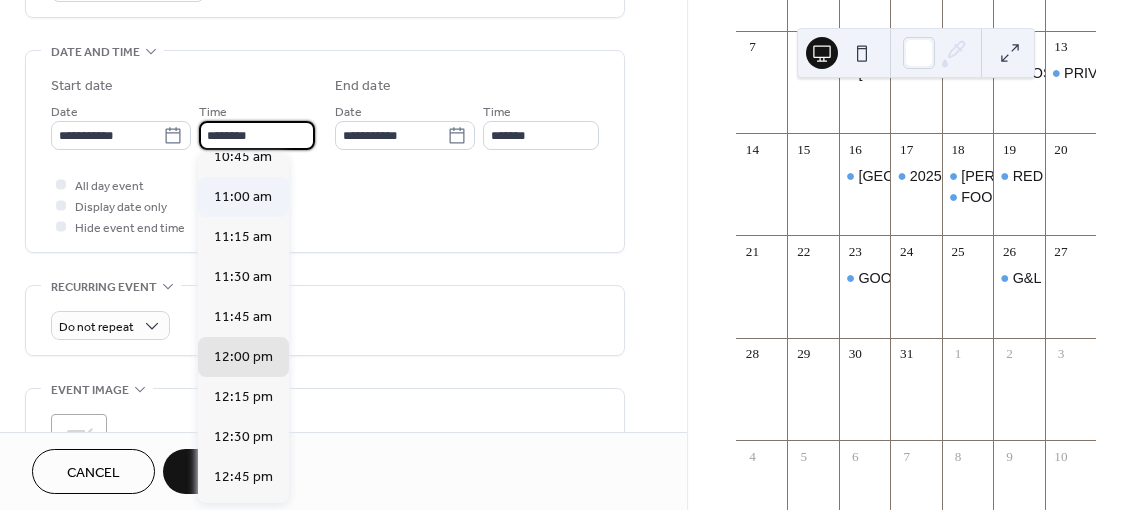 type on "********" 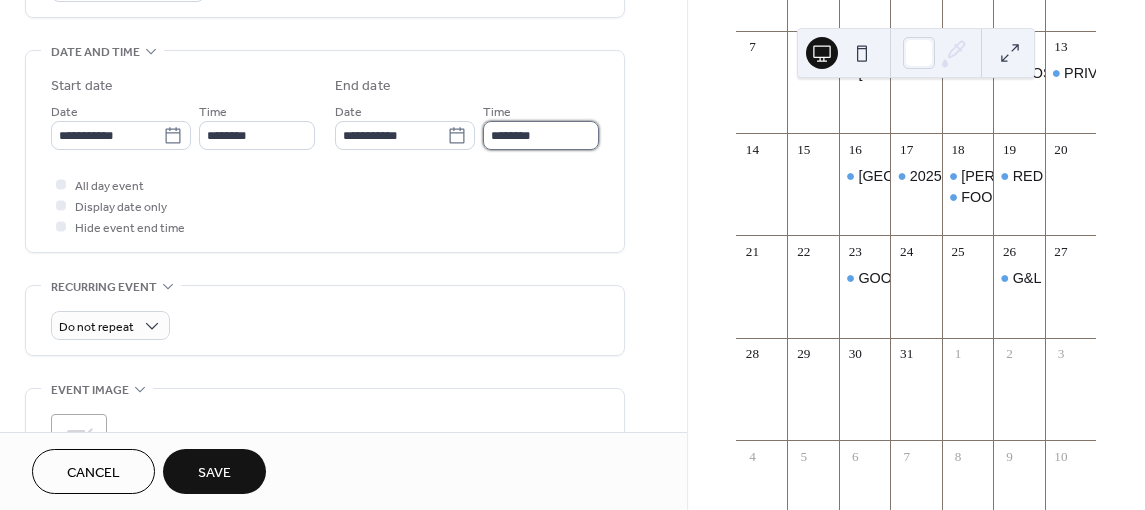 click on "********" at bounding box center (541, 135) 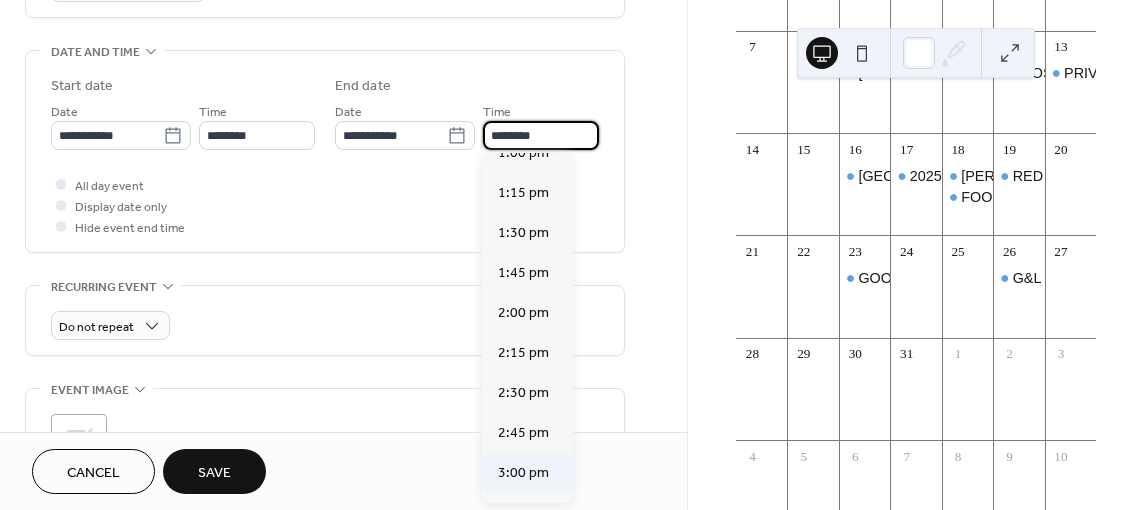 scroll, scrollTop: 400, scrollLeft: 0, axis: vertical 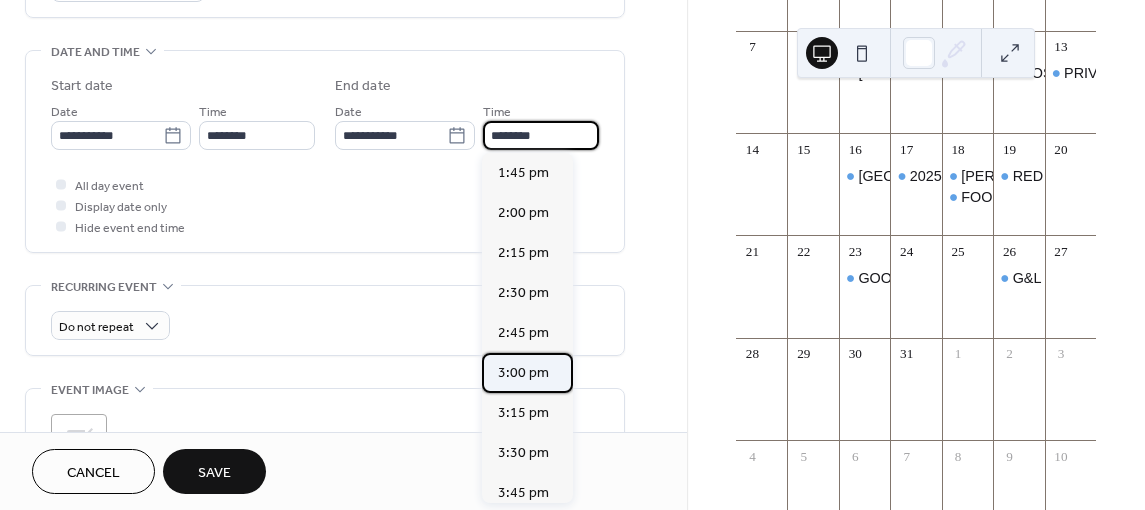 click on "3:00 pm" at bounding box center [523, 373] 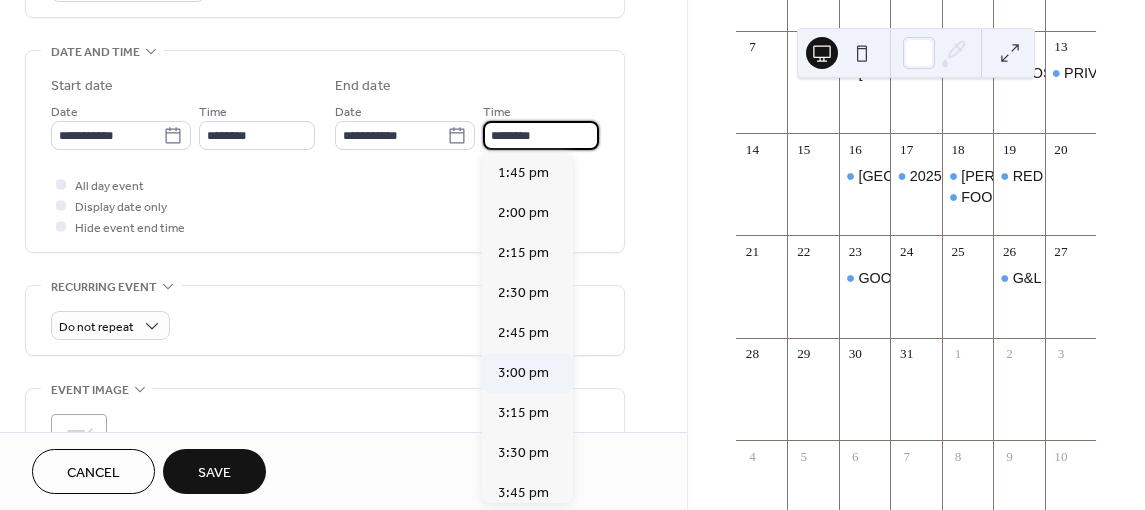type on "*******" 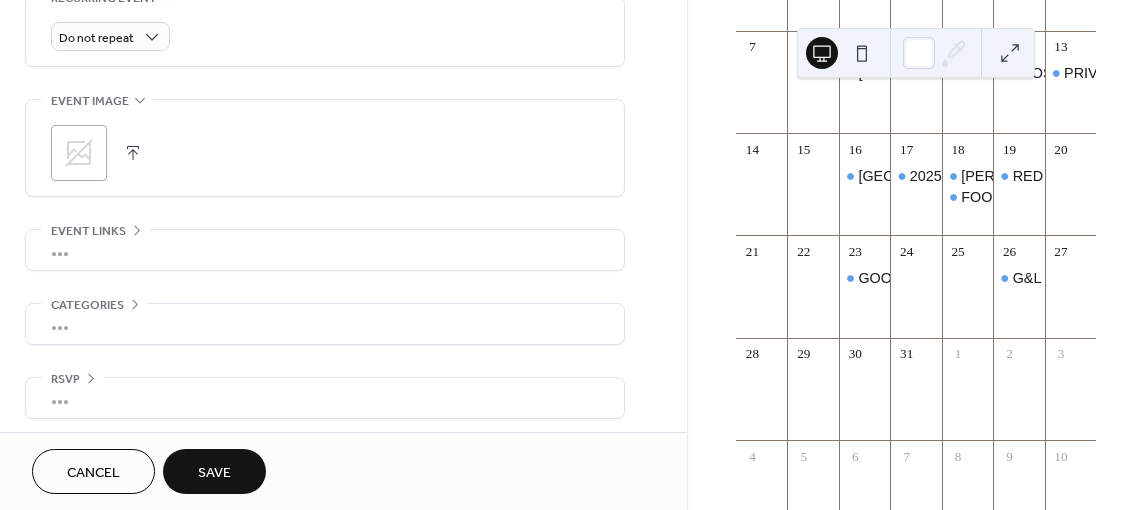 scroll, scrollTop: 890, scrollLeft: 0, axis: vertical 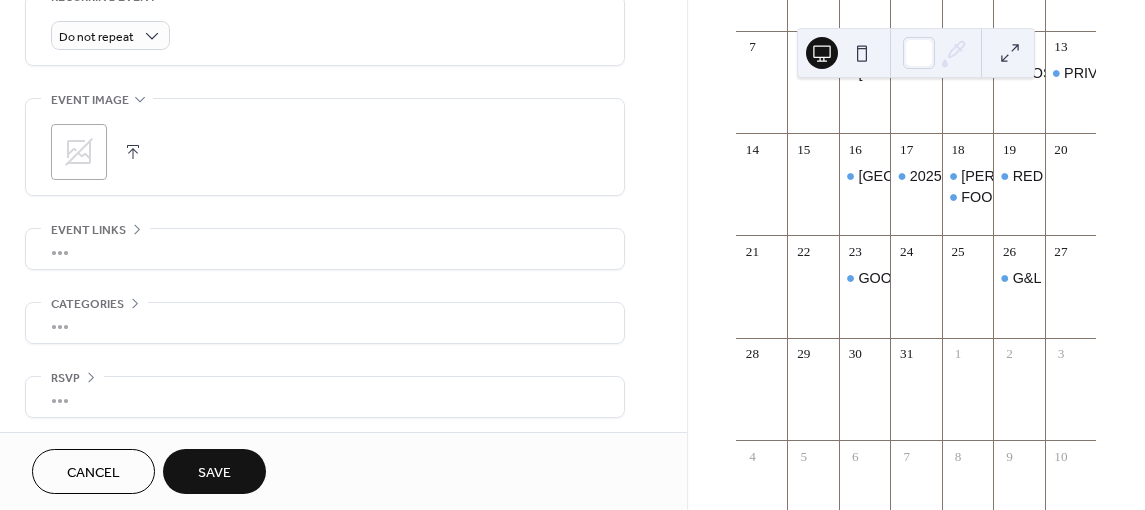 click on "Save" at bounding box center (214, 473) 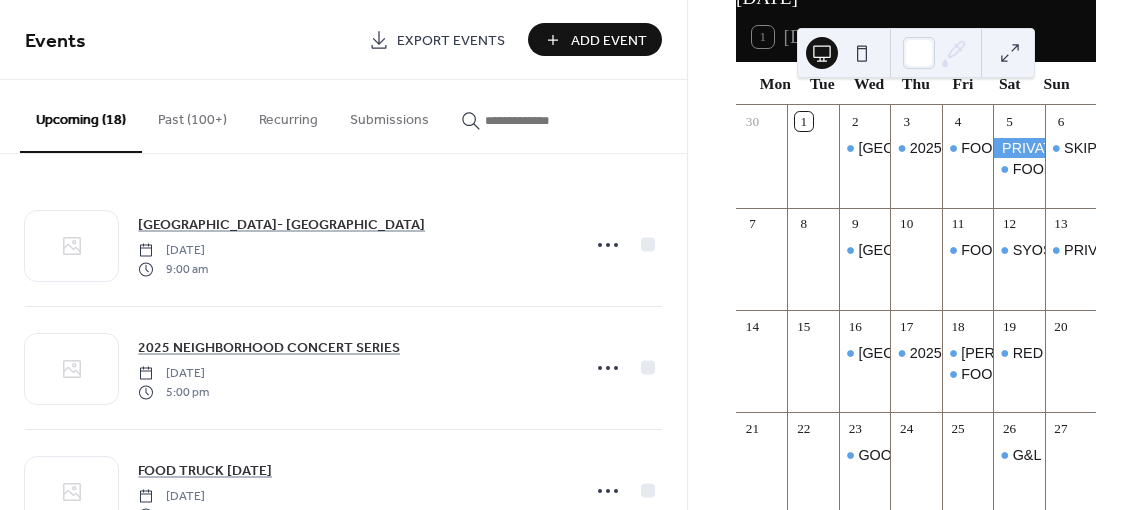 scroll, scrollTop: 100, scrollLeft: 0, axis: vertical 